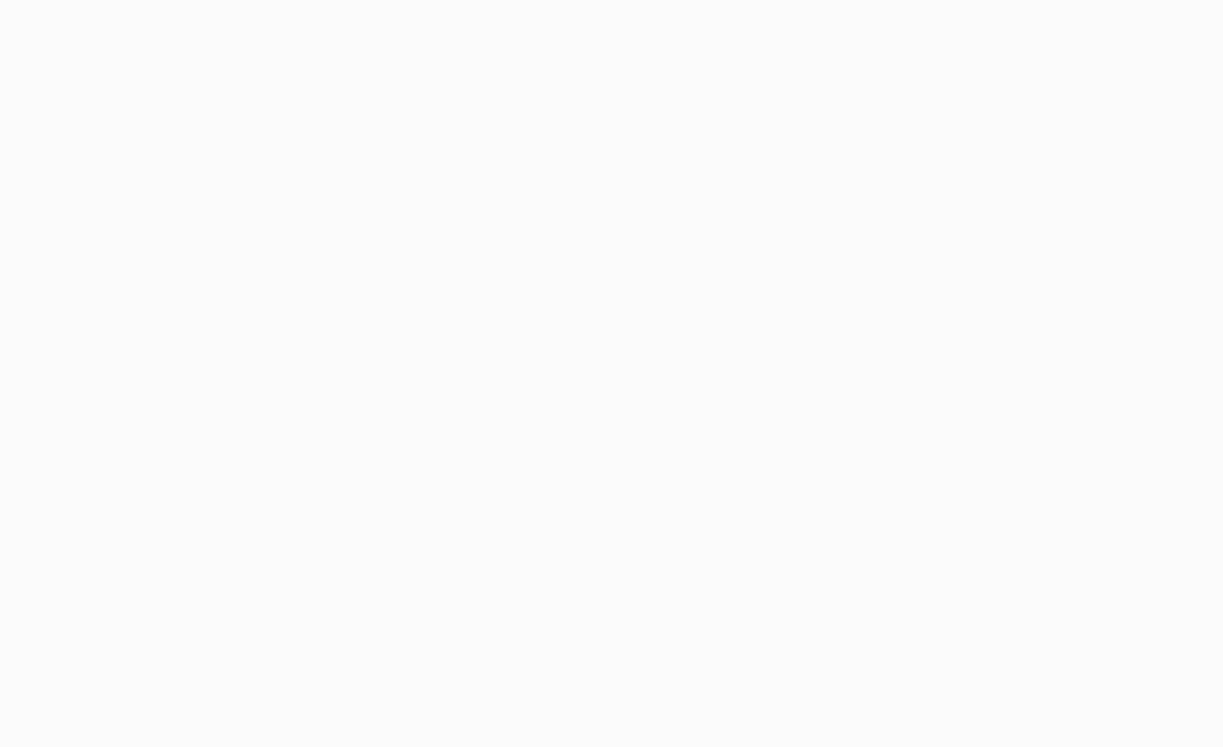 scroll, scrollTop: 0, scrollLeft: 0, axis: both 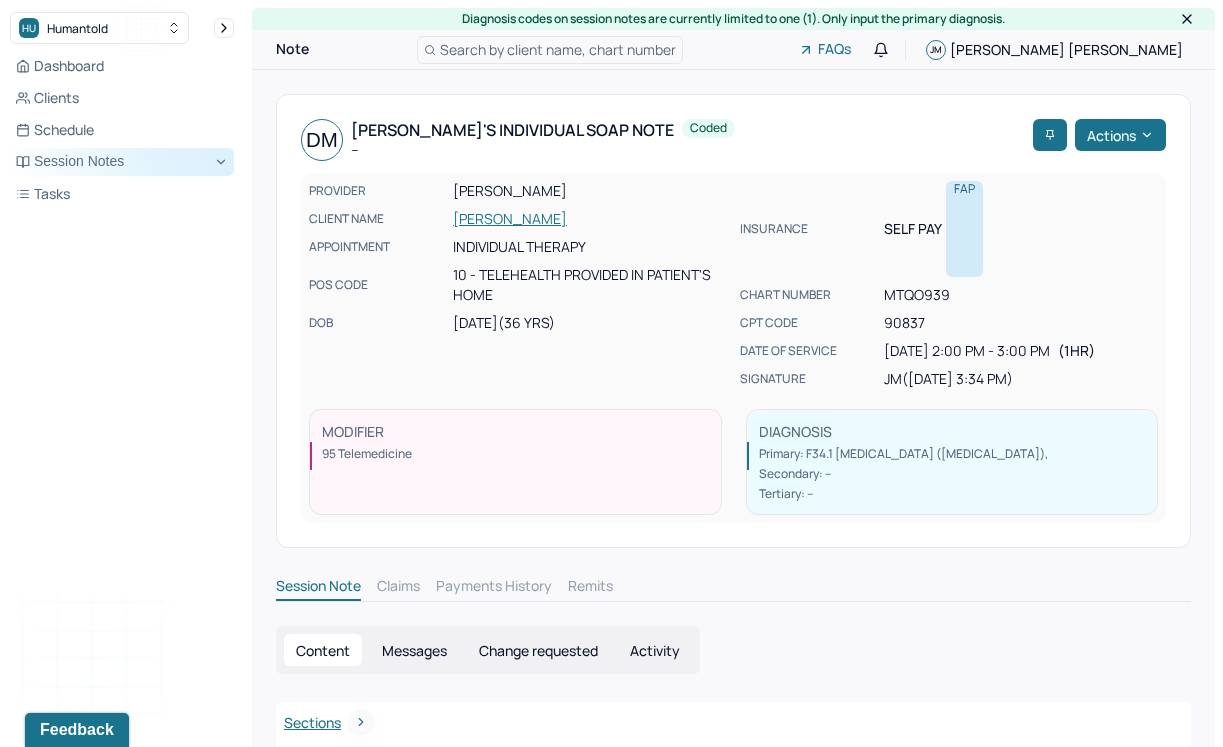 click on "Session Notes" at bounding box center (122, 162) 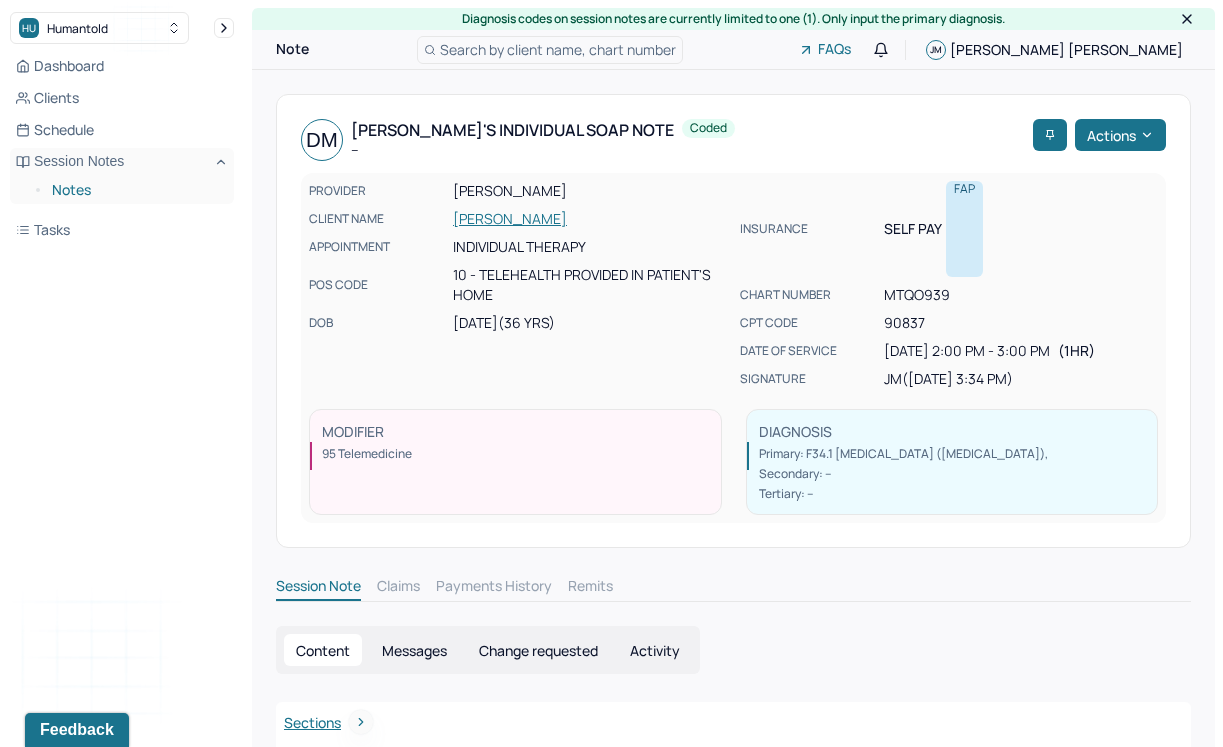 click on "Notes" at bounding box center [135, 190] 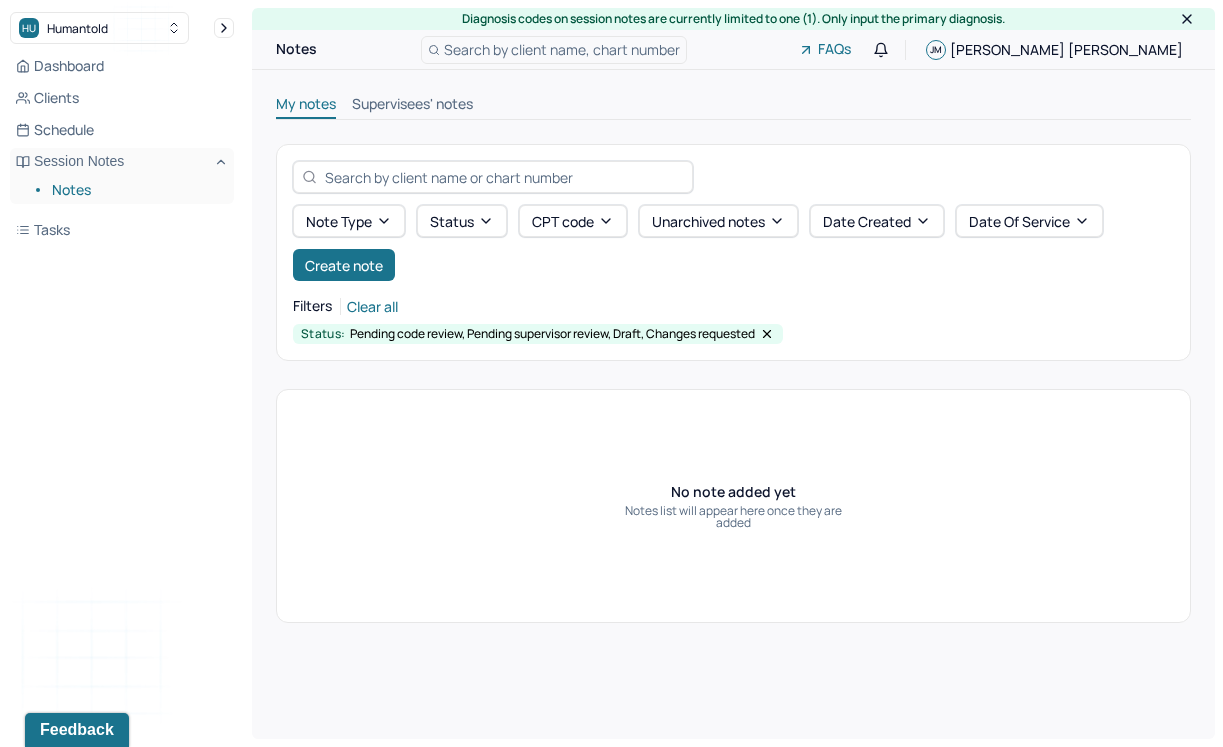 click on "Supervisees' notes" at bounding box center [412, 106] 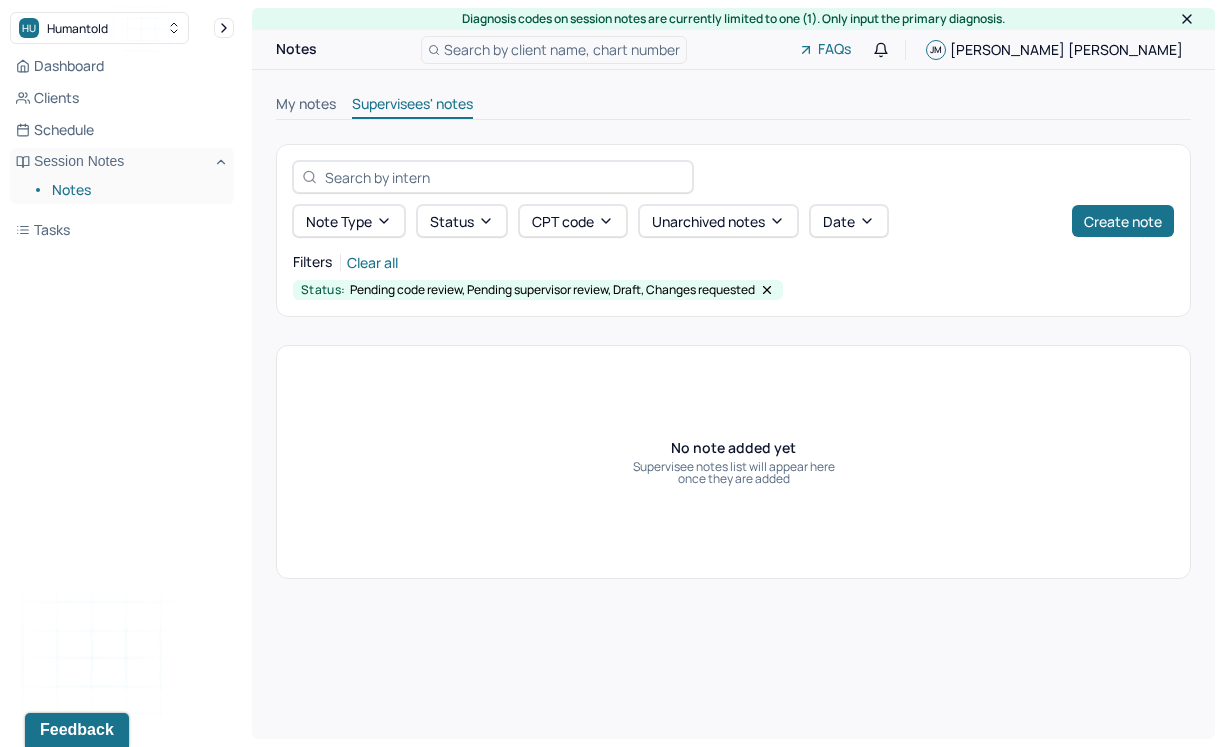 click on "My notes" at bounding box center (306, 106) 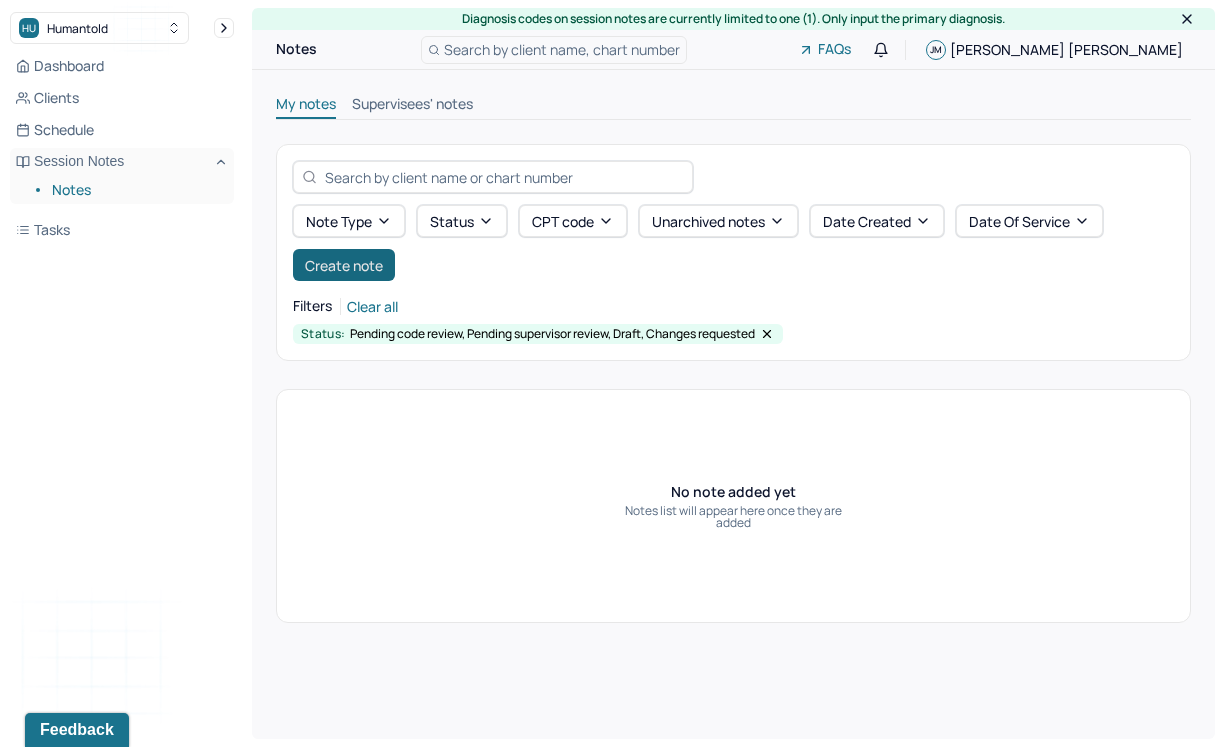 click on "Create note" at bounding box center [344, 265] 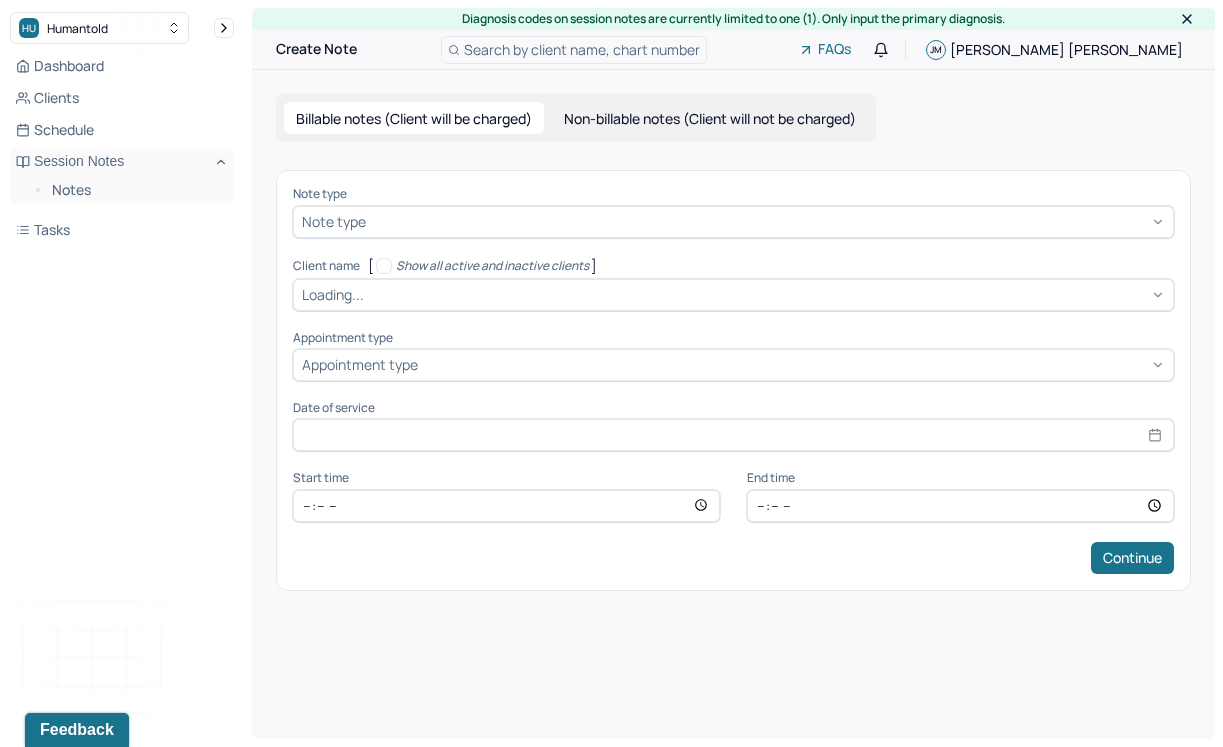 click at bounding box center [767, 221] 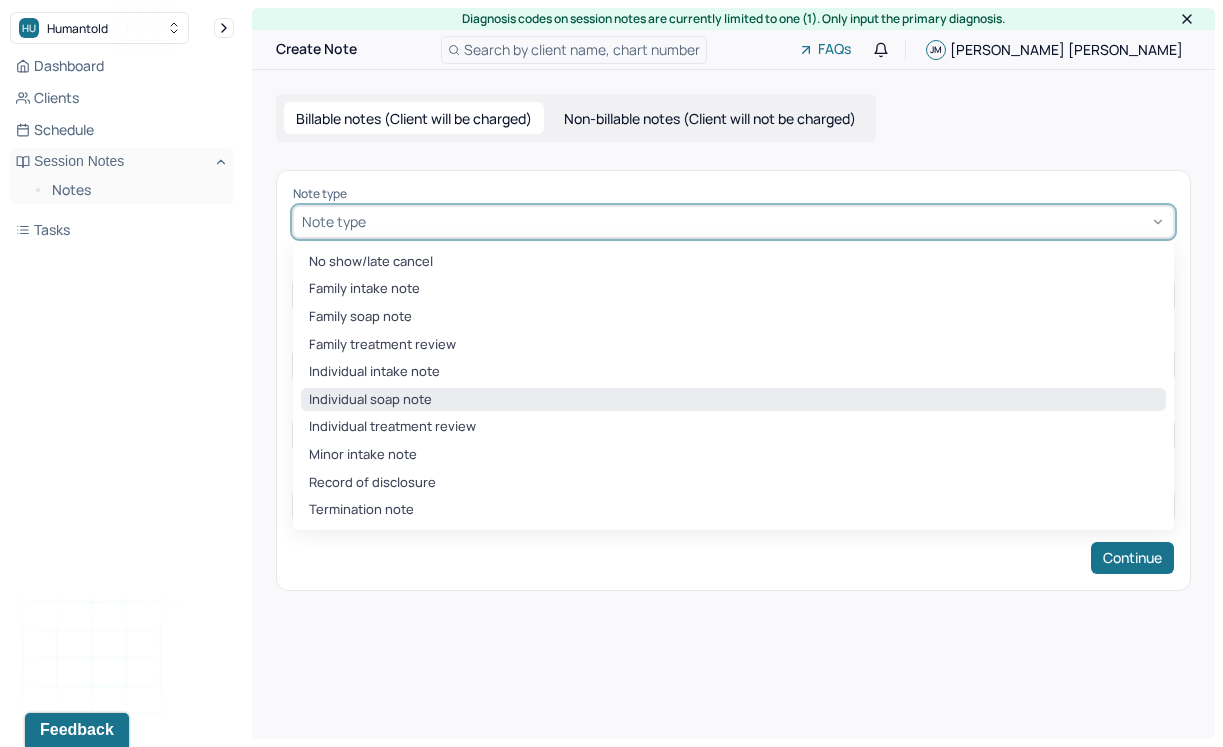 click on "Individual soap note" at bounding box center (733, 400) 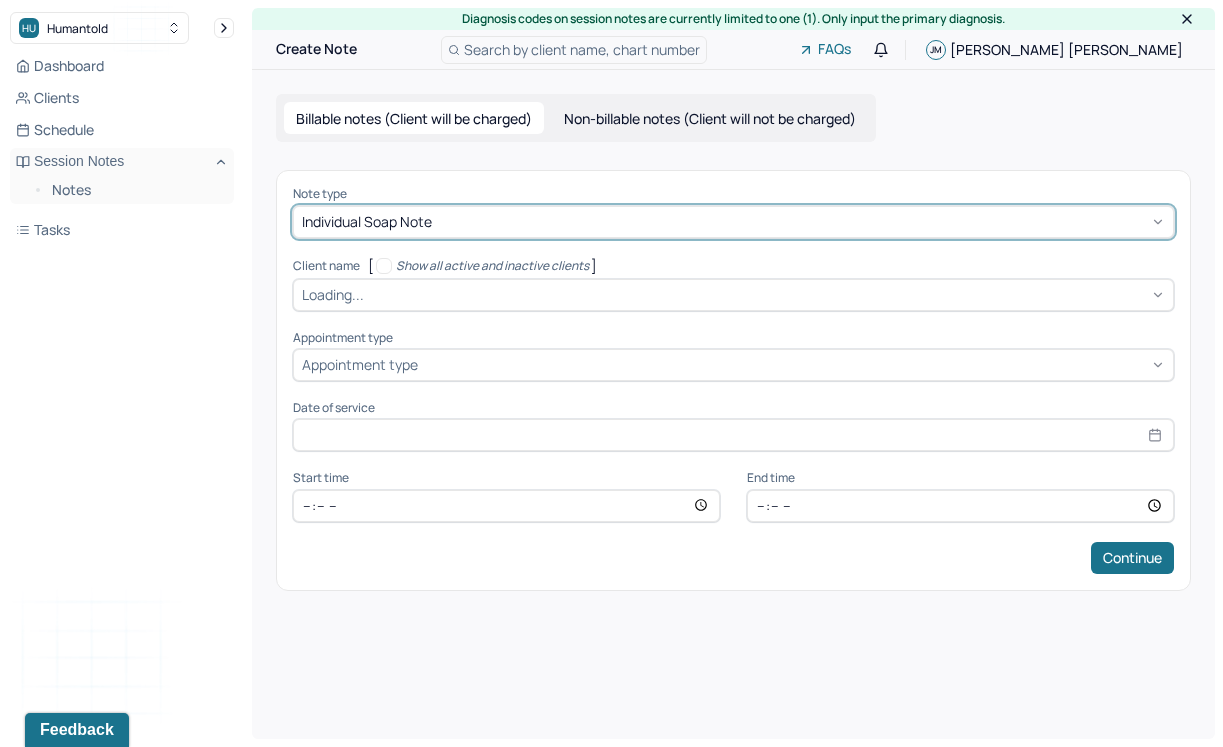 click at bounding box center (766, 294) 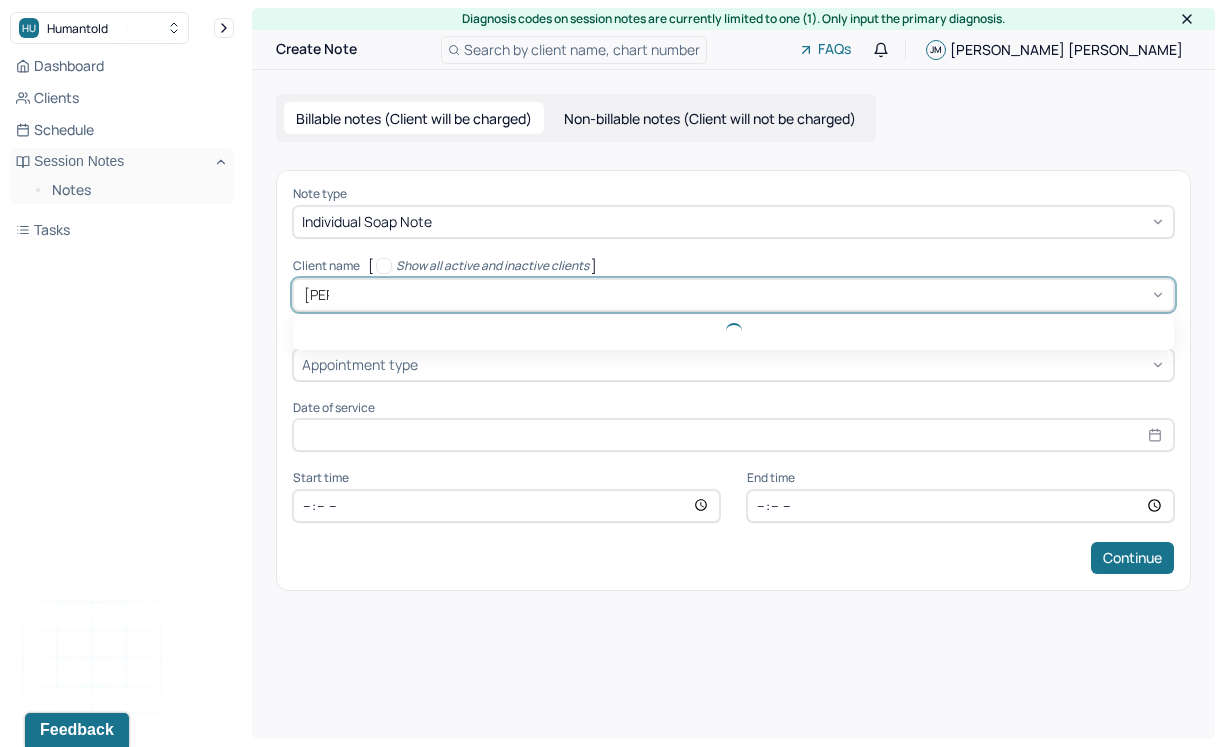 type on "[PERSON_NAME]" 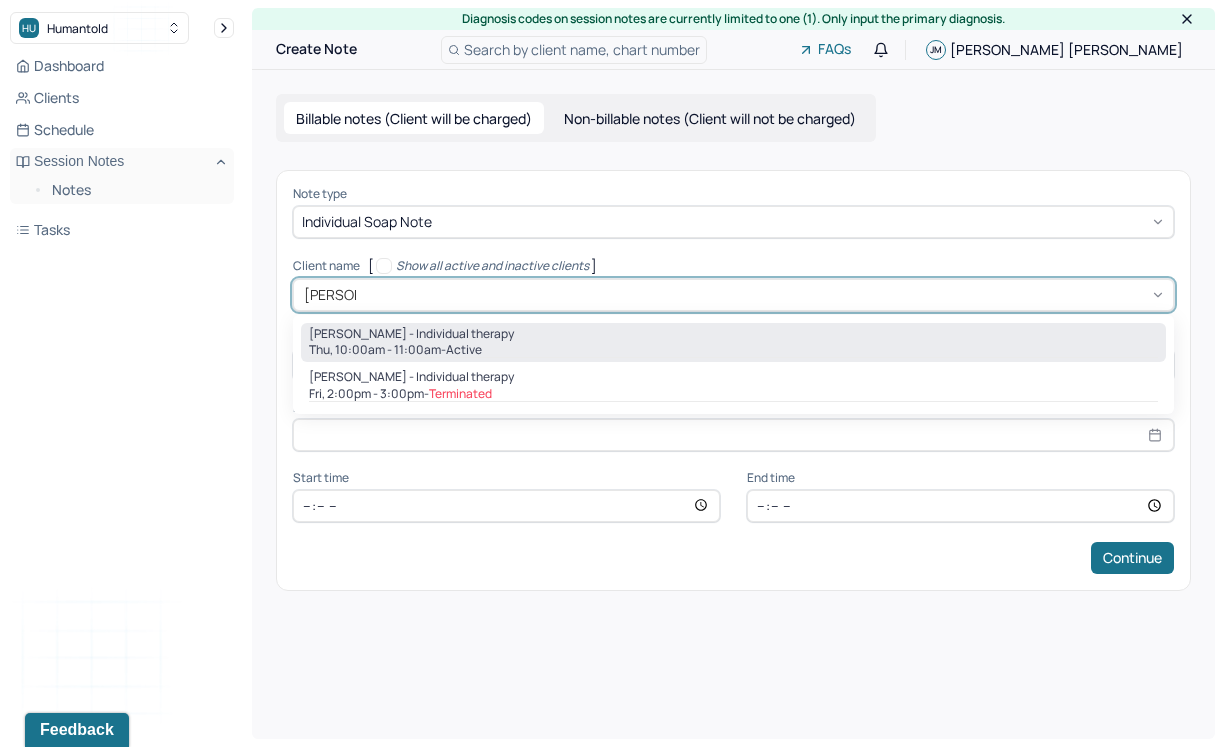click on "[PERSON_NAME] - Individual therapy" at bounding box center [411, 334] 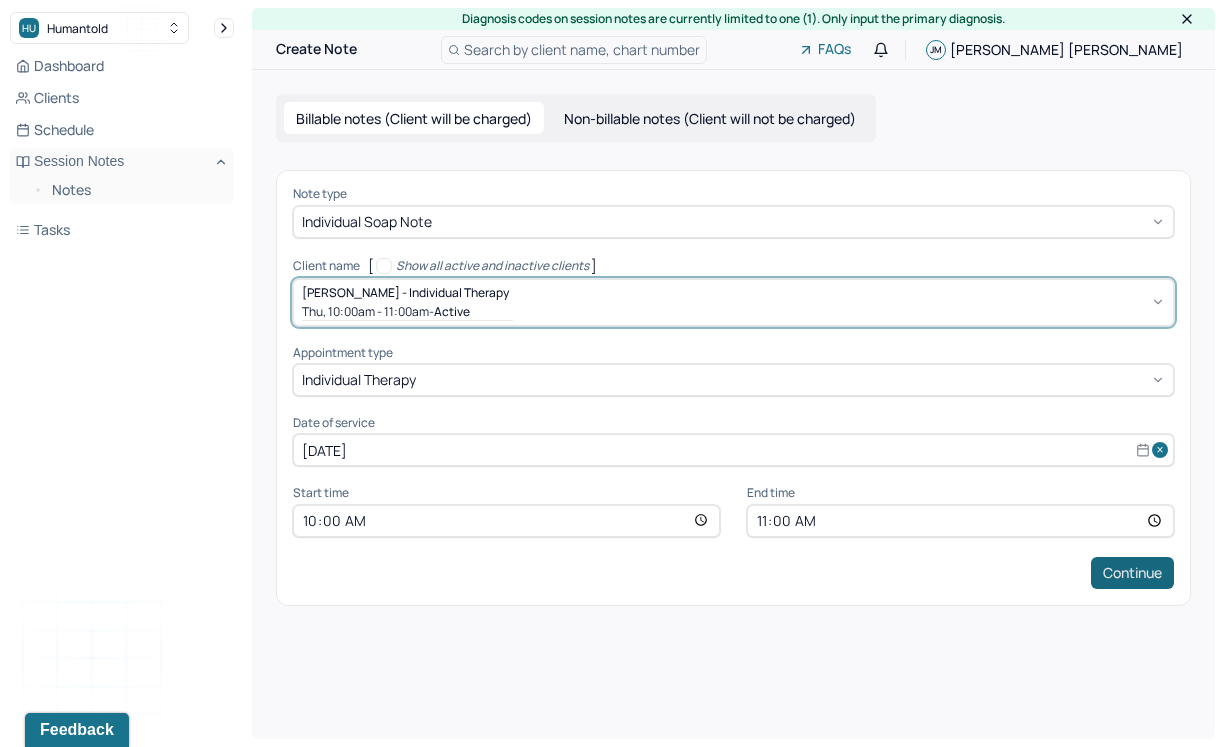click on "Continue" at bounding box center [1132, 573] 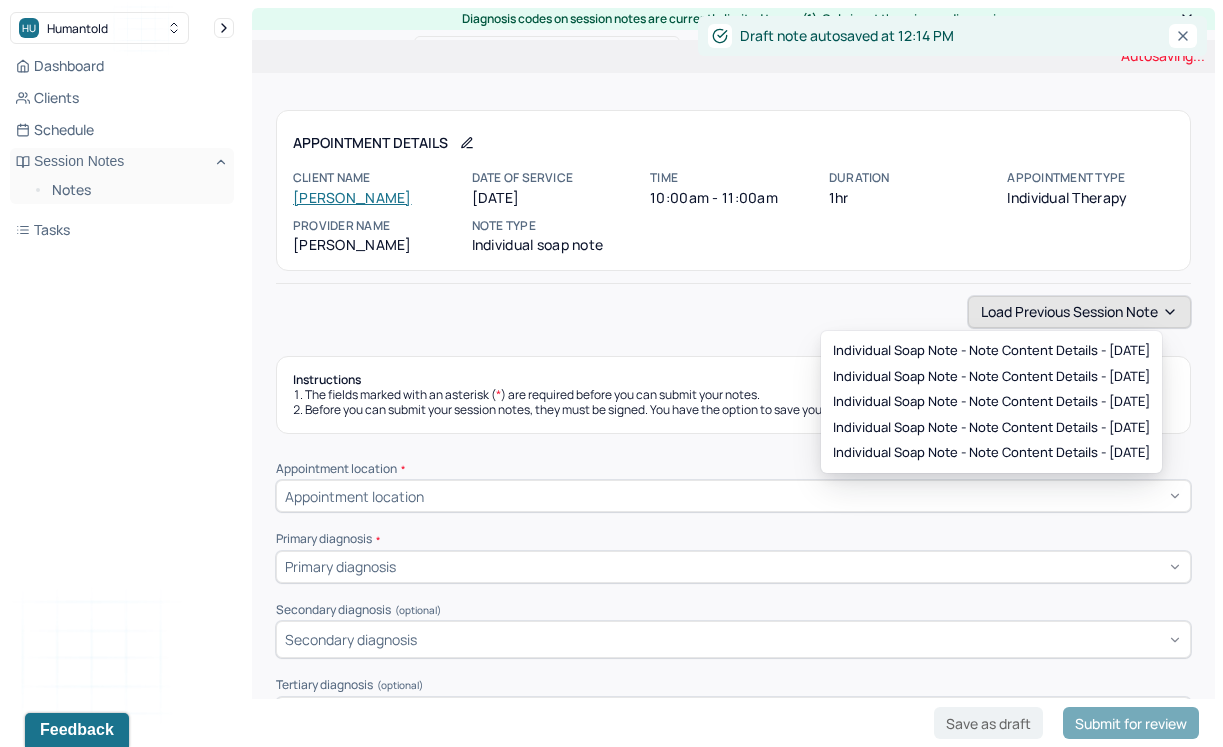 click on "Load previous session note" at bounding box center (1079, 312) 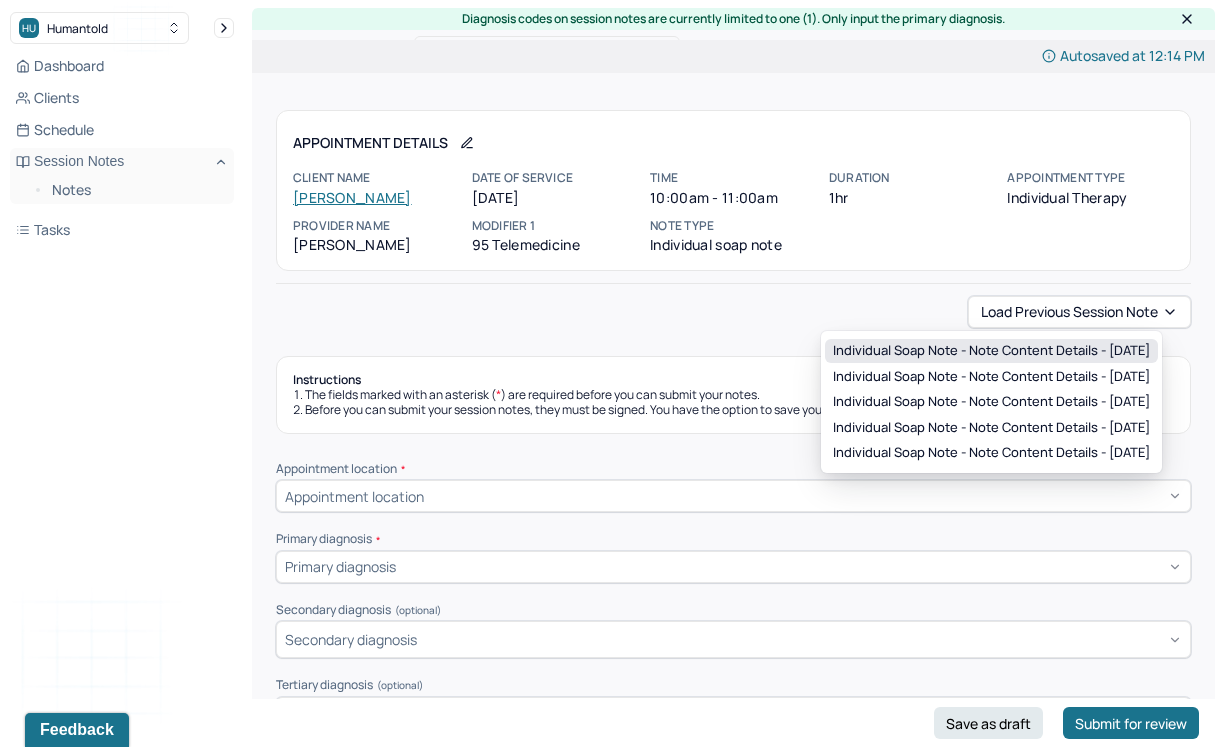 click on "Individual soap note   - Note content Details -   [DATE]" at bounding box center (991, 351) 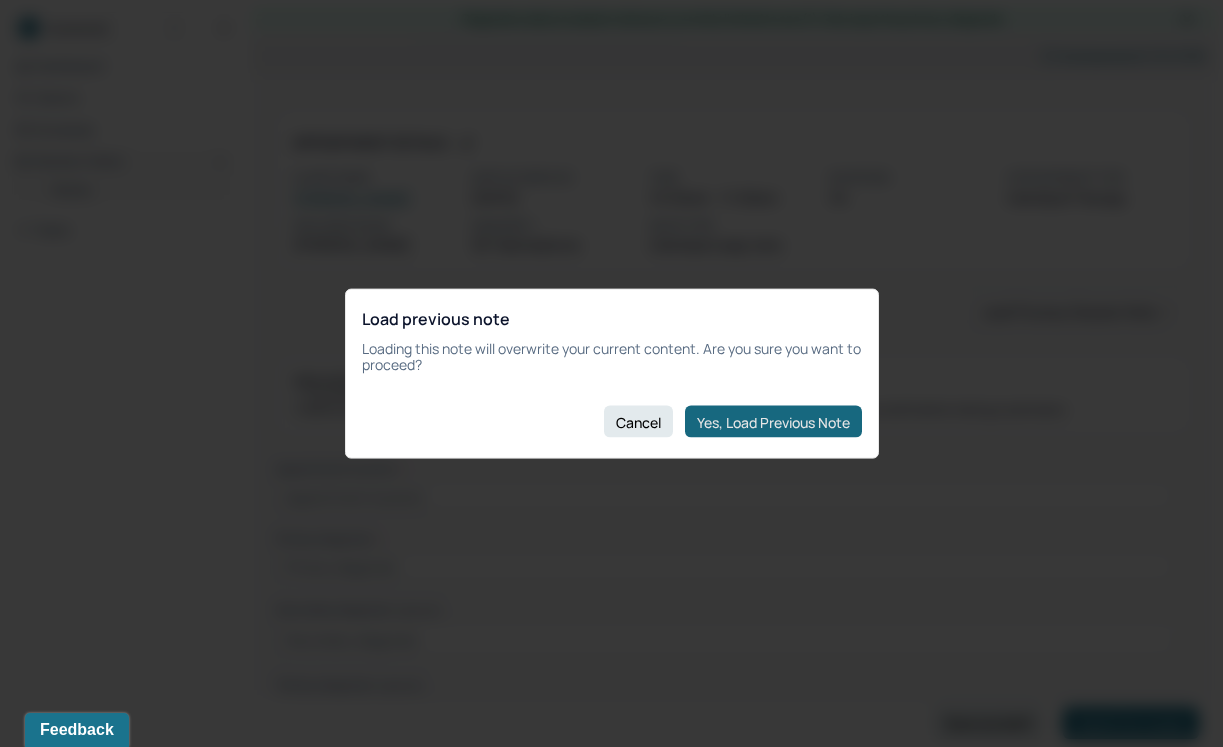 click on "Yes, Load Previous Note" at bounding box center [773, 422] 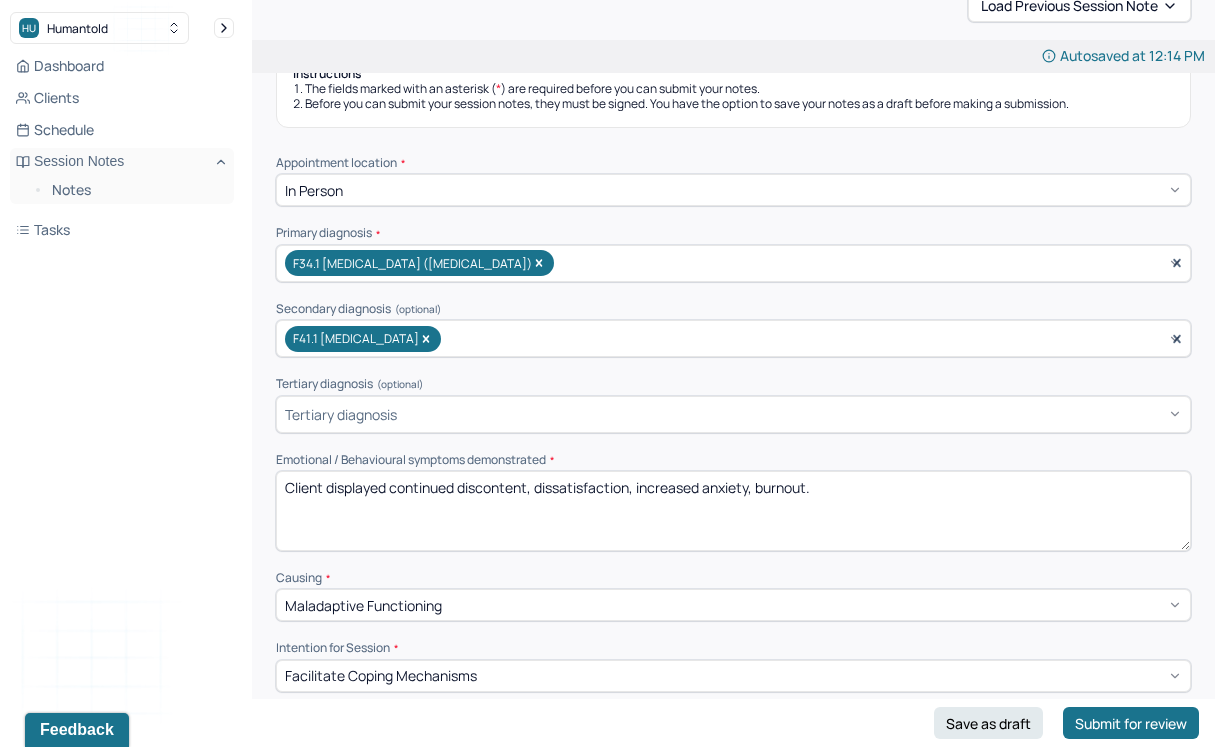 scroll, scrollTop: 327, scrollLeft: 0, axis: vertical 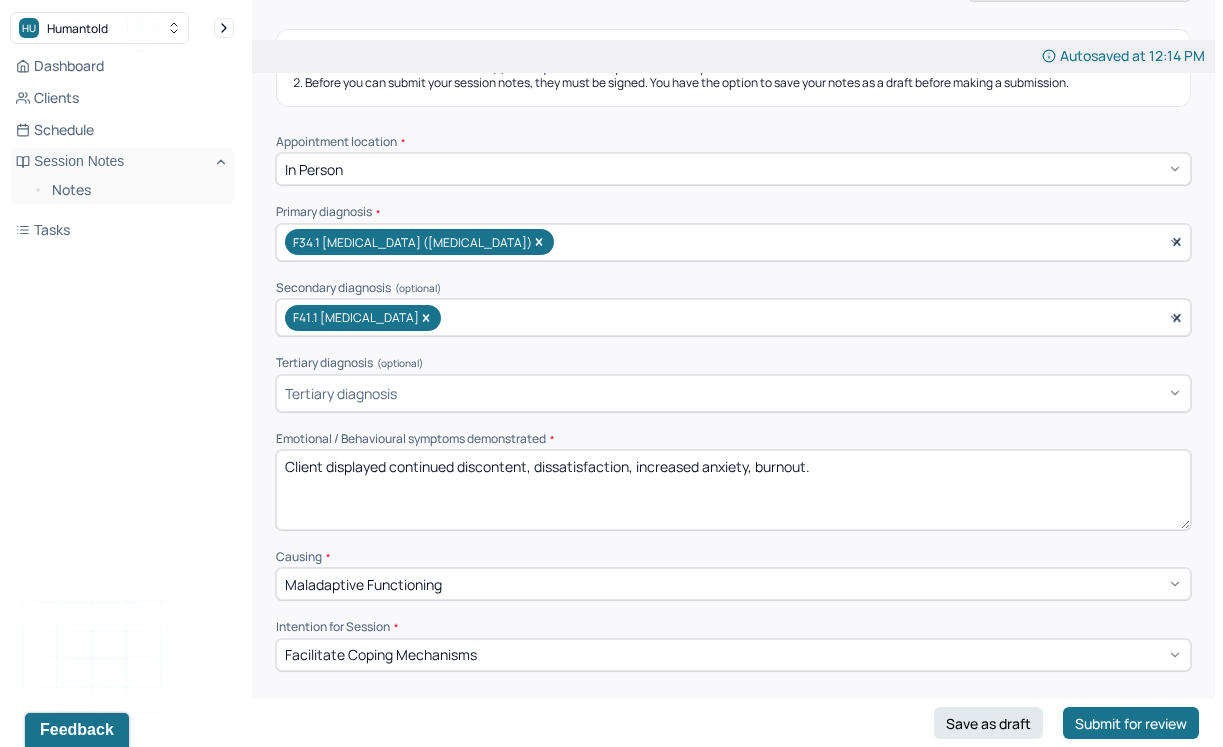 drag, startPoint x: 835, startPoint y: 458, endPoint x: 647, endPoint y: 455, distance: 188.02394 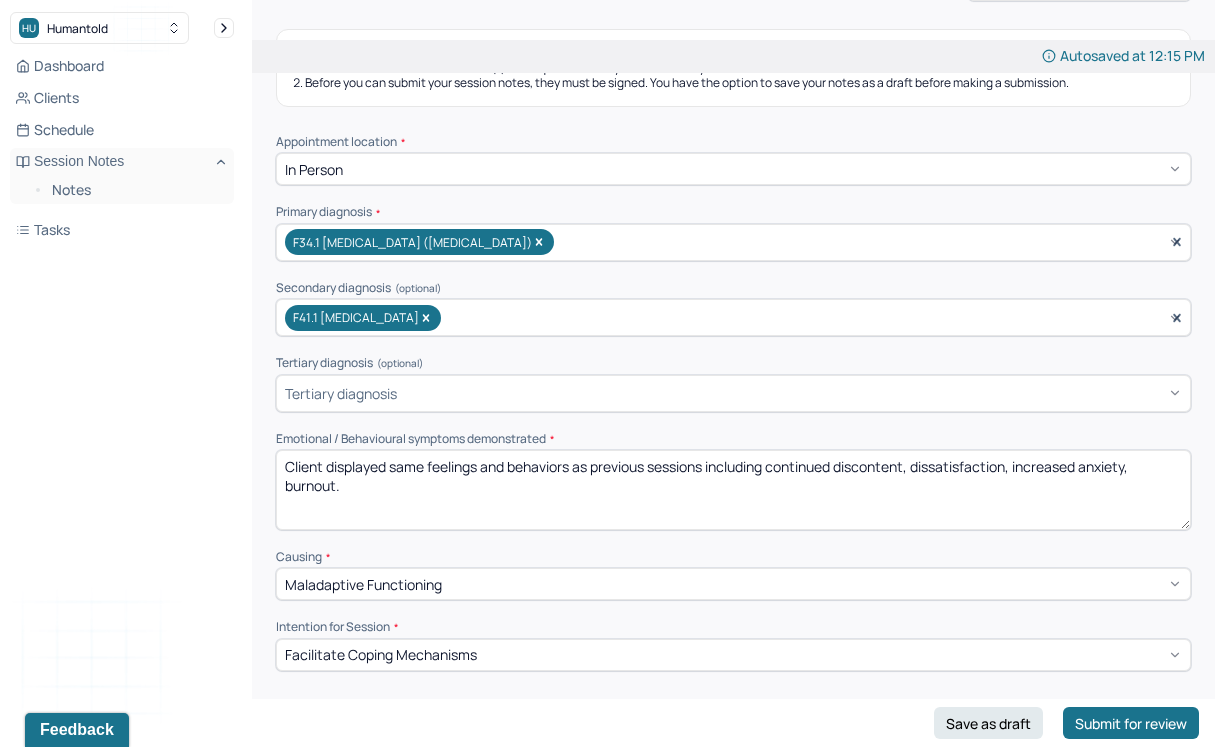 drag, startPoint x: 347, startPoint y: 486, endPoint x: 1023, endPoint y: 460, distance: 676.4998 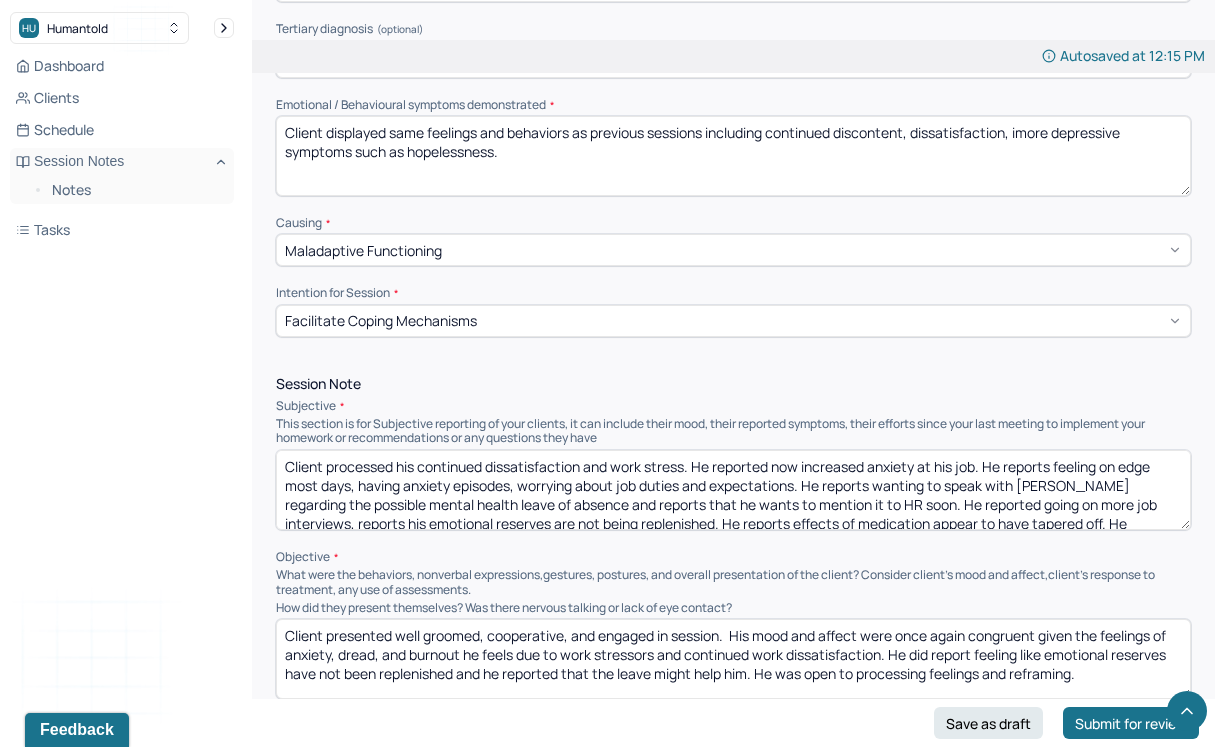 scroll, scrollTop: 659, scrollLeft: 0, axis: vertical 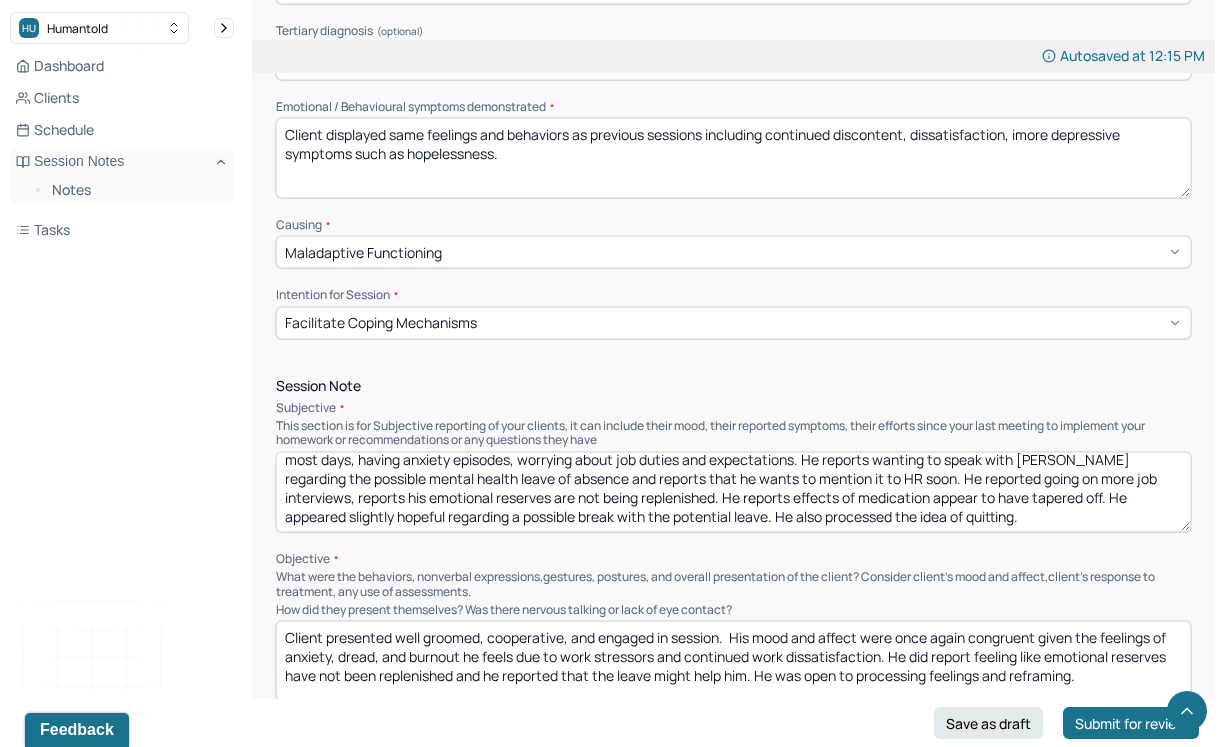 type on "Client displayed same feelings and behaviors as previous sessions including continued discontent, dissatisfaction, imore depressive symptoms such as hopelessness." 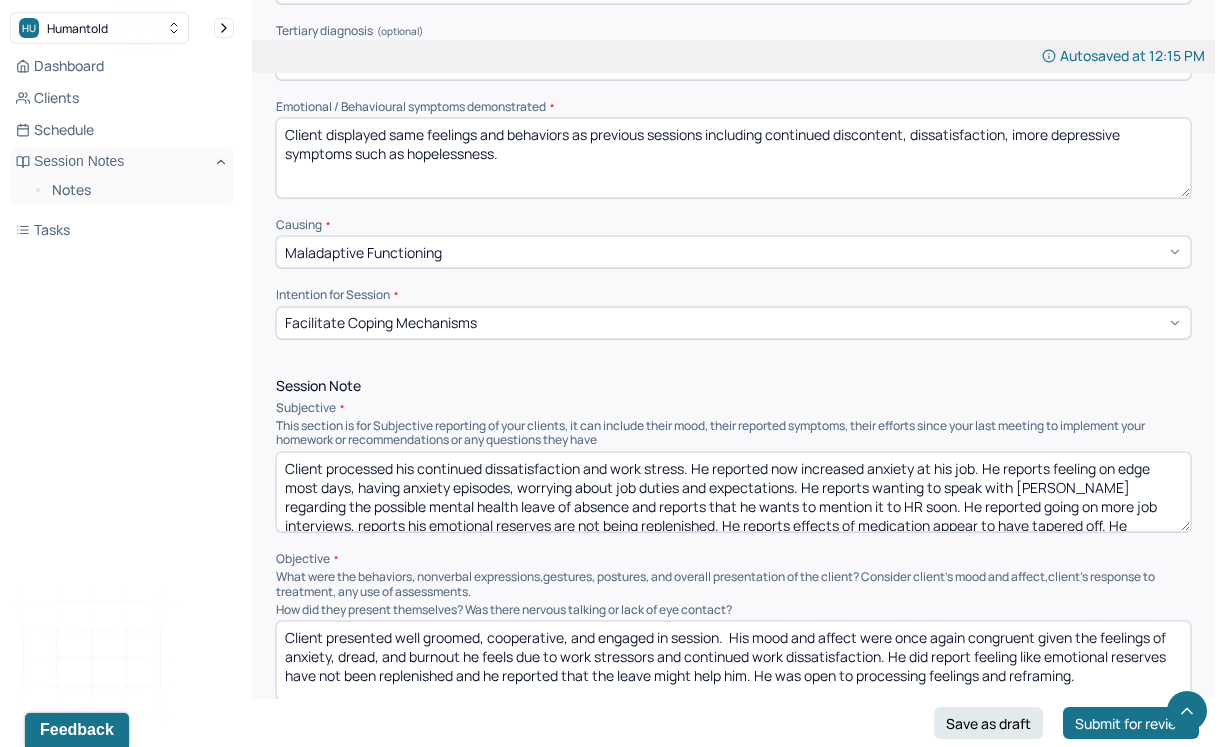 drag, startPoint x: 933, startPoint y: 507, endPoint x: 429, endPoint y: 367, distance: 523.0832 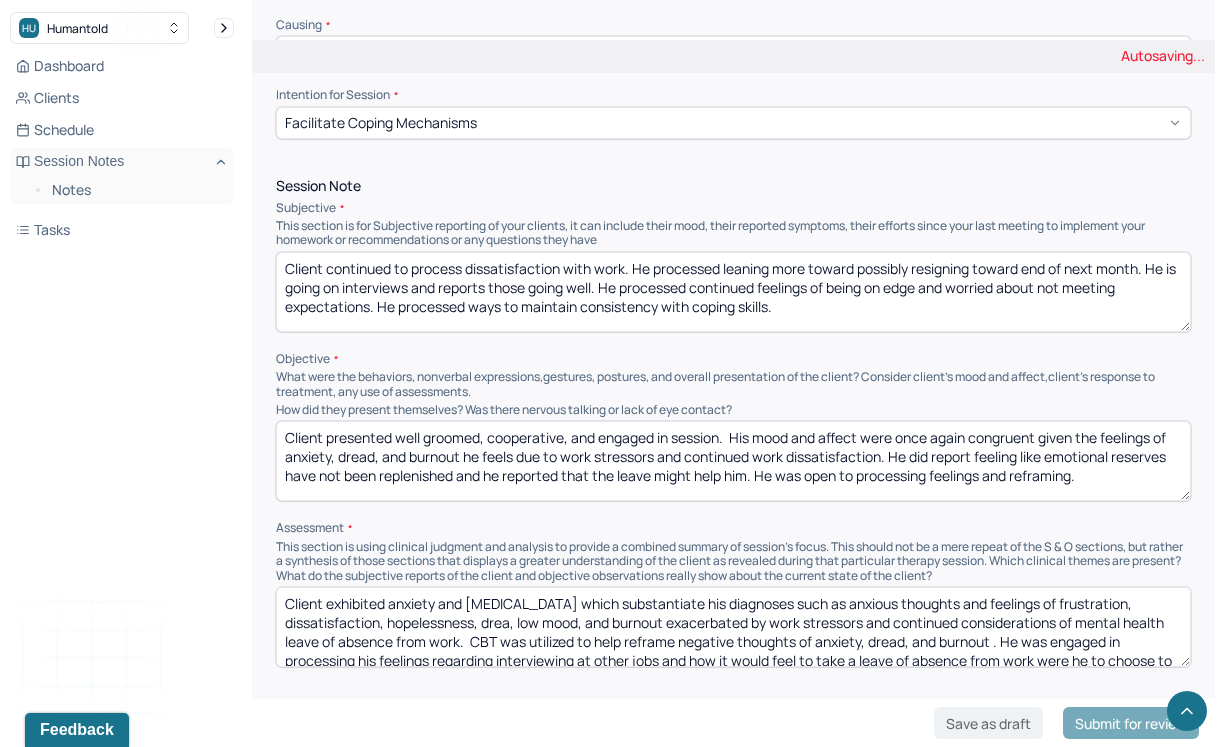 scroll, scrollTop: 936, scrollLeft: 0, axis: vertical 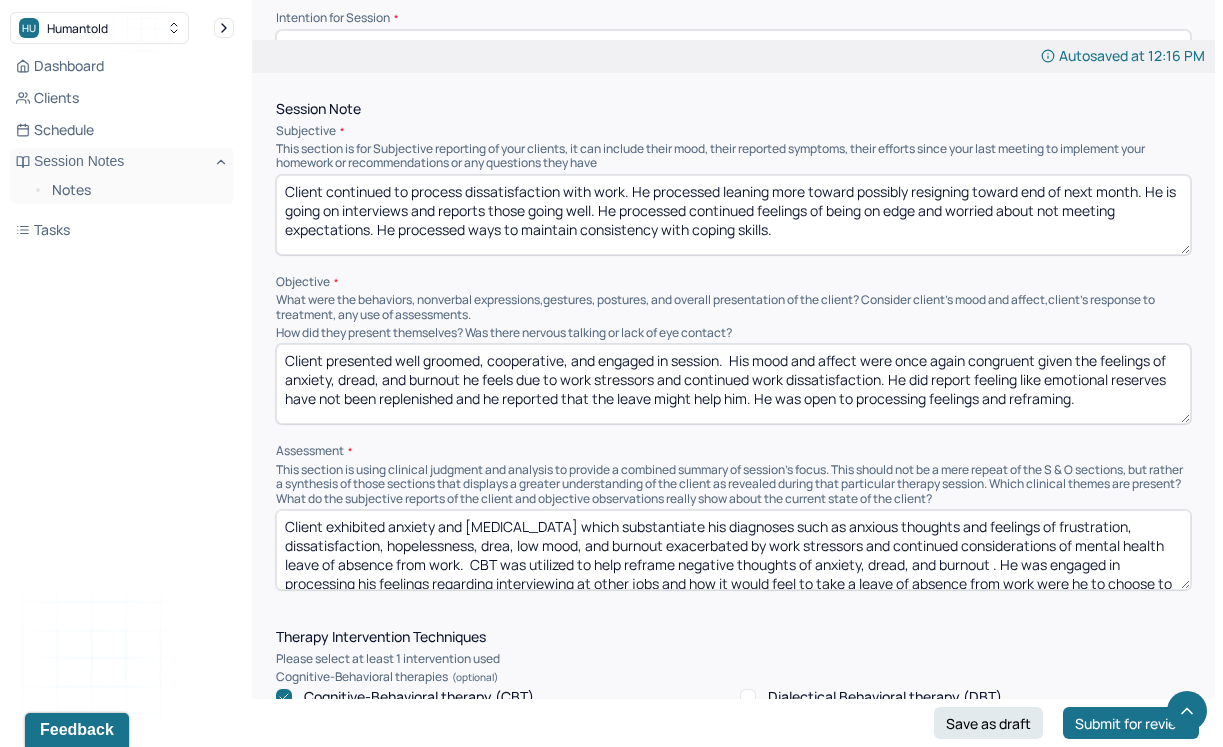 type on "Client continued to process dissatisfaction with work. He processed leaning more toward possibly resigning toward end of next month. He is going on interviews and reports those going well. He processed continued feelings of being on edge and worried about not meeting expectations. He processed ways to maintain consistency with coping skills." 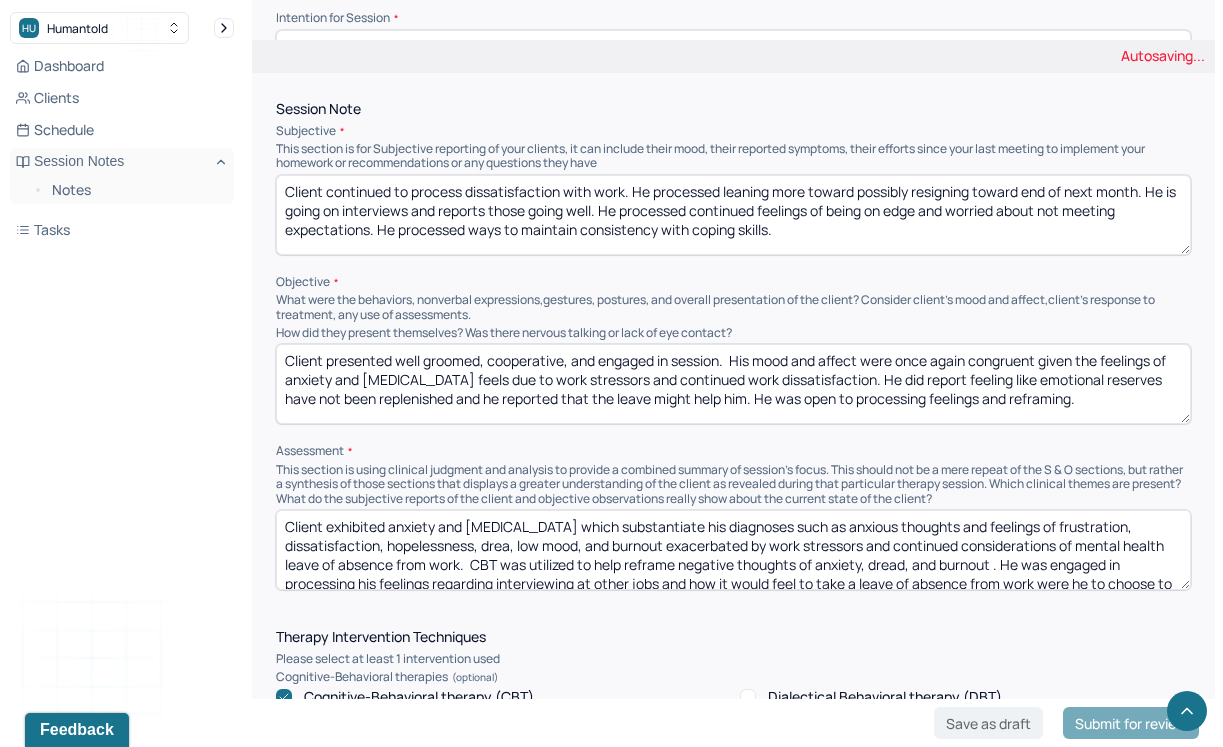 click on "Client presented well groomed, cooperative, and engaged in session.  His mood and affect were once again congruent given the feelings of anxiety, dread, and burnout he feels due to work stressors and continued work dissatisfaction. He did report feeling like emotional reserves have not been replenished and he reported that the leave might help him. He was open to processing feelings and reframing." at bounding box center (733, 384) 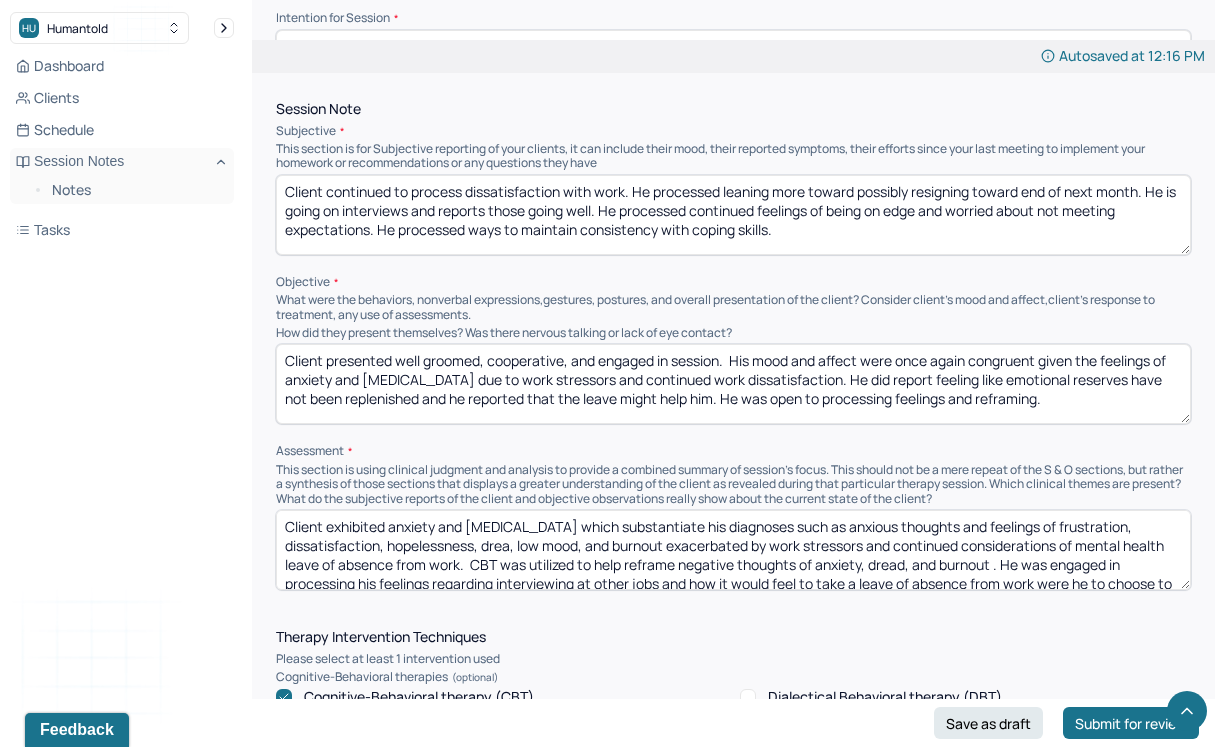 click on "Client presented well groomed, cooperative, and engaged in session.  His mood and affect were once again congruent given the feelings of anxiety and [MEDICAL_DATA] due to work stressors and continued work dissatisfaction. He did report feeling like emotional reserves have not been replenished and he reported that the leave might help him. He was open to processing feelings and reframing." at bounding box center [733, 384] 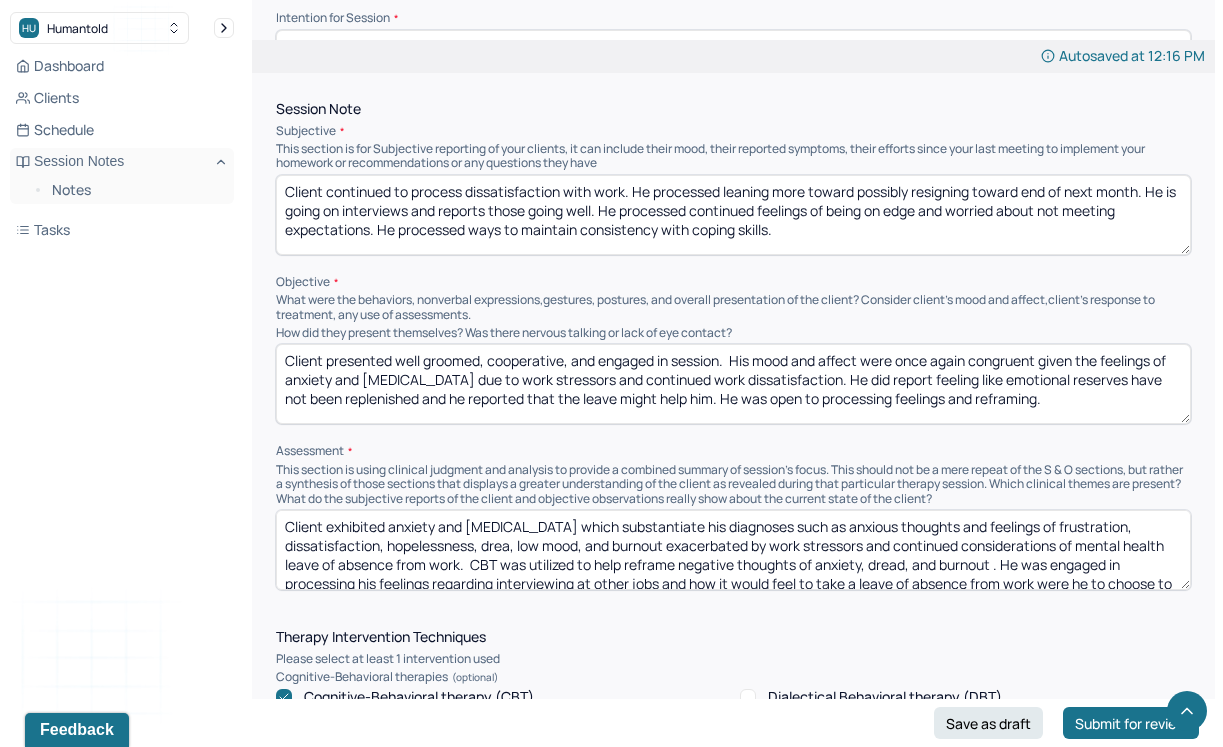 drag, startPoint x: 1035, startPoint y: 398, endPoint x: 814, endPoint y: 378, distance: 221.90314 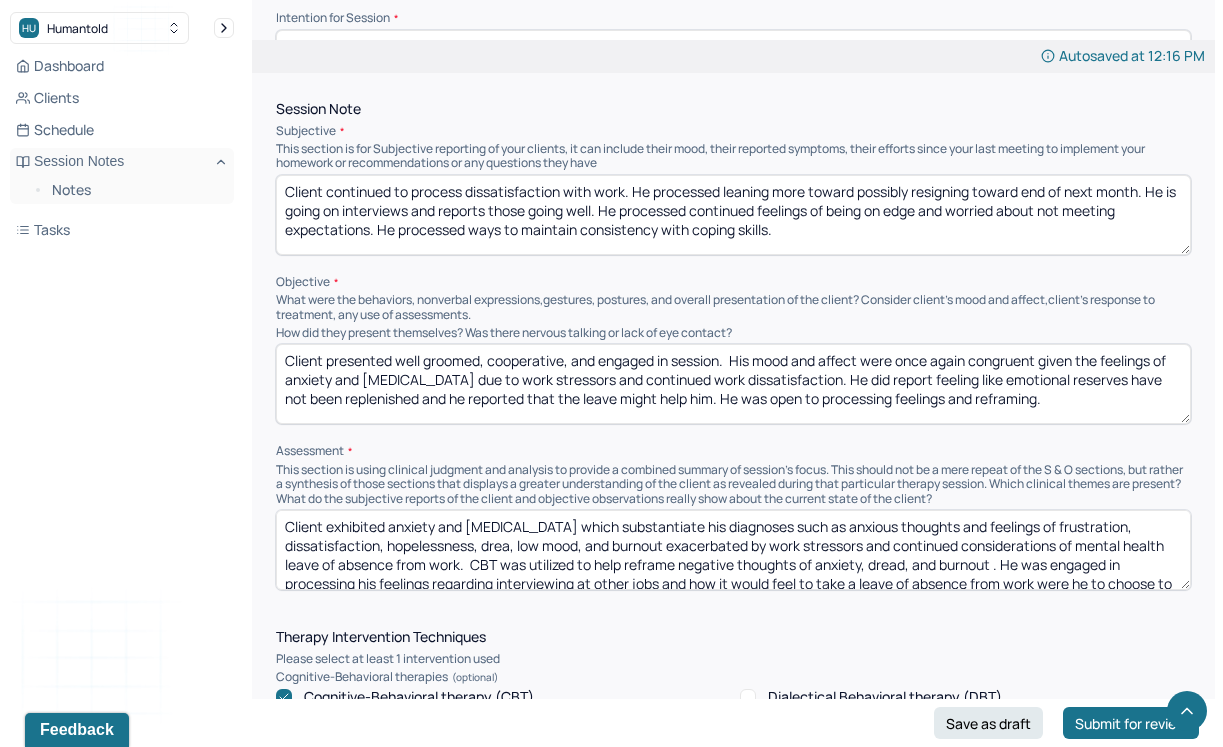 click on "Client presented well groomed, cooperative, and engaged in session.  His mood and affect were once again congruent given the feelings of anxiety and [MEDICAL_DATA] due to work stressors and continued work dissatisfaction. He did report feeling like emotional reserves have not been replenished and he reported that the leave might help him. He was open to processing feelings and reframing." at bounding box center (733, 384) 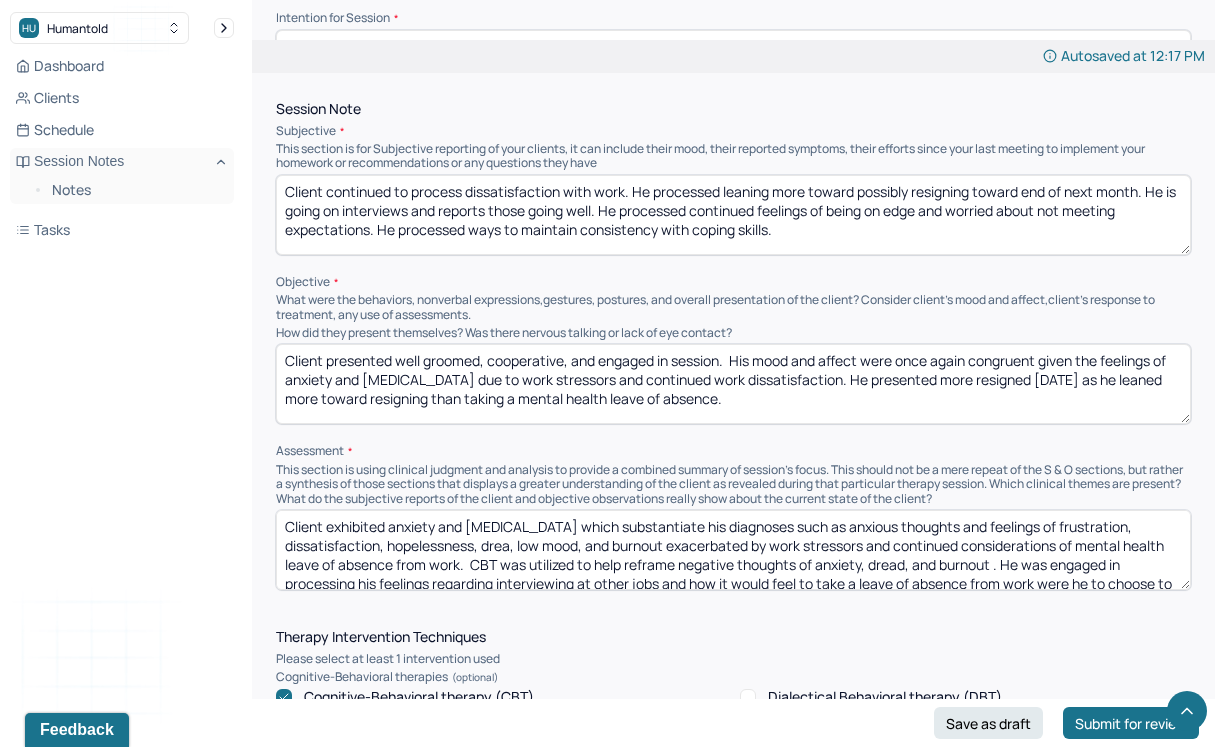 type on "Client presented well groomed, cooperative, and engaged in session.  His mood and affect were once again congruent given the feelings of anxiety and [MEDICAL_DATA] due to work stressors and continued work dissatisfaction. He presented more resigned [DATE] as he leaned more toward resigning than taking a mental health leave of absence." 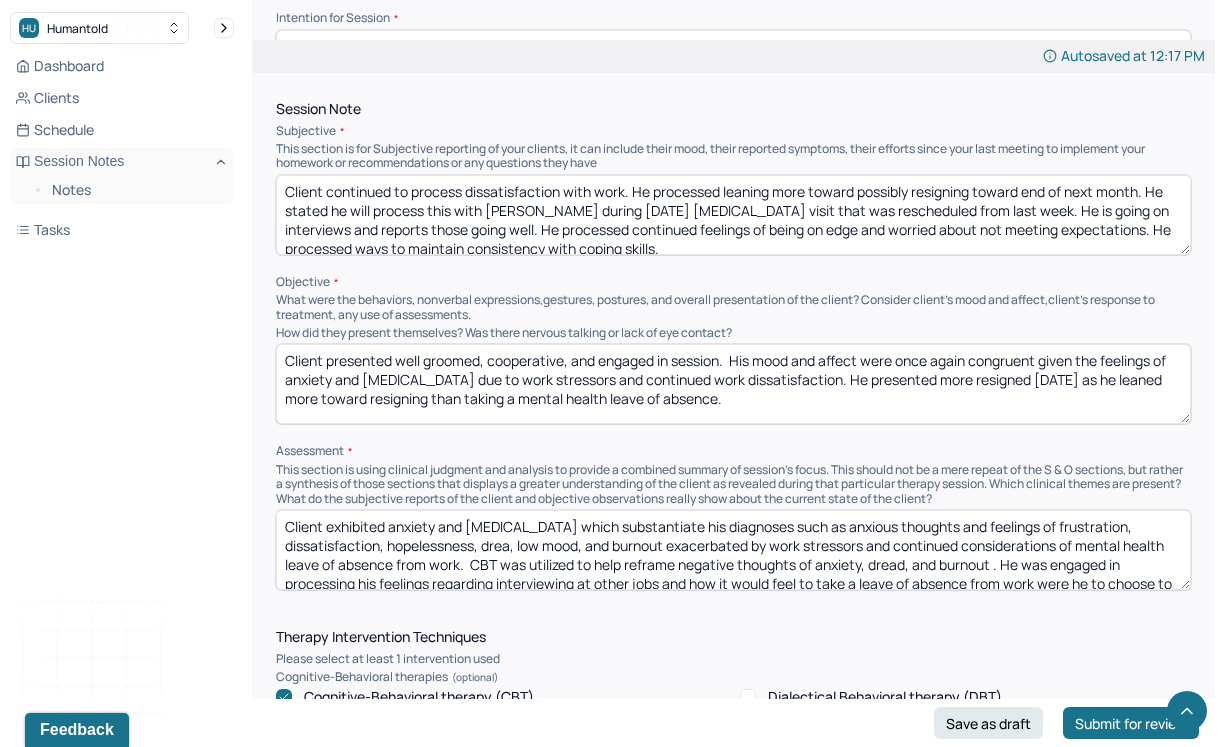 type on "Client continued to process dissatisfaction with work. He processed leaning more toward possibly resigning toward end of next month. He stated he will process this with [PERSON_NAME] during [DATE] [MEDICAL_DATA] visit that was rescheduled from last week. He is going on interviews and reports those going well. He processed continued feelings of being on edge and worried about not meeting expectations. He processed ways to maintain consistency with coping skills." 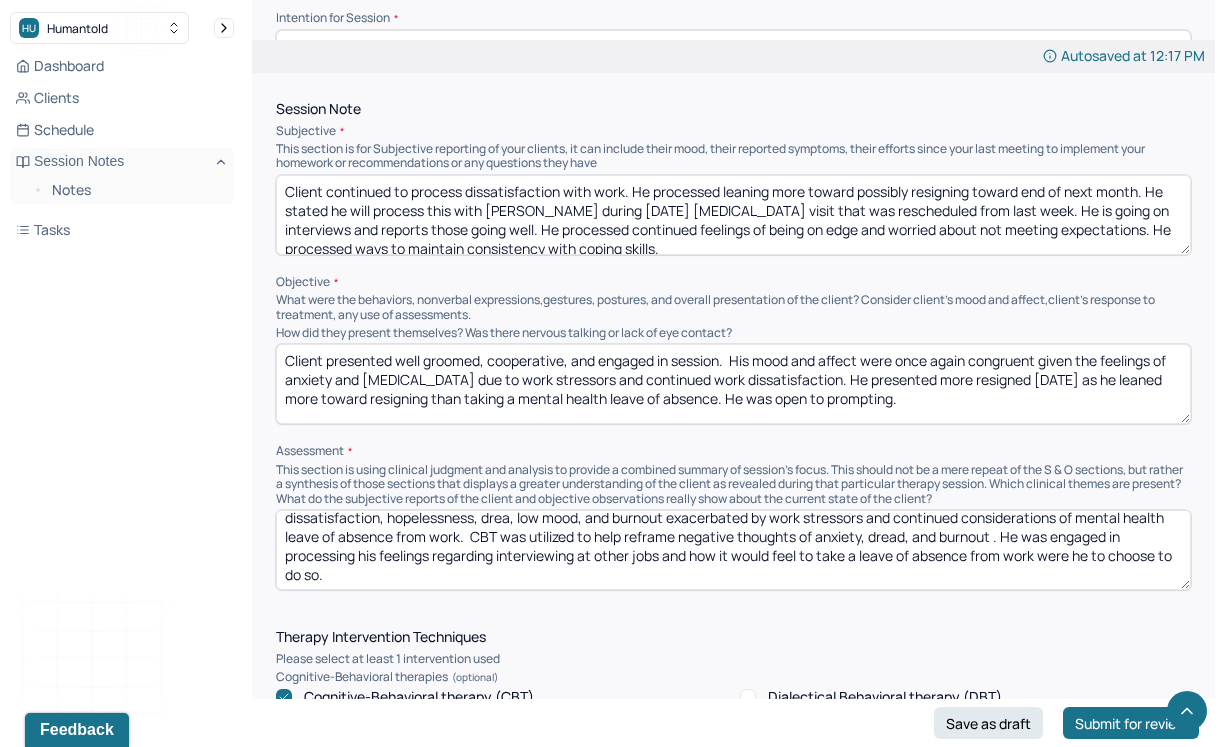 scroll, scrollTop: 0, scrollLeft: 0, axis: both 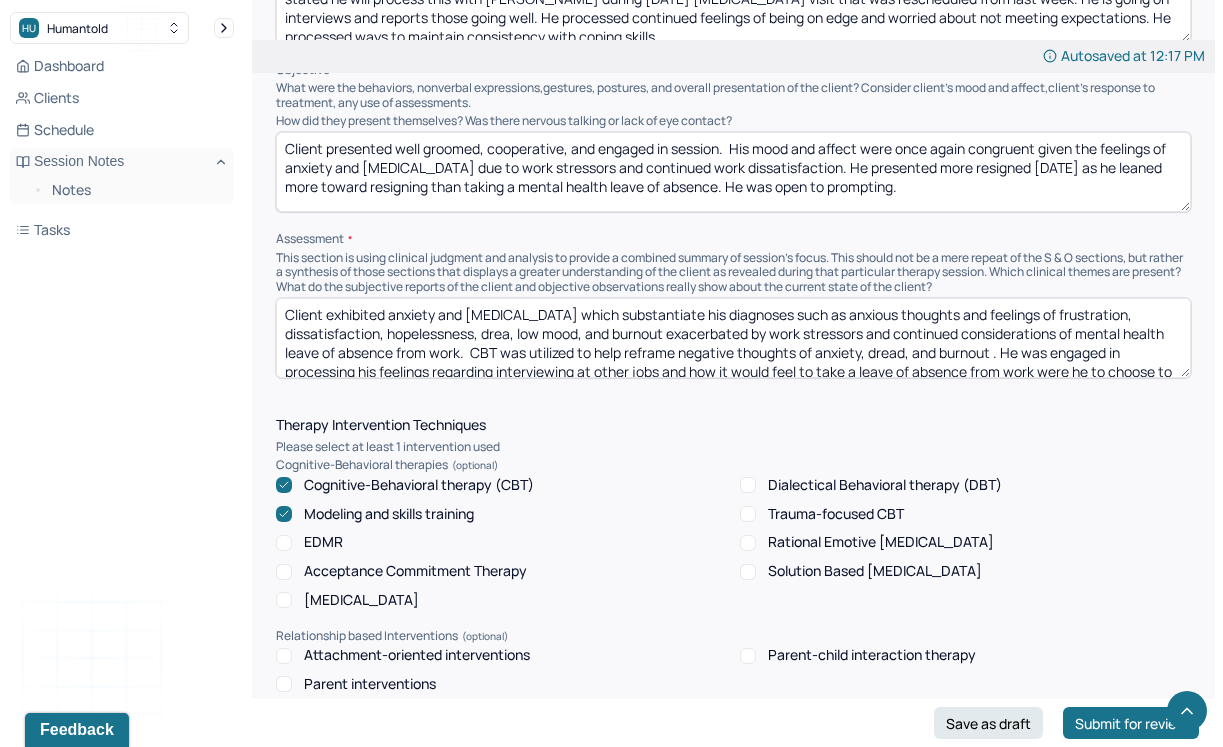 type on "Client presented well groomed, cooperative, and engaged in session.  His mood and affect were once again congruent given the feelings of anxiety and [MEDICAL_DATA] due to work stressors and continued work dissatisfaction. He presented more resigned [DATE] as he leaned more toward resigning than taking a mental health leave of absence. He was open to prompting." 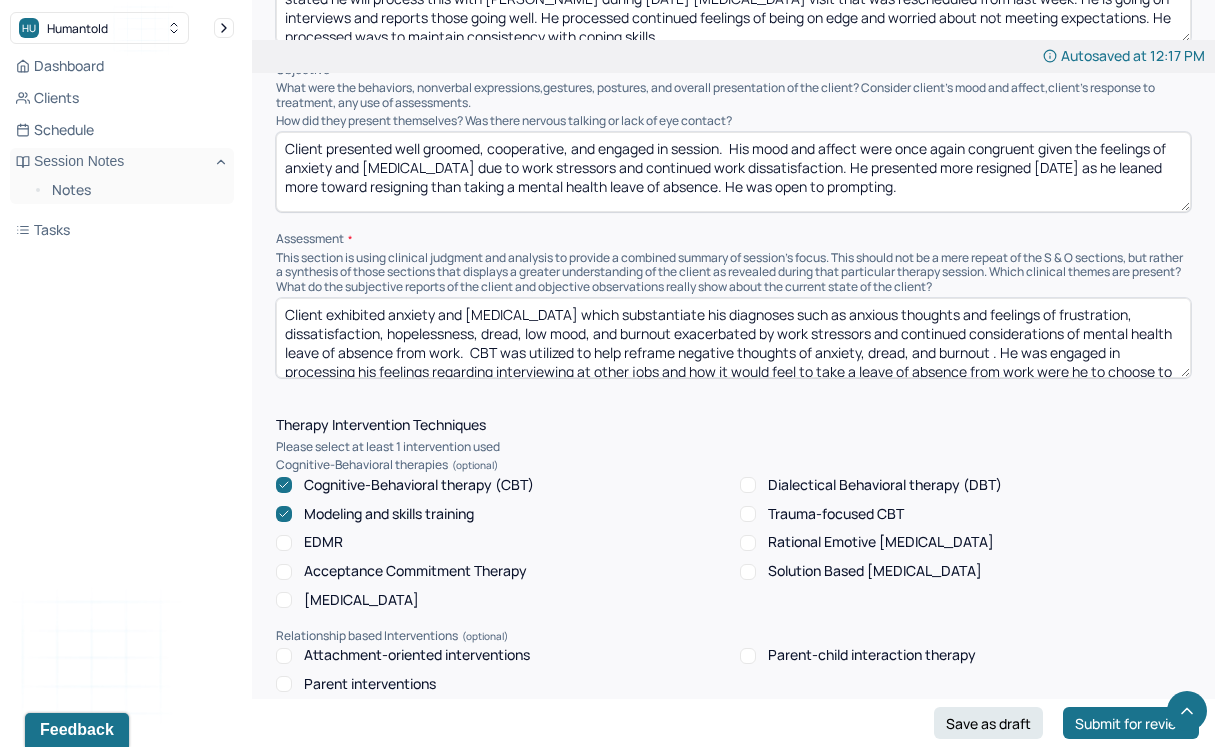 drag, startPoint x: 676, startPoint y: 328, endPoint x: 491, endPoint y: 336, distance: 185.1729 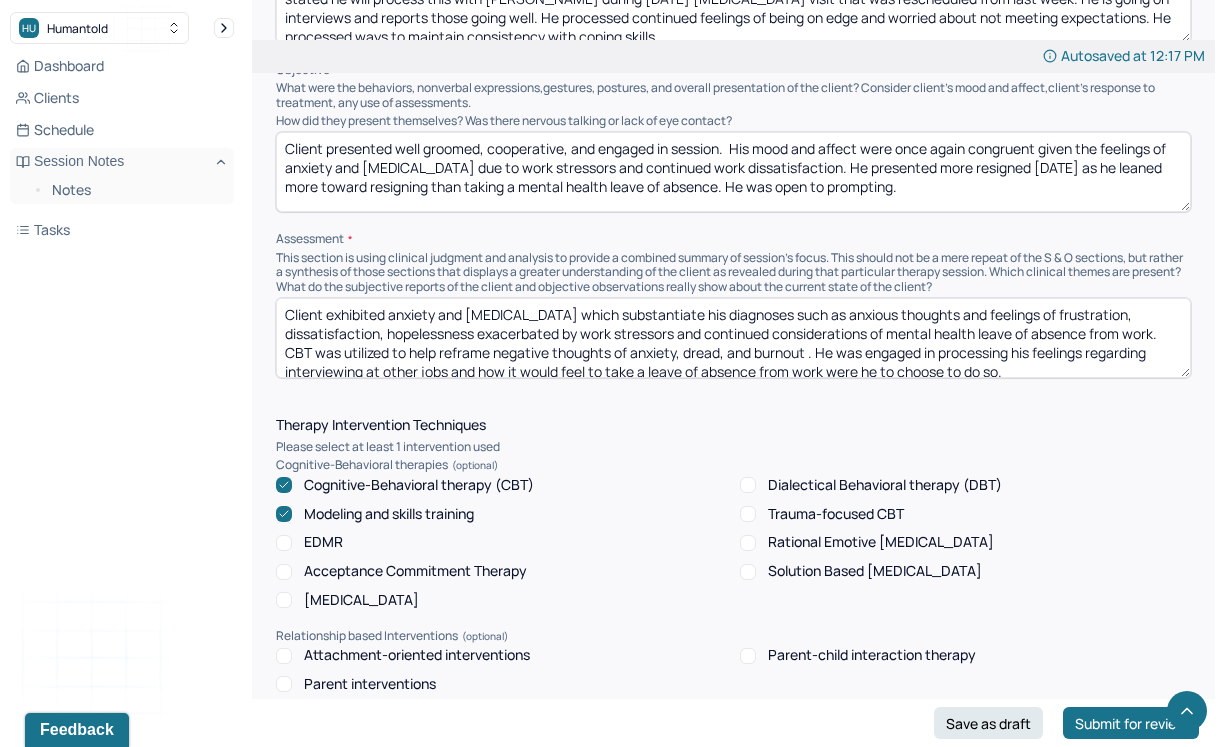 drag, startPoint x: 1172, startPoint y: 326, endPoint x: 706, endPoint y: 329, distance: 466.00964 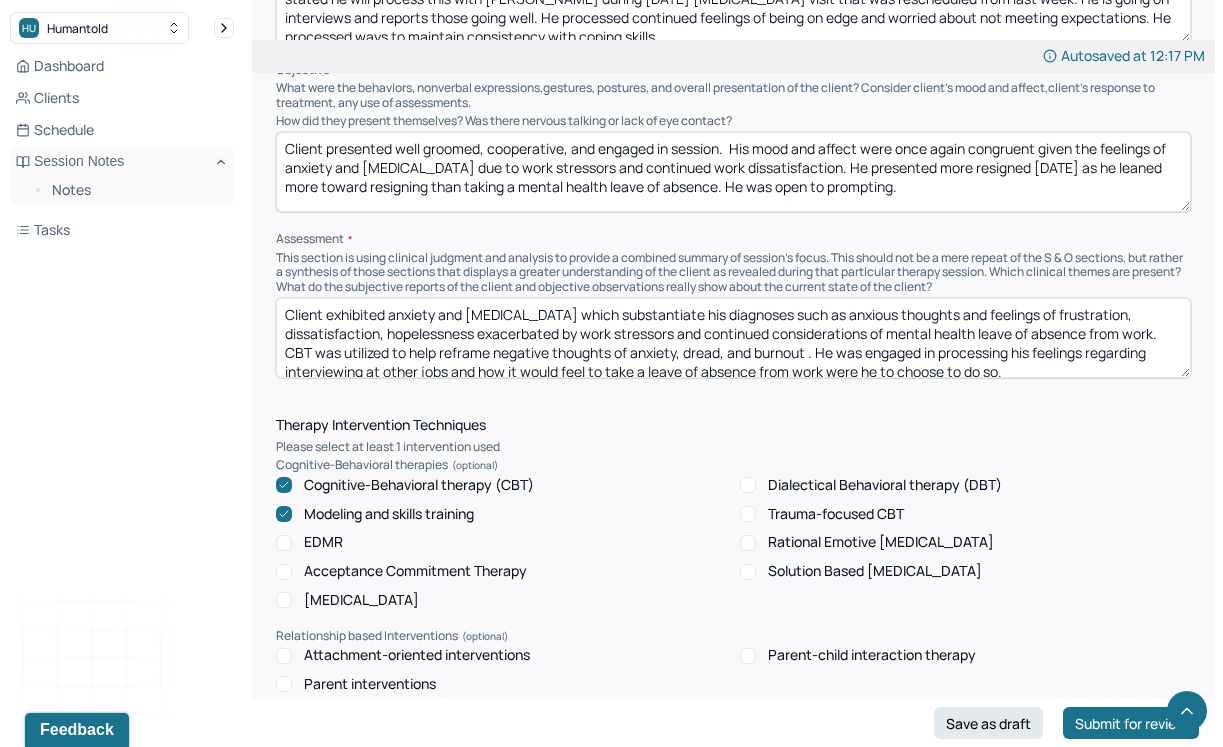 click on "Client exhibited anxiety and [MEDICAL_DATA] which substantiate his diagnoses such as anxious thoughts and feelings of frustration, dissatisfaction, hopelessness exacerbated by work stressors and continued considerations of mental health leave of absence from work.  CBT was utilized to help reframe negative thoughts of anxiety, dread, and burnout . He was engaged in processing his feelings regarding interviewing at other jobs and how it would feel to take a leave of absence from work were he to choose to do so." at bounding box center (733, 338) 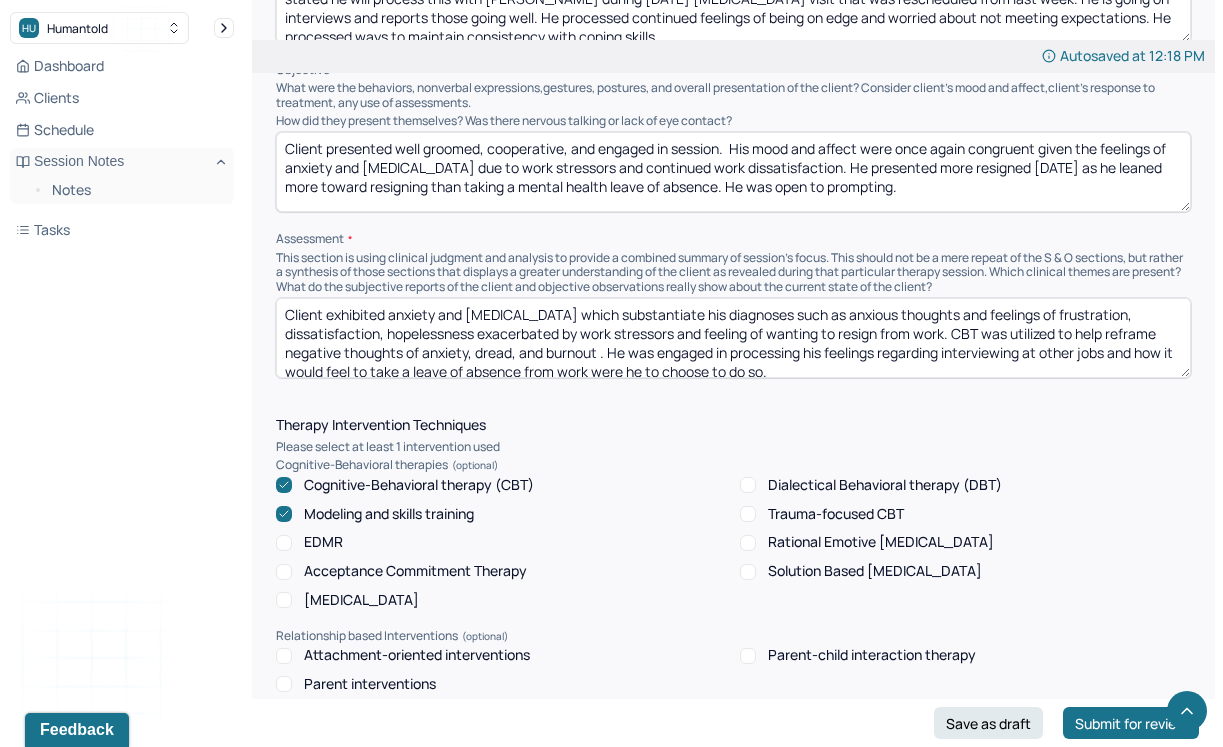drag, startPoint x: 602, startPoint y: 348, endPoint x: 405, endPoint y: 353, distance: 197.06345 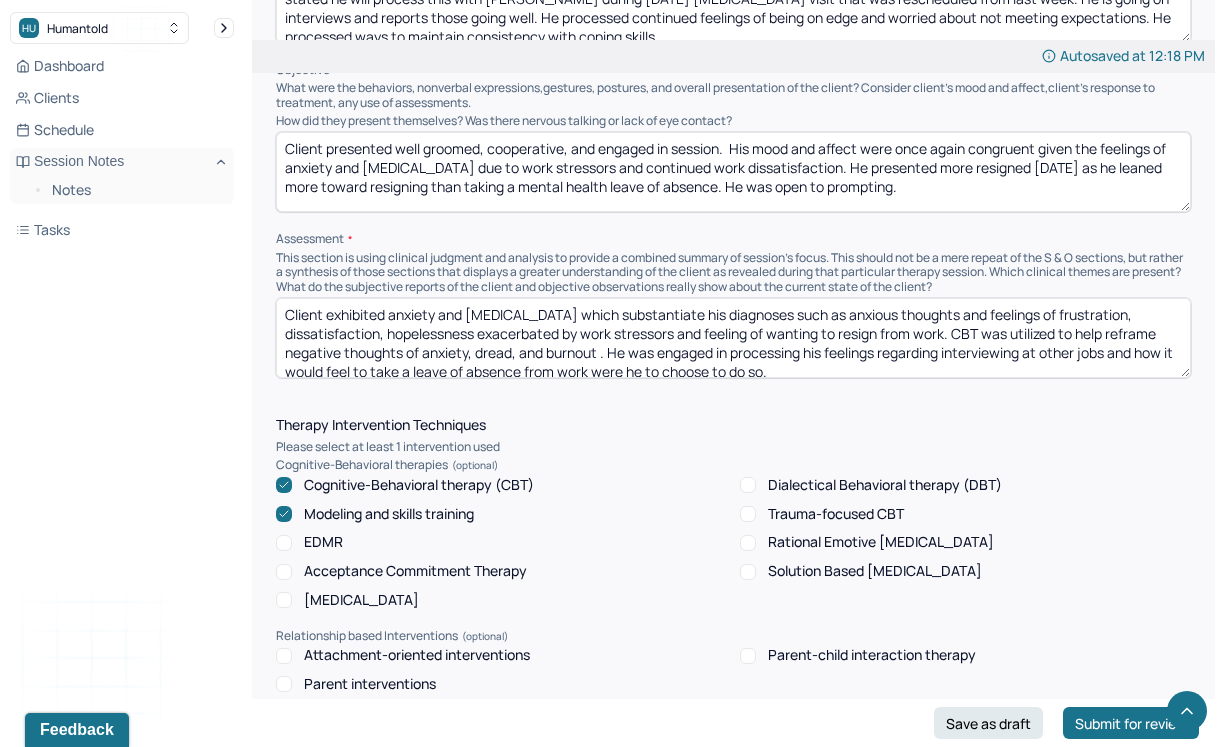 click on "Client exhibited anxiety and [MEDICAL_DATA] which substantiate his diagnoses such as anxious thoughts and feelings of frustration, dissatisfaction, hopelessness exacerbated by work stressors and feeling of wanting to resign from work. CBT was utilized to help reframe negative thoughts of anxiety, dread, and burnout . He was engaged in processing his feelings regarding interviewing at other jobs and how it would feel to take a leave of absence from work were he to choose to do so." at bounding box center (733, 338) 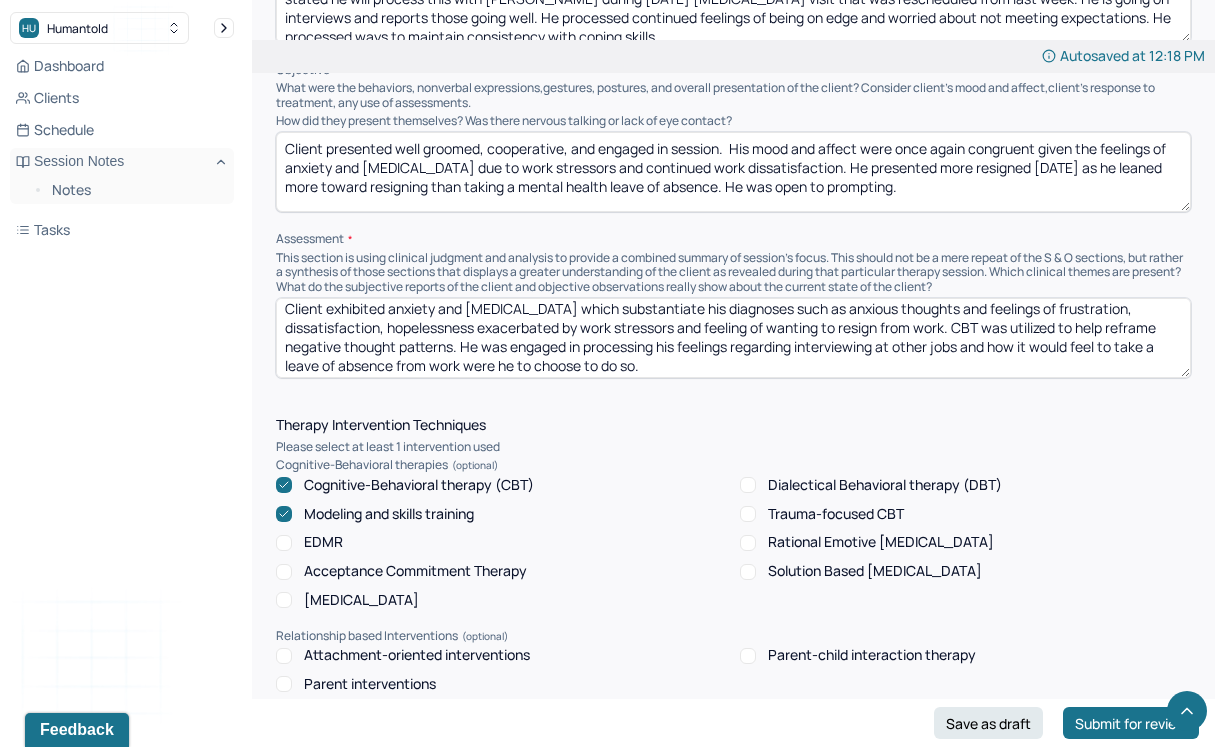 scroll, scrollTop: 9, scrollLeft: 0, axis: vertical 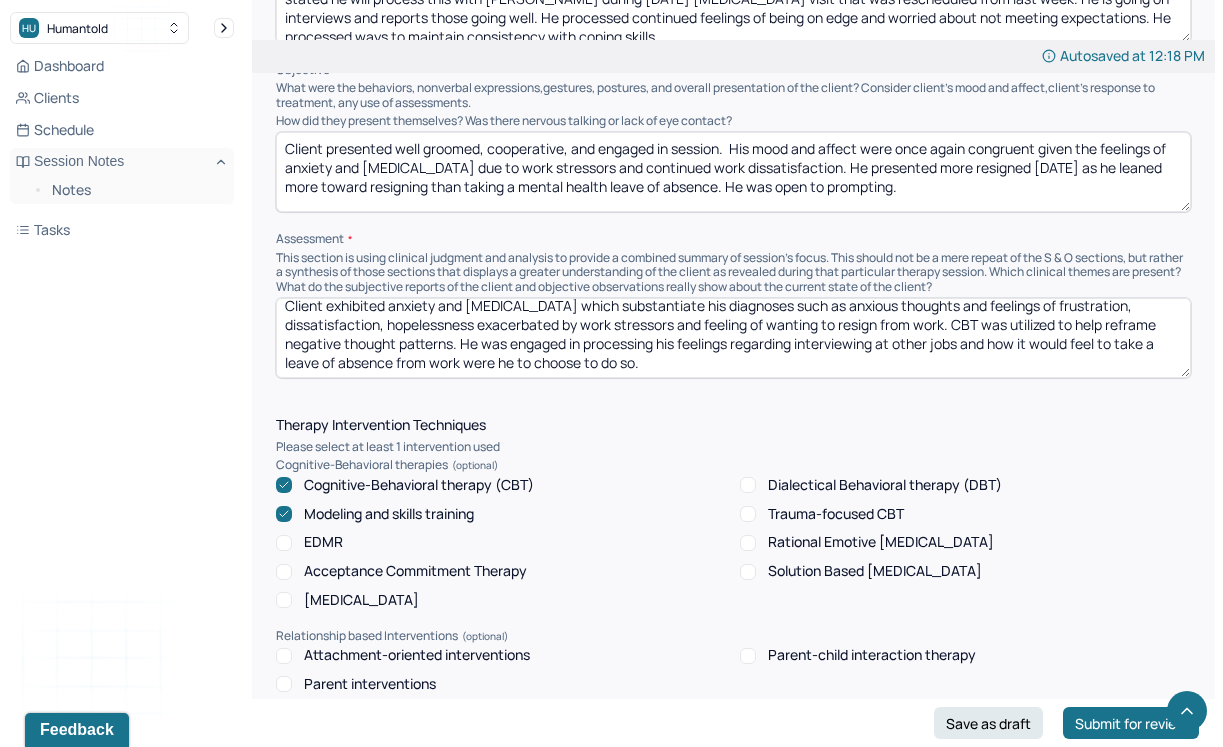 drag, startPoint x: 666, startPoint y: 367, endPoint x: 465, endPoint y: 341, distance: 202.67462 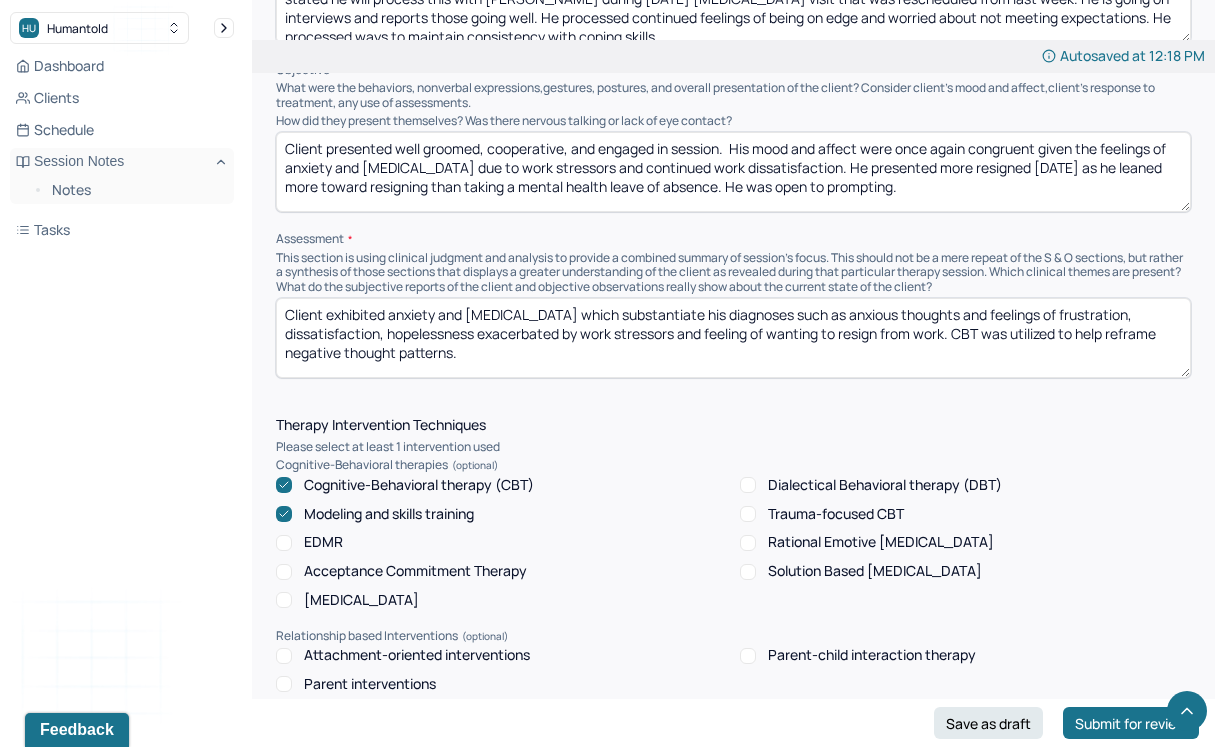 scroll, scrollTop: 0, scrollLeft: 0, axis: both 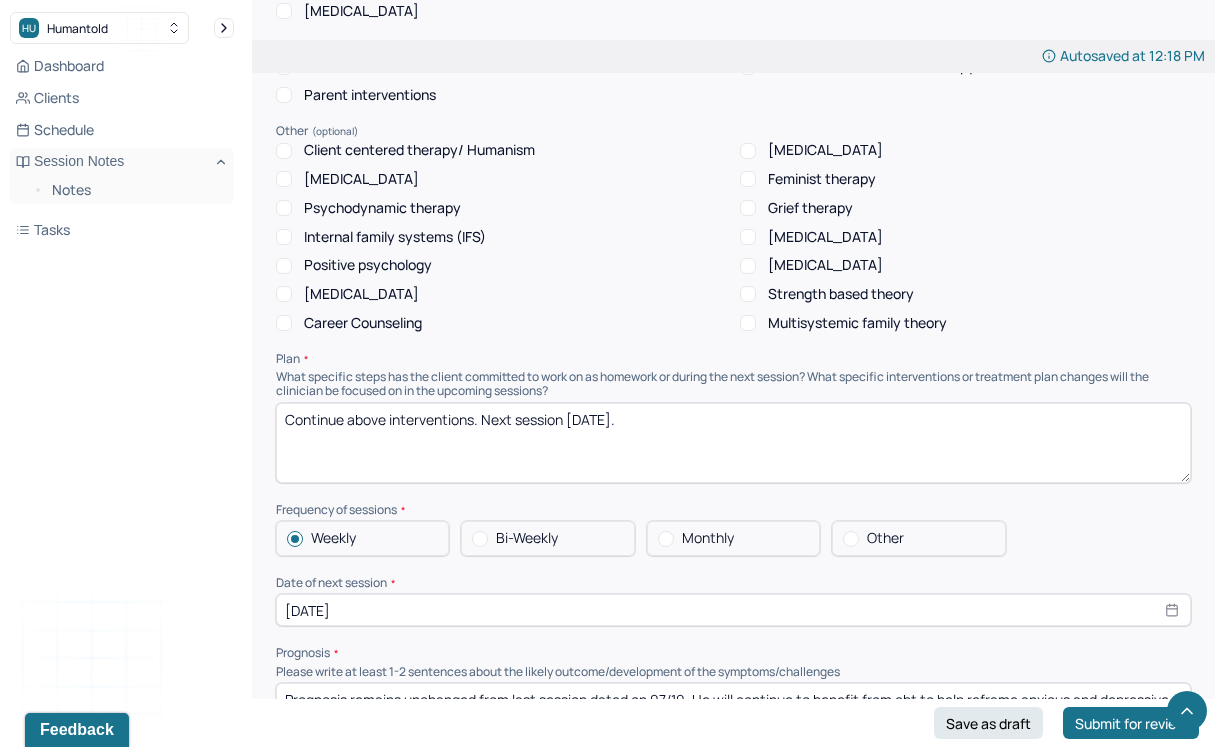 type on "Client exhibited anxiety and [MEDICAL_DATA] which substantiate his diagnoses such as anxious thoughts and feelings of frustration, dissatisfaction, hopelessness exacerbated by work stressors and feeling of wanting to resign from work. CBT was utilized to help reframe negative thought patterns." 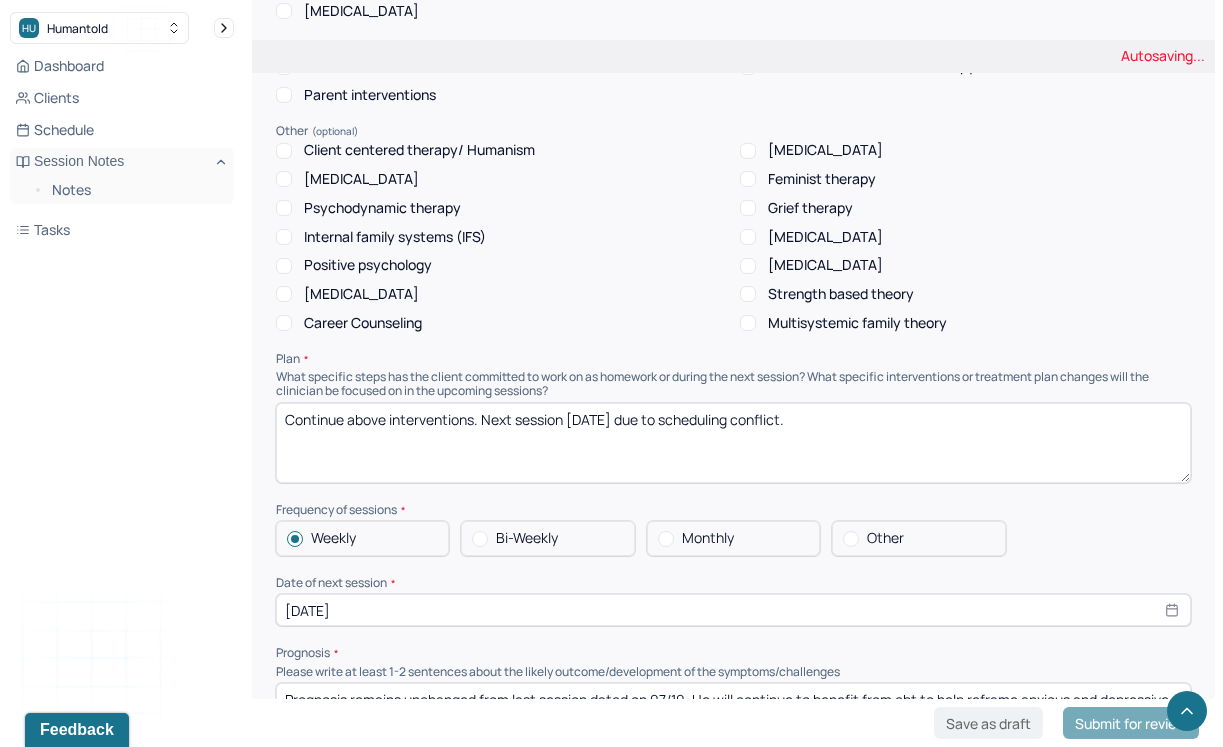 type on "Continue above interventions. Next session [DATE] due to scheduling conflict." 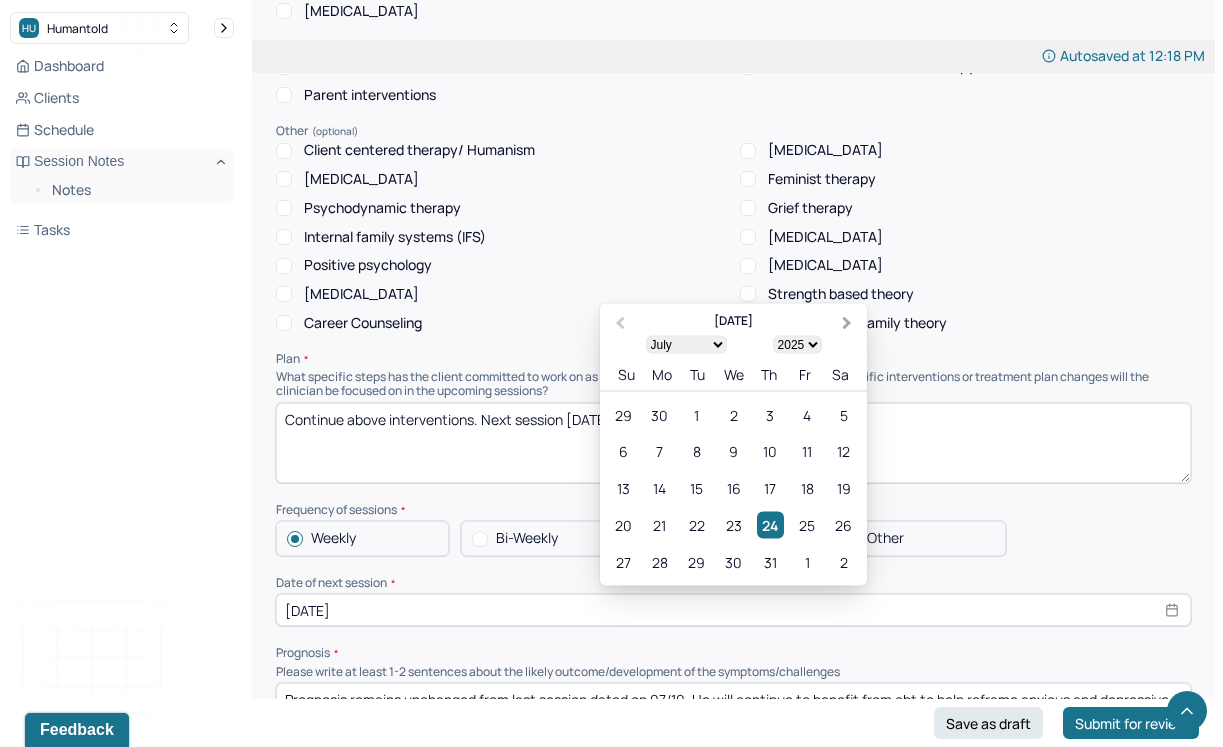 click on "Next Month" at bounding box center (847, 323) 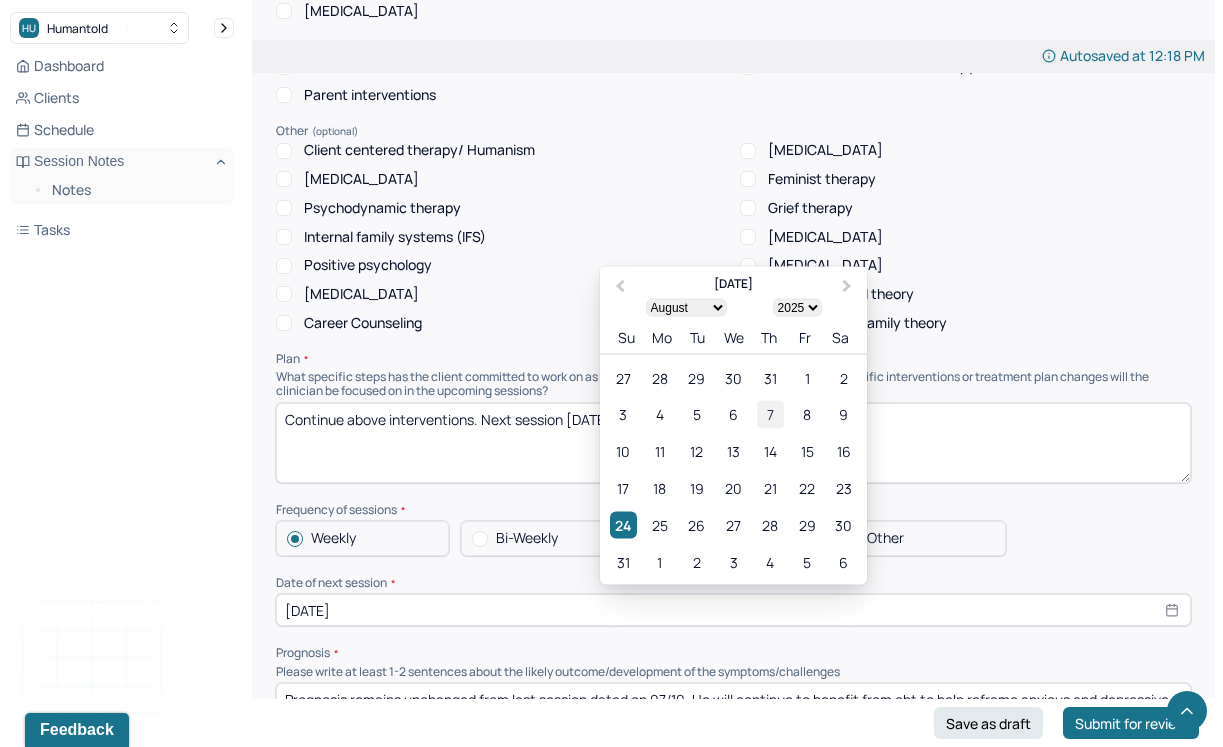 click on "7" at bounding box center [770, 414] 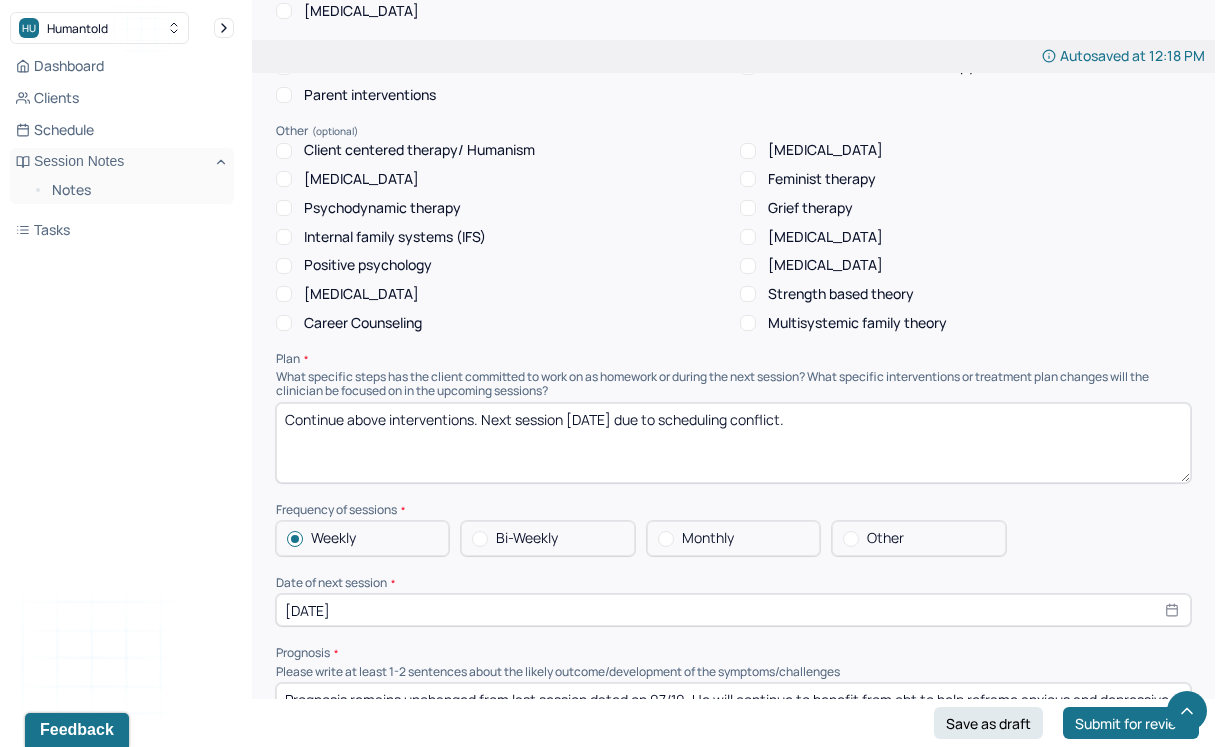 scroll, scrollTop: 1882, scrollLeft: 0, axis: vertical 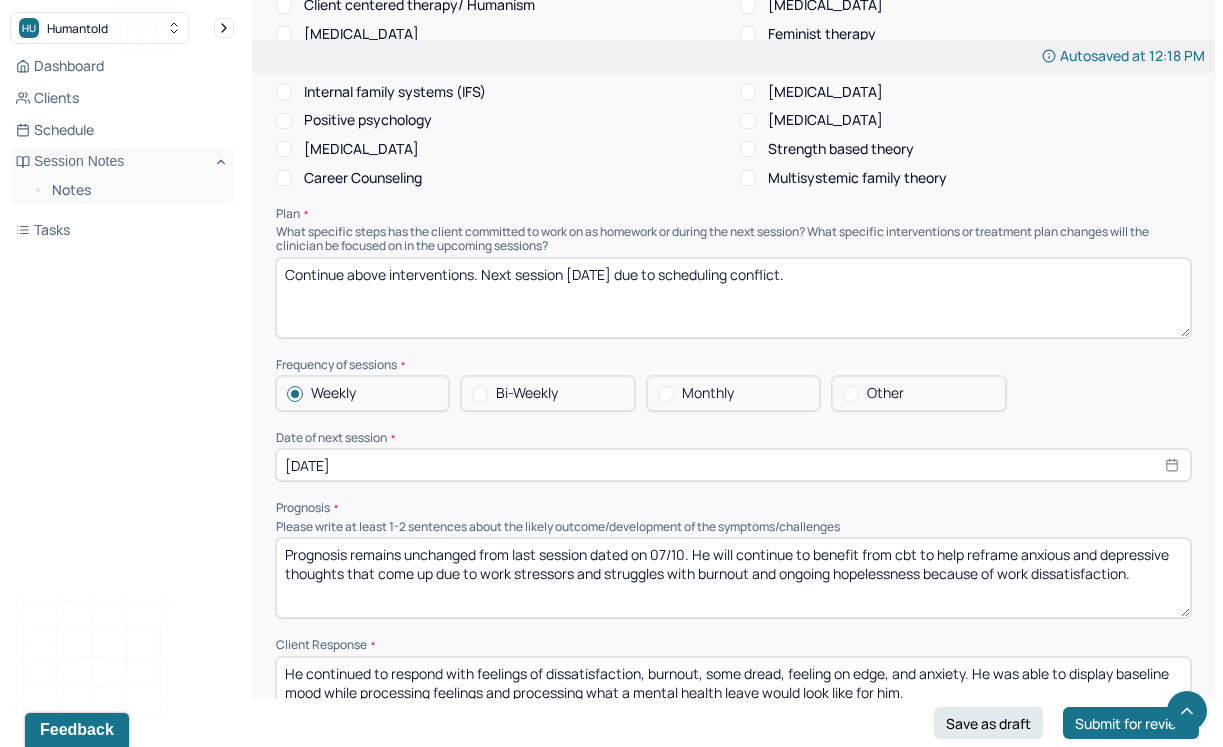 click on "Prognosis remains unchanged from last session dated on 07/10. He will continue to benefit from cbt to help reframe anxious and depressive thoughts that come up due to work stressors and struggles with burnout and ongoing hopelessness because of work dissatisfaction." at bounding box center (733, 578) 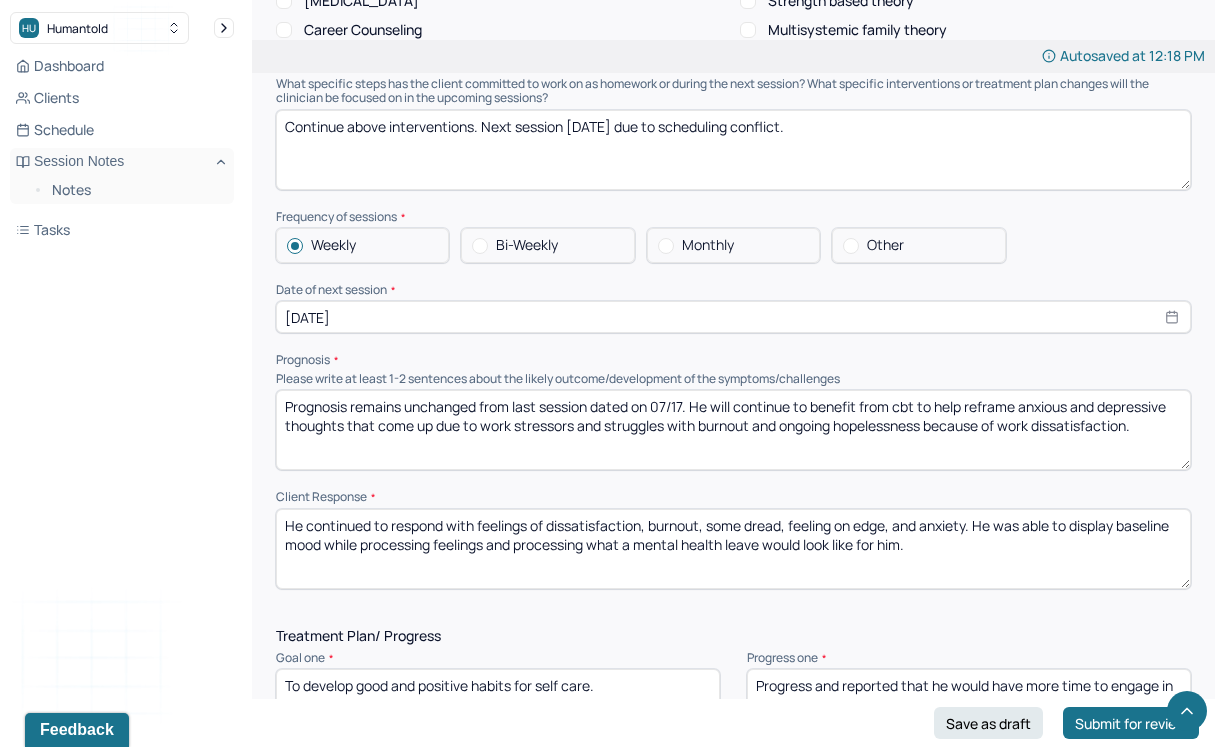 scroll, scrollTop: 2122, scrollLeft: 0, axis: vertical 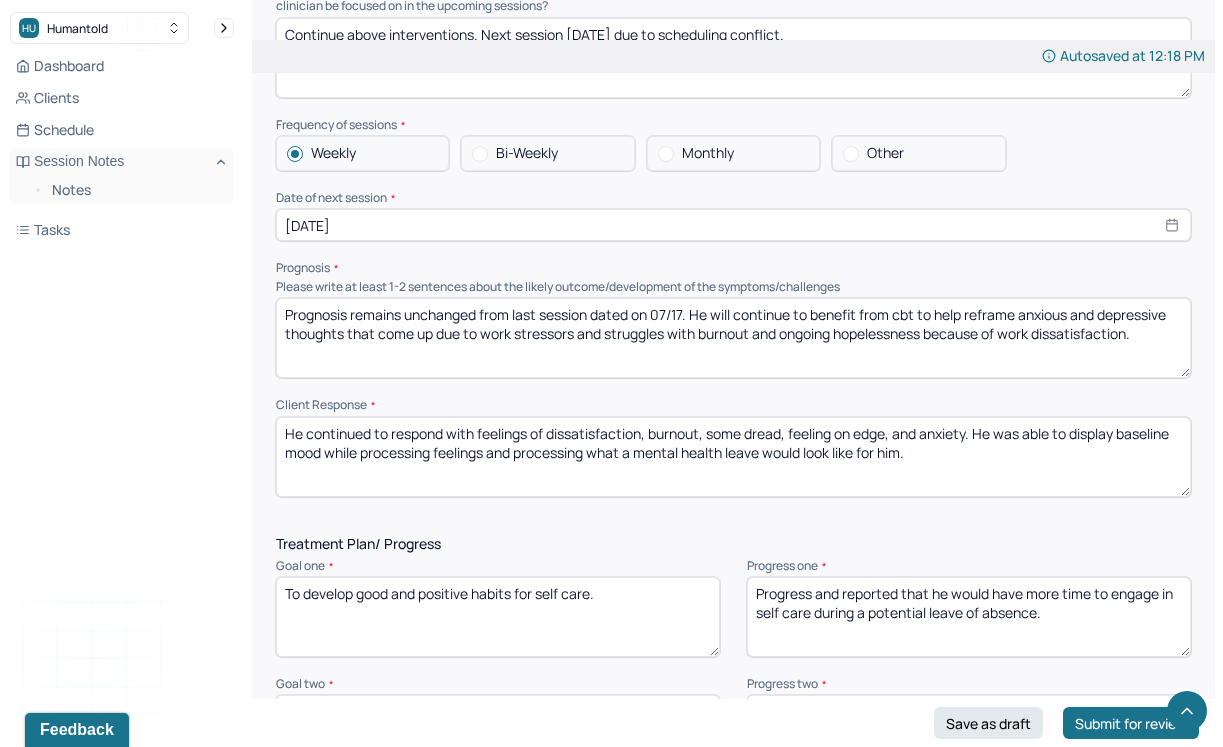 type on "Prognosis remains unchanged from last session dated on 07/17. He will continue to benefit from cbt to help reframe anxious and depressive thoughts that come up due to work stressors and struggles with burnout and ongoing hopelessness because of work dissatisfaction." 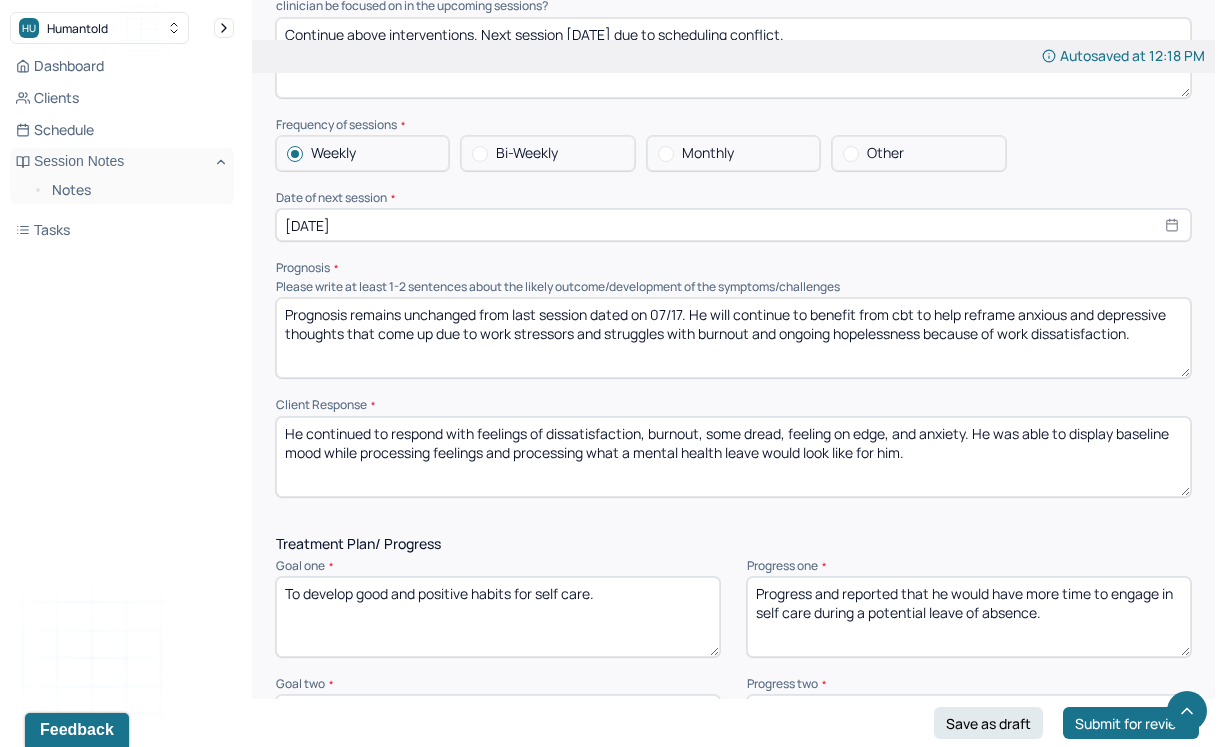 drag, startPoint x: 925, startPoint y: 445, endPoint x: 307, endPoint y: 430, distance: 618.182 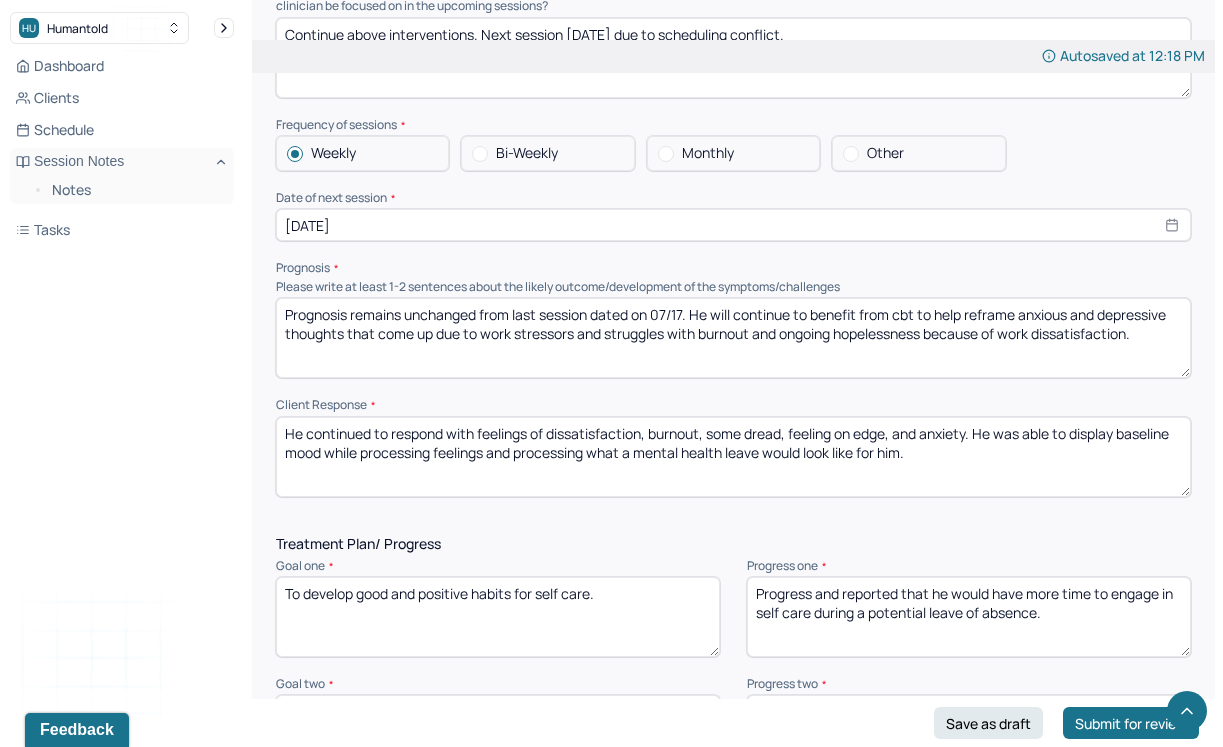 click on "He continued to respond with feelings of dissatisfaction, burnout, some dread, feeling on edge, and anxiety. He was able to display baseline mood while processing feelings and processing what a mental health leave would look like for him." at bounding box center (733, 457) 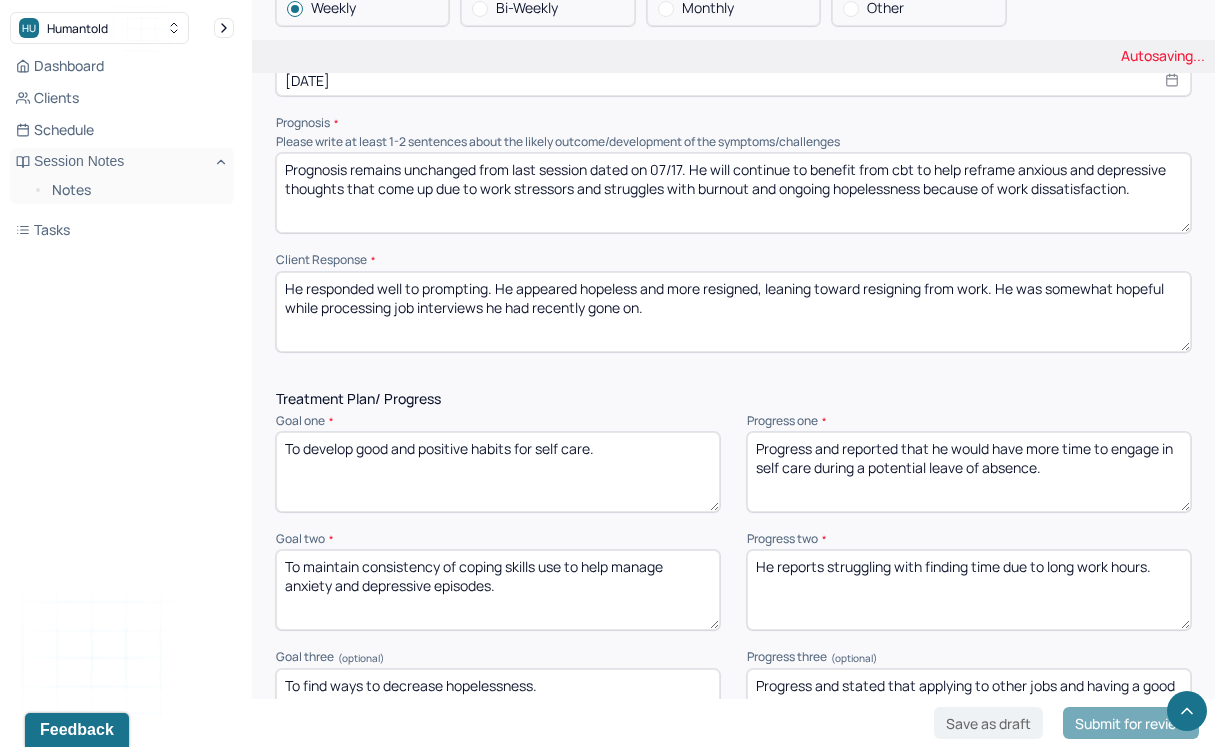 scroll, scrollTop: 2297, scrollLeft: 0, axis: vertical 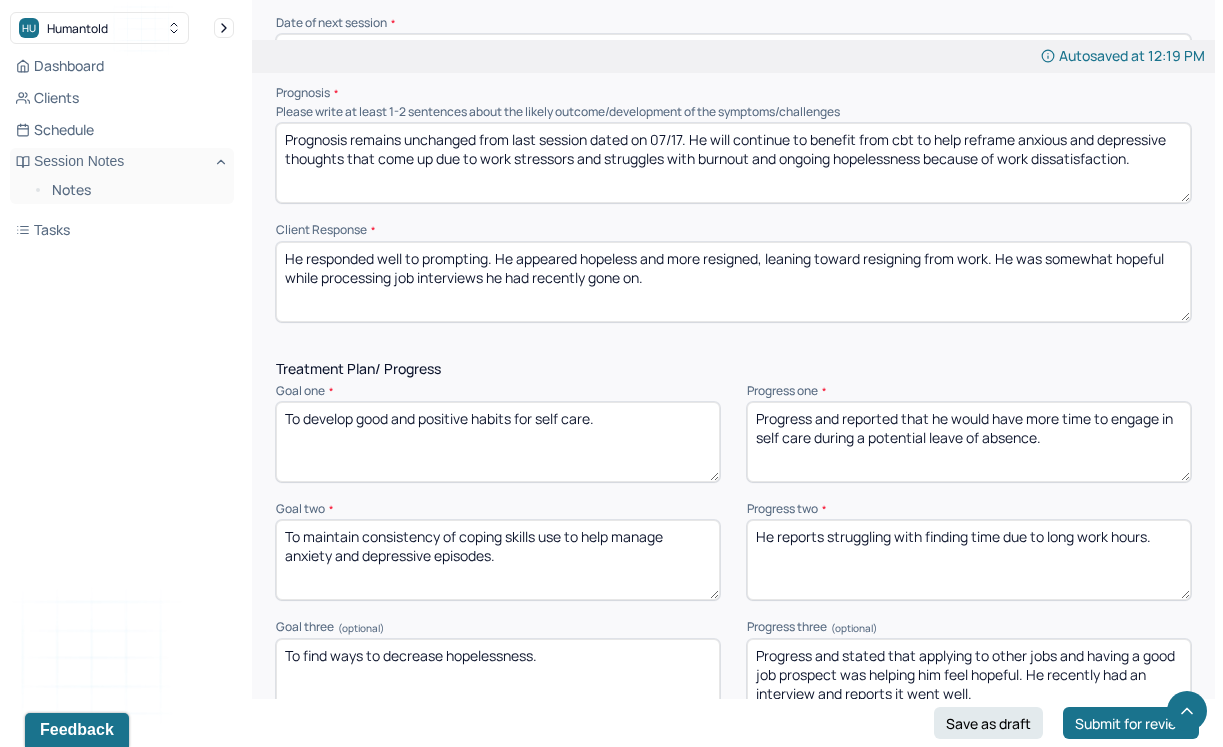 type on "He responded well to prompting. He appeared hopeless and more resigned, leaning toward resigning from work. He was somewhat hopeful while processing job interviews he had recently gone on." 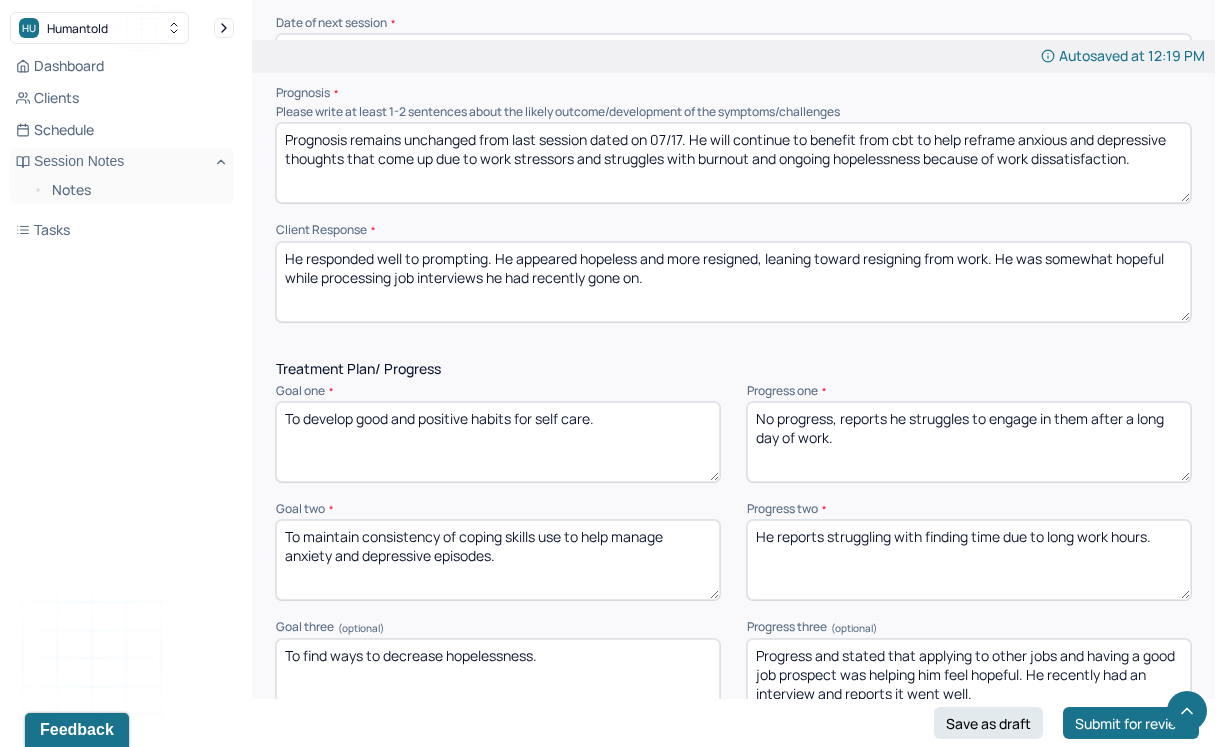 type on "No progress, reports he struggles to engage in them after a long day of work." 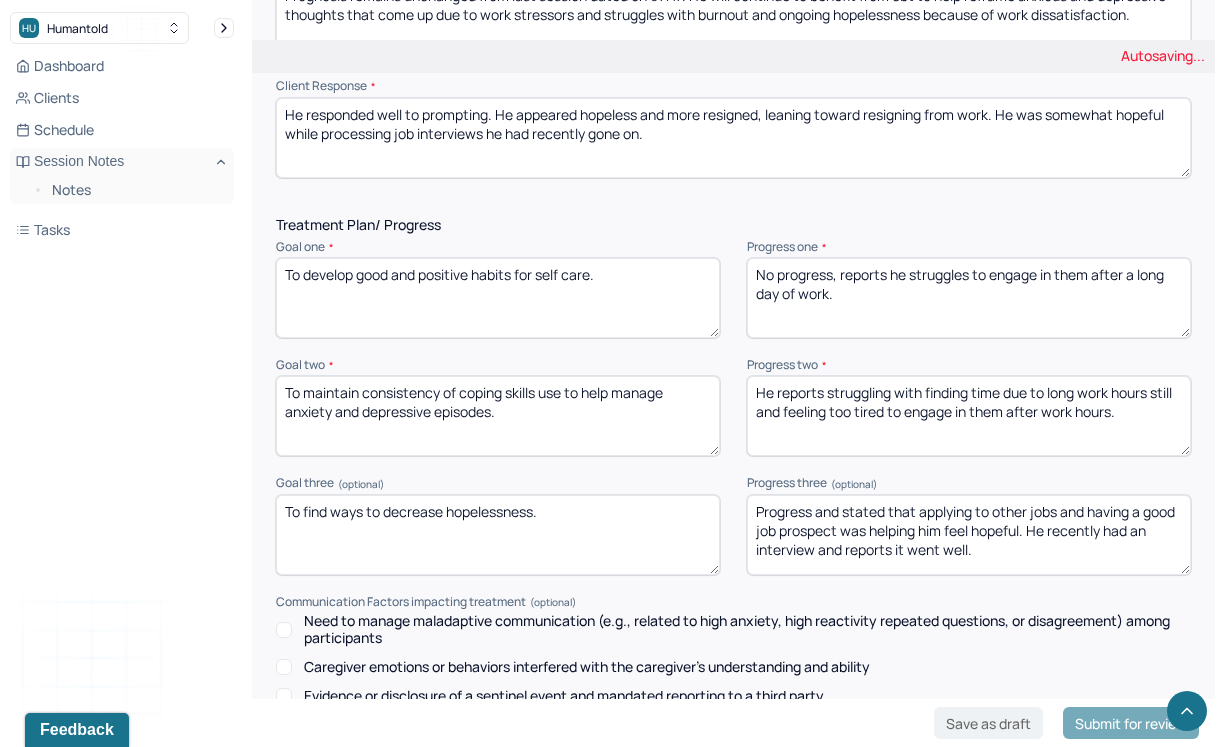 scroll, scrollTop: 2515, scrollLeft: 0, axis: vertical 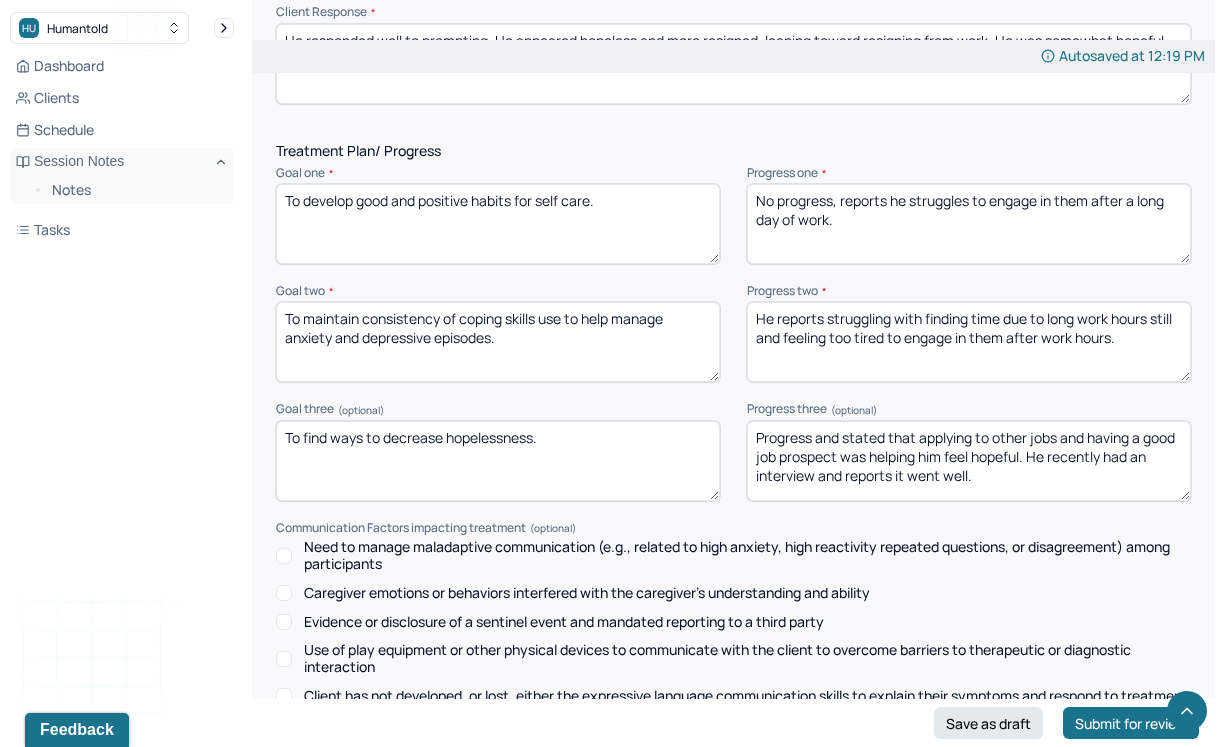 type on "He reports struggling with finding time due to long work hours still and feeling too tired to engage in them after work hours." 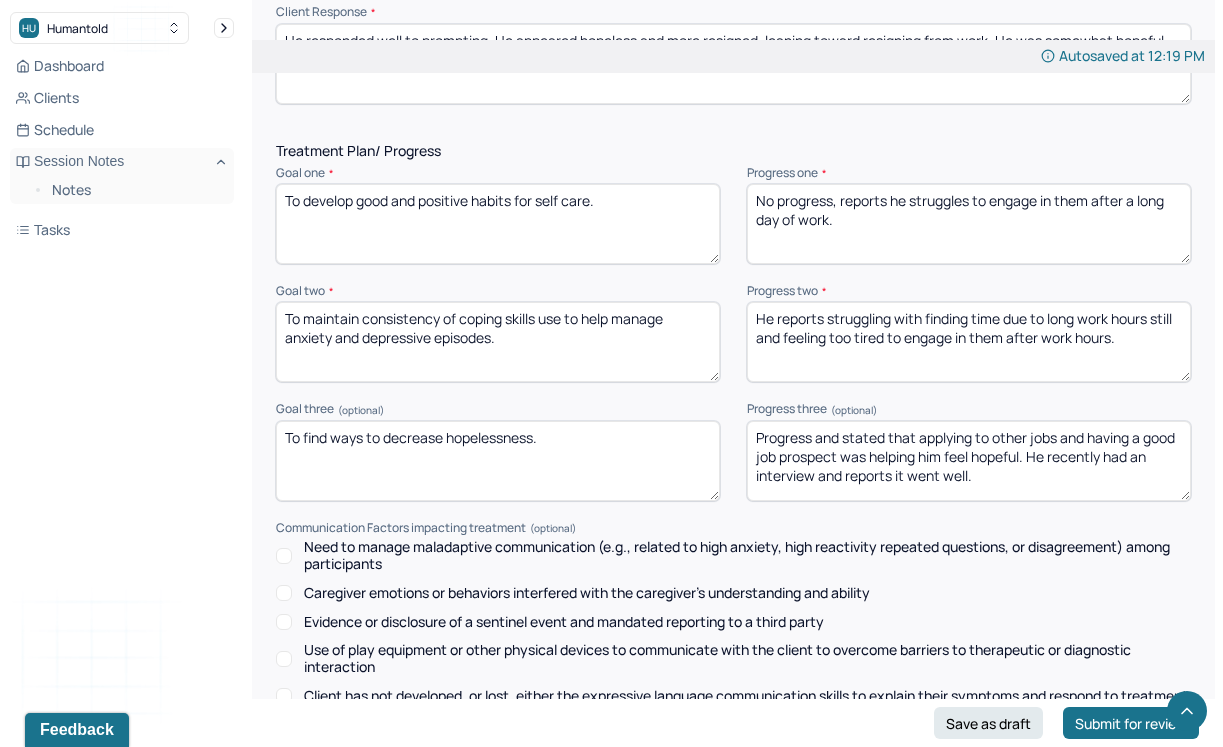 drag, startPoint x: 1002, startPoint y: 484, endPoint x: 958, endPoint y: 473, distance: 45.35416 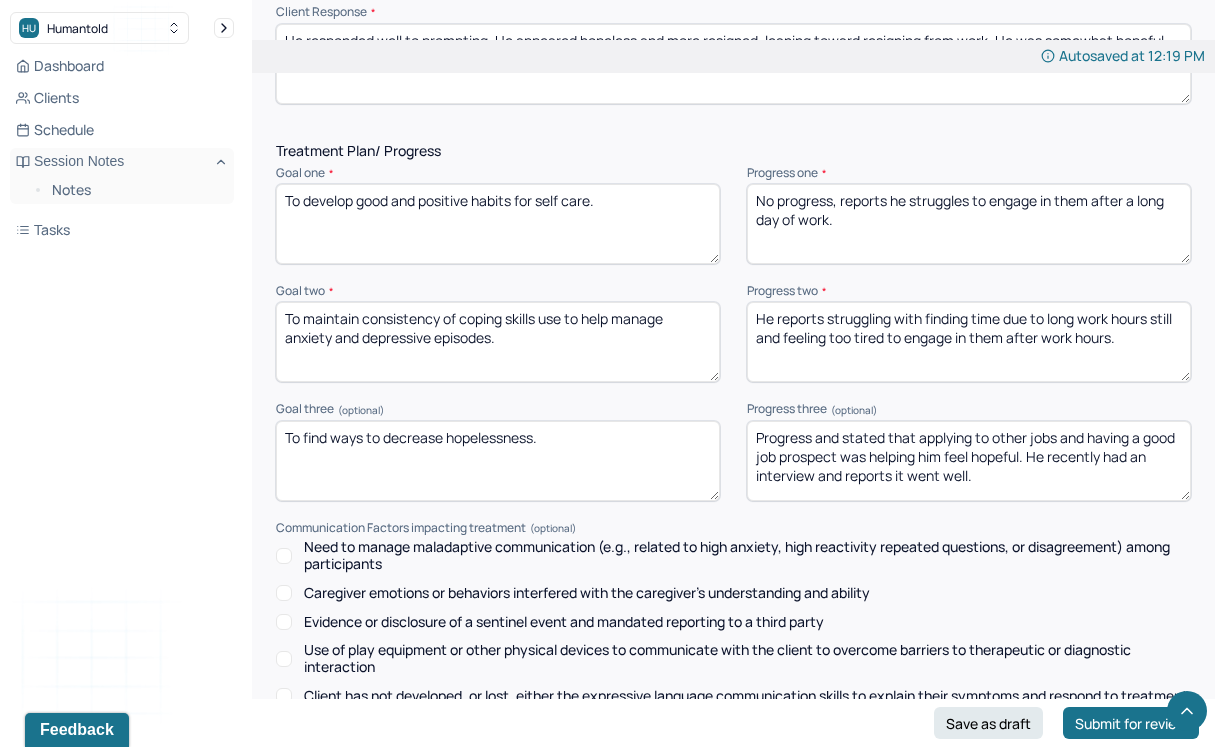 click on "Progress and stated that applying to other jobs and having a good job prospect was helping him feel hopeful. He recently had an interview and reports it went well." at bounding box center (969, 461) 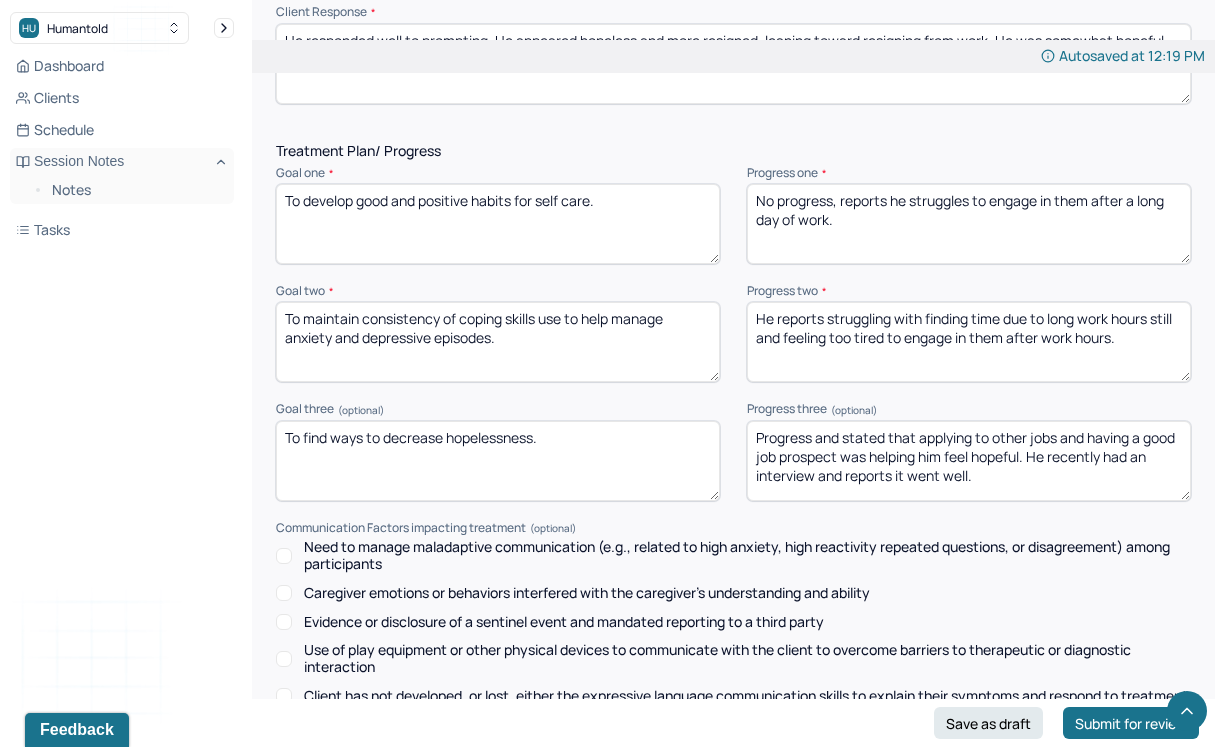drag, startPoint x: 976, startPoint y: 470, endPoint x: 842, endPoint y: 452, distance: 135.20355 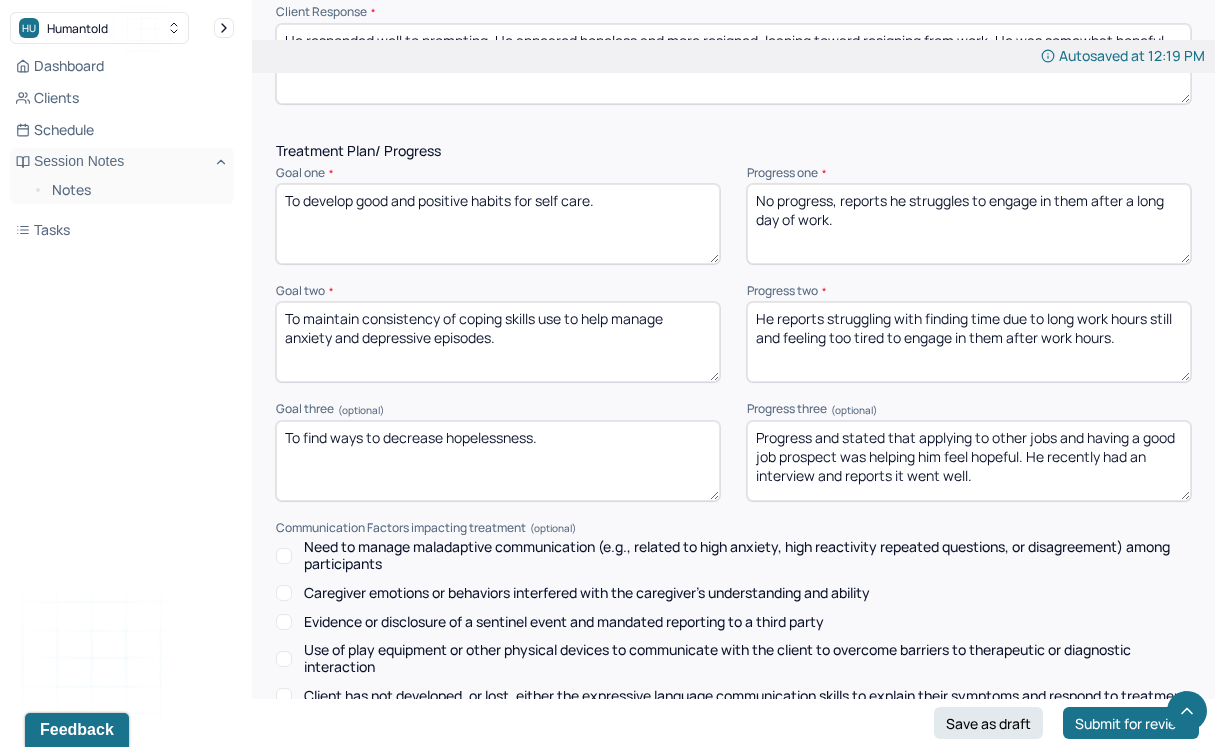 click on "Progress and stated that applying to other jobs and having a good job prospect was helping him feel hopeful. He recently had an interview and reports it went well." at bounding box center [969, 461] 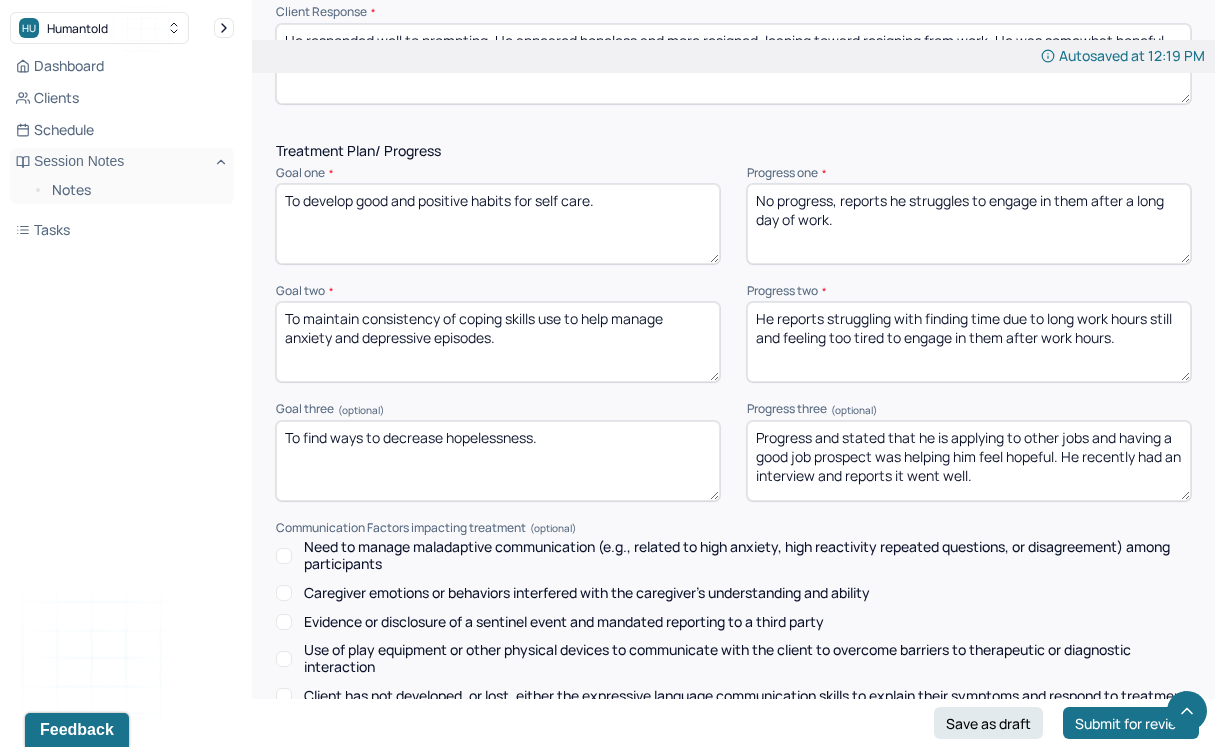 drag, startPoint x: 1030, startPoint y: 472, endPoint x: 880, endPoint y: 449, distance: 151.75308 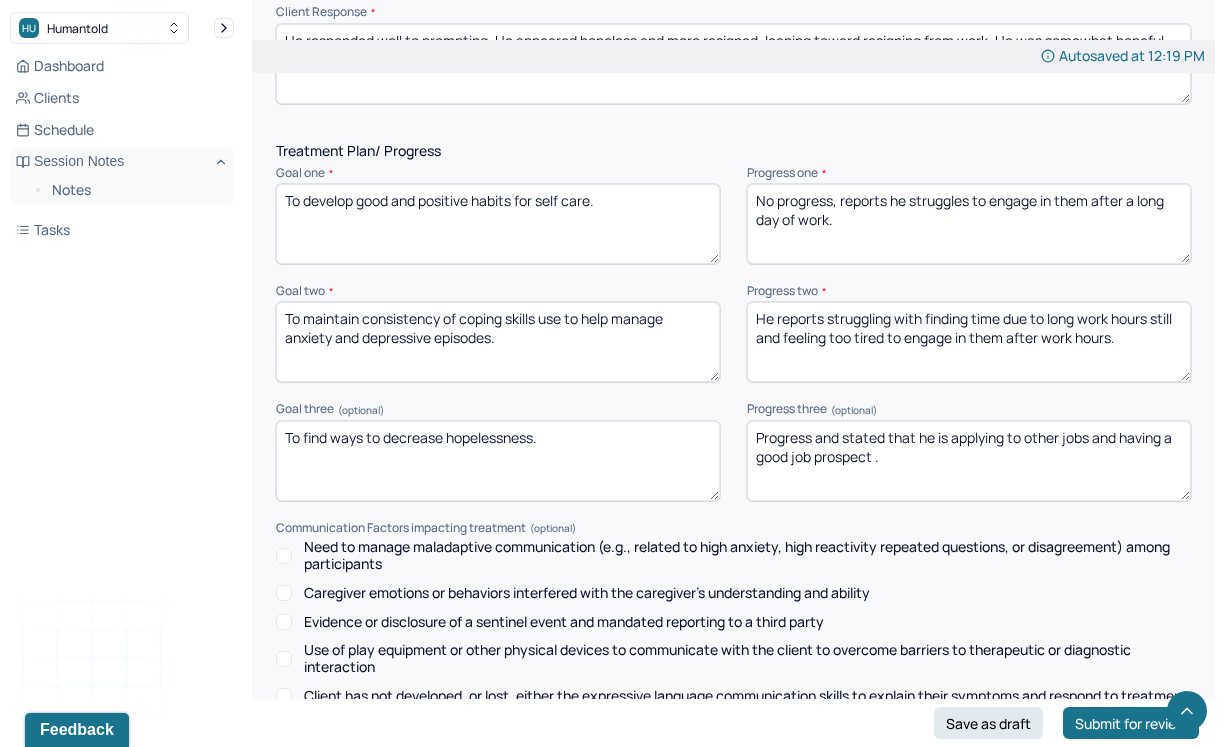 click on "Progress and stated that he is applying to other jobs and having a good job prospect was helping him feel hopeful. He recently had an interview and reports it went well." at bounding box center [969, 461] 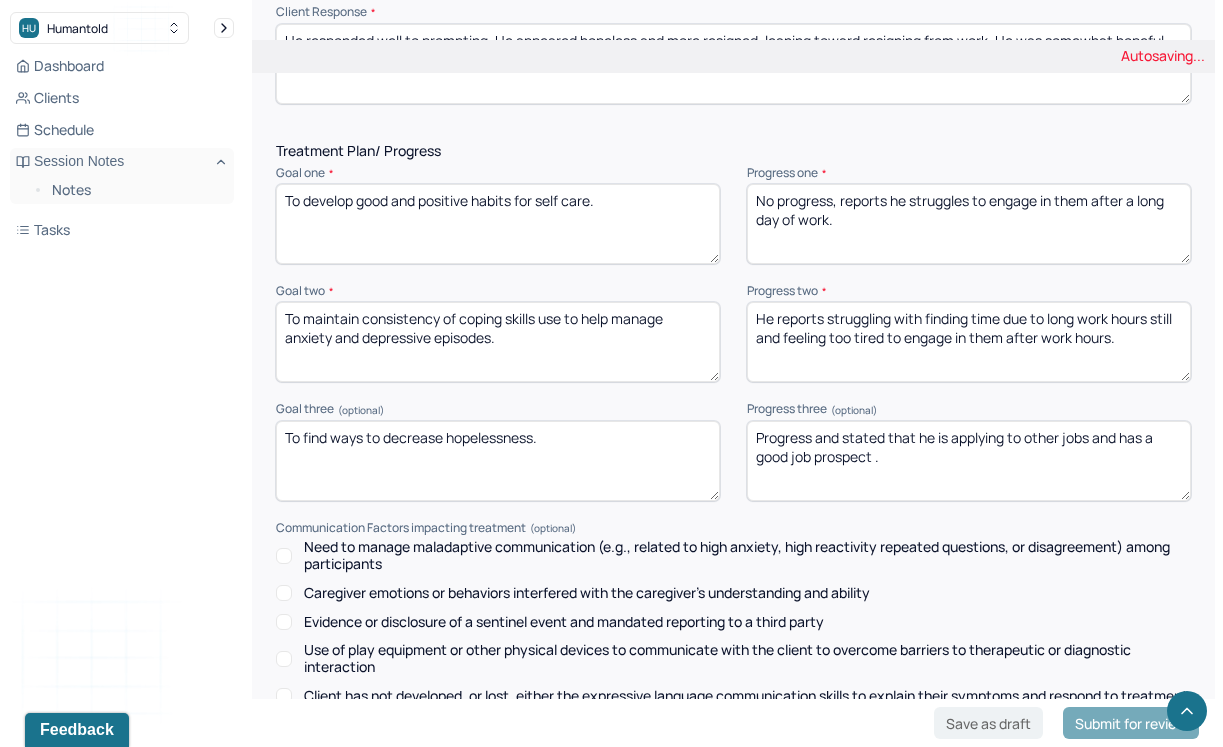 click on "Progress and stated that he is applying to other jobs and having a good job prospect ." at bounding box center (969, 461) 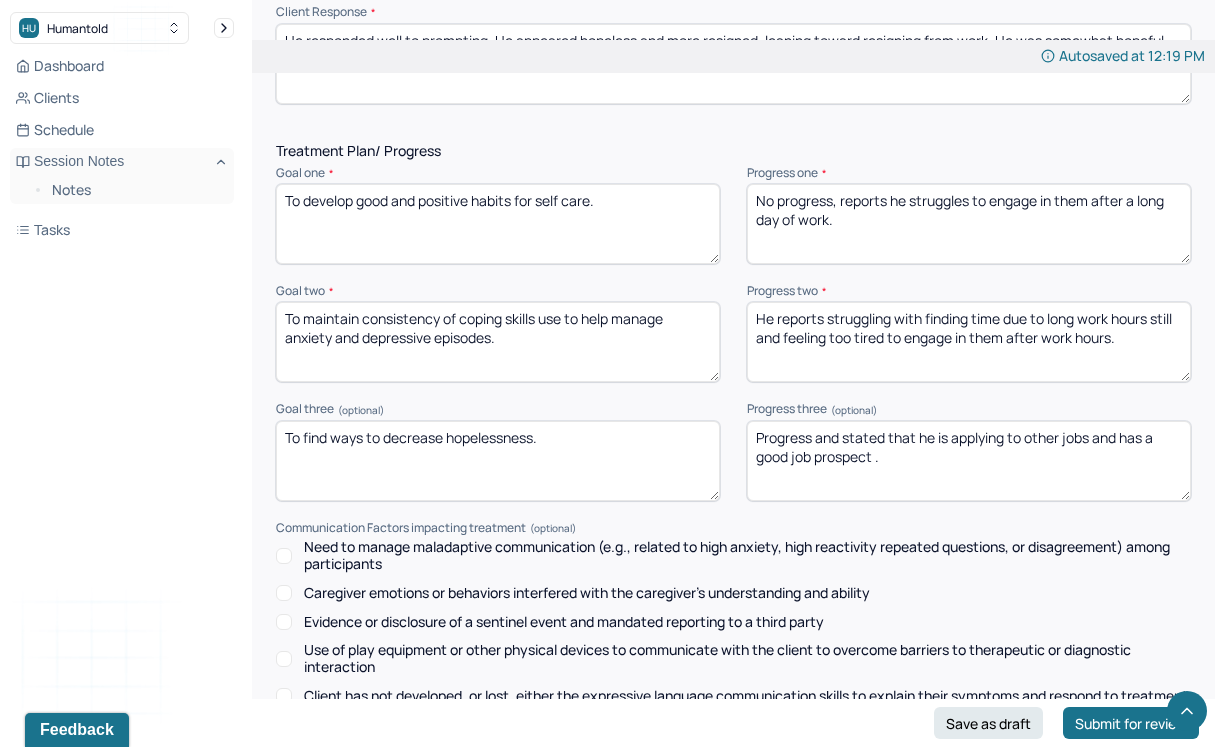 click on "Progress and stated that he is applying to other jobs and having a good job prospect ." at bounding box center (969, 461) 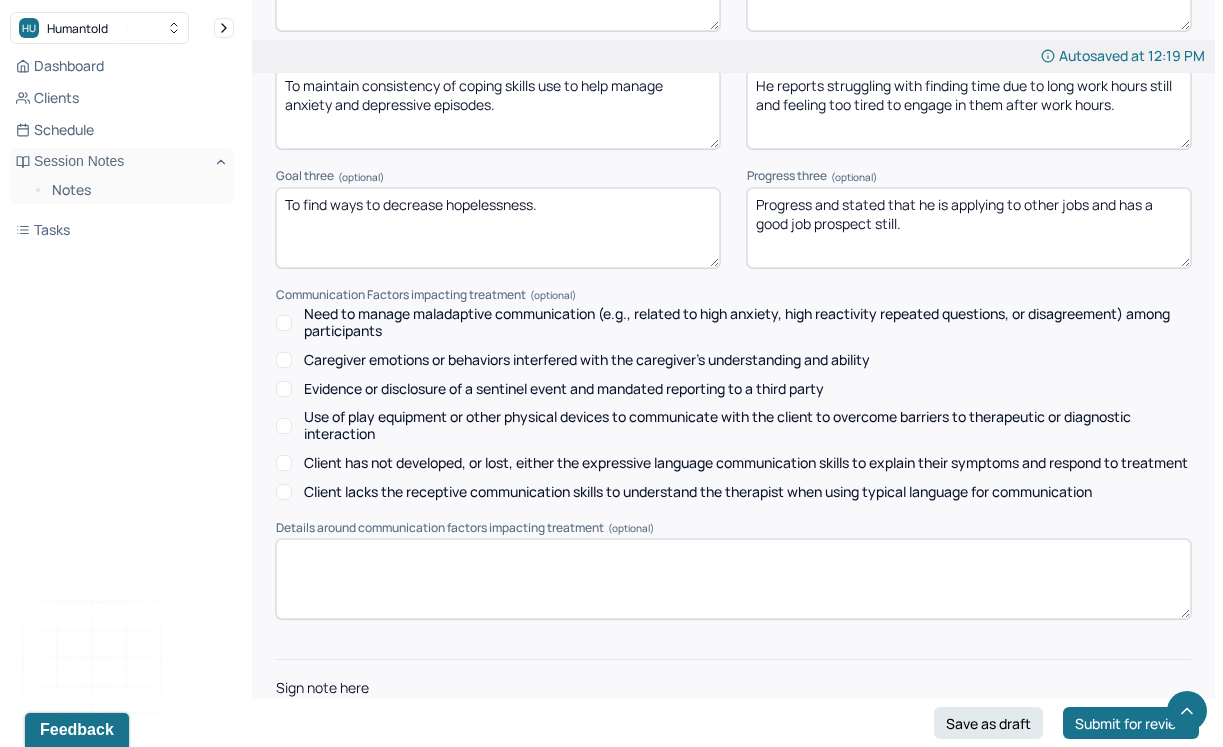 scroll, scrollTop: 2847, scrollLeft: 0, axis: vertical 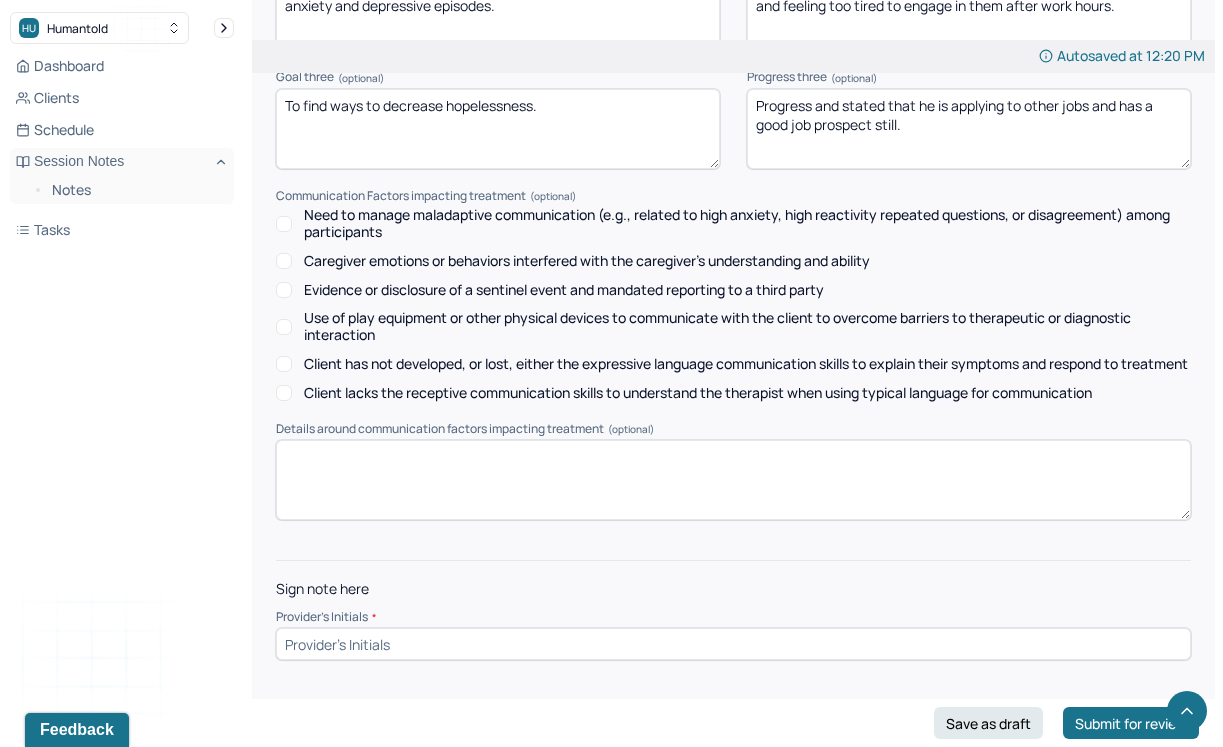 type on "Progress and stated that he is applying to other jobs and has a good job prospect still." 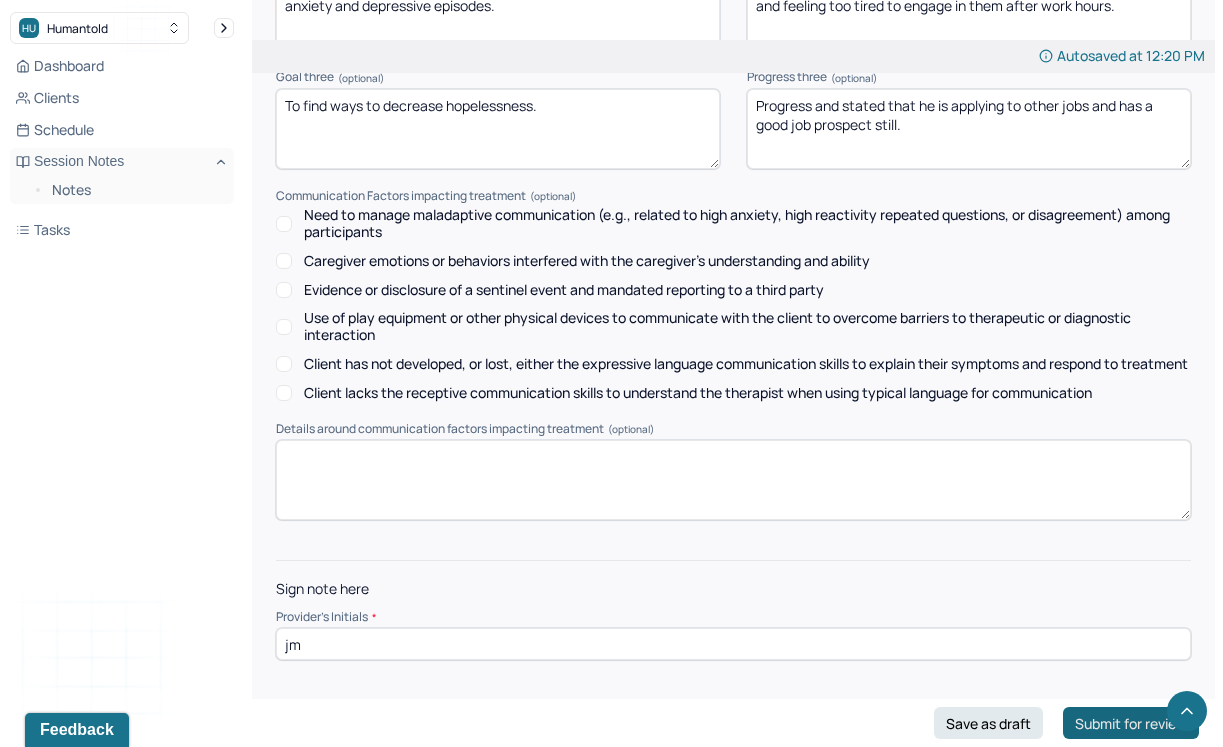 type on "jm" 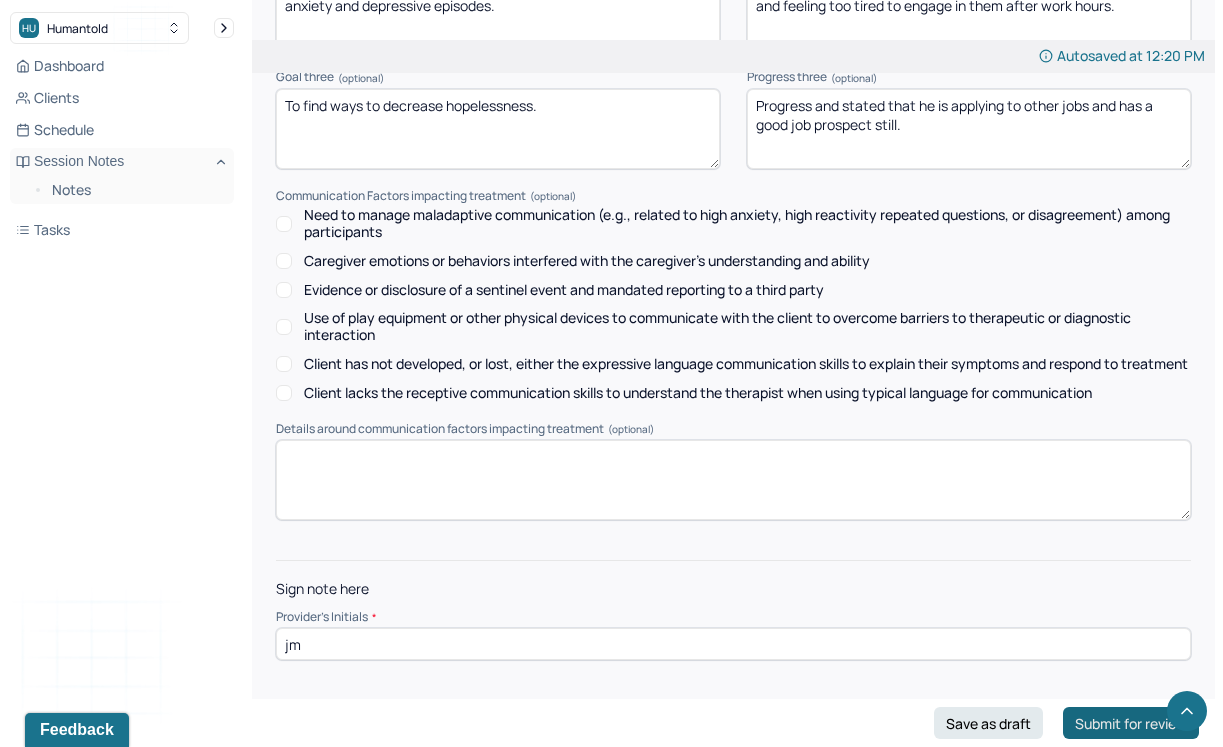 click on "Submit for review" at bounding box center (1131, 723) 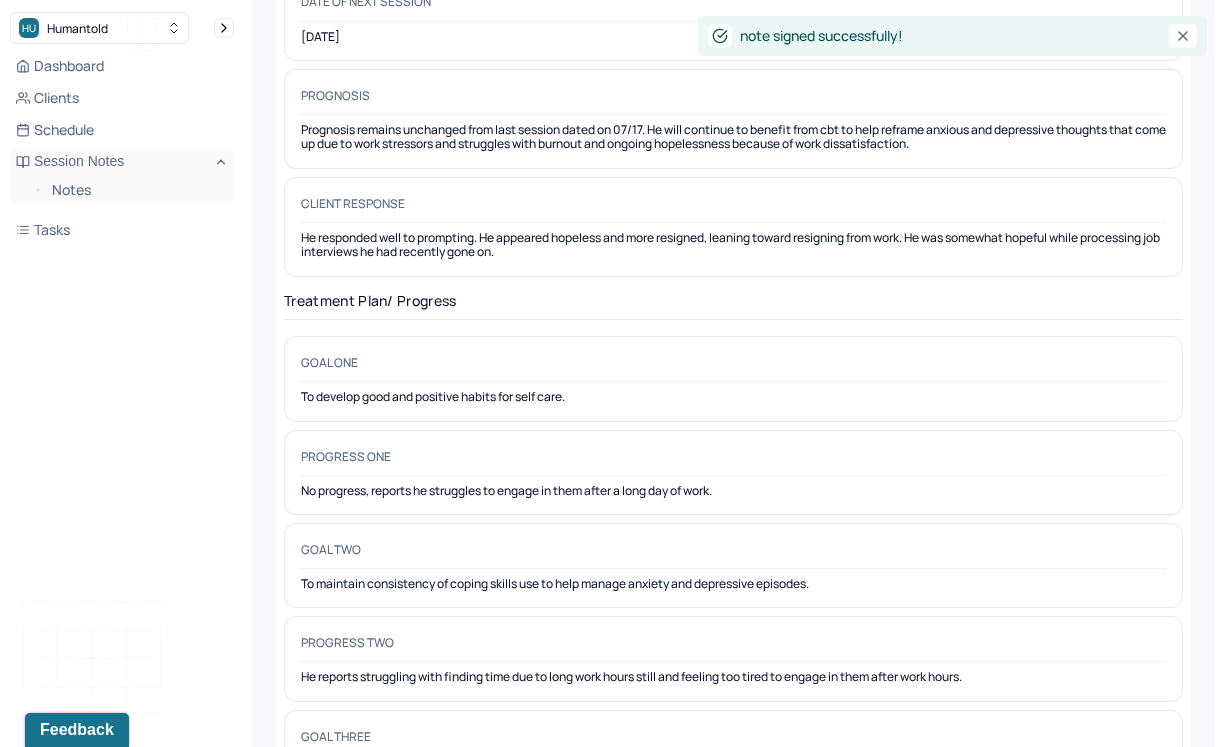 scroll, scrollTop: 0, scrollLeft: 0, axis: both 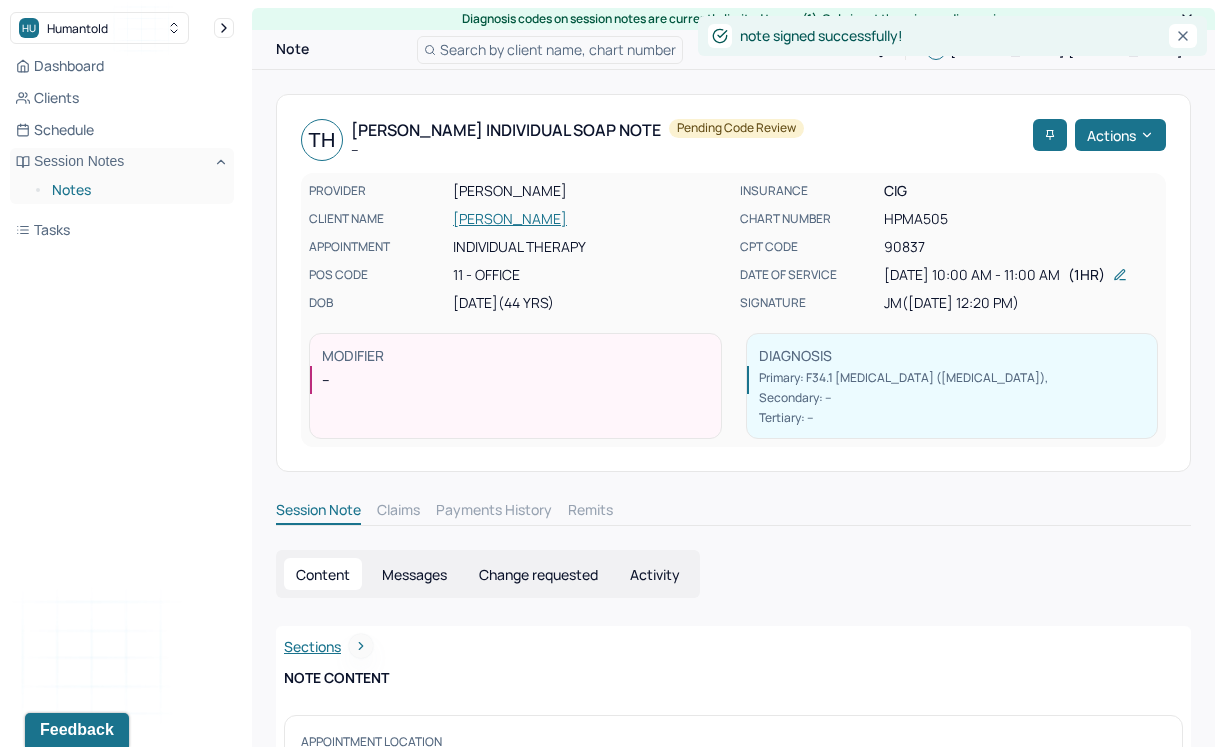 click on "Notes" at bounding box center [135, 190] 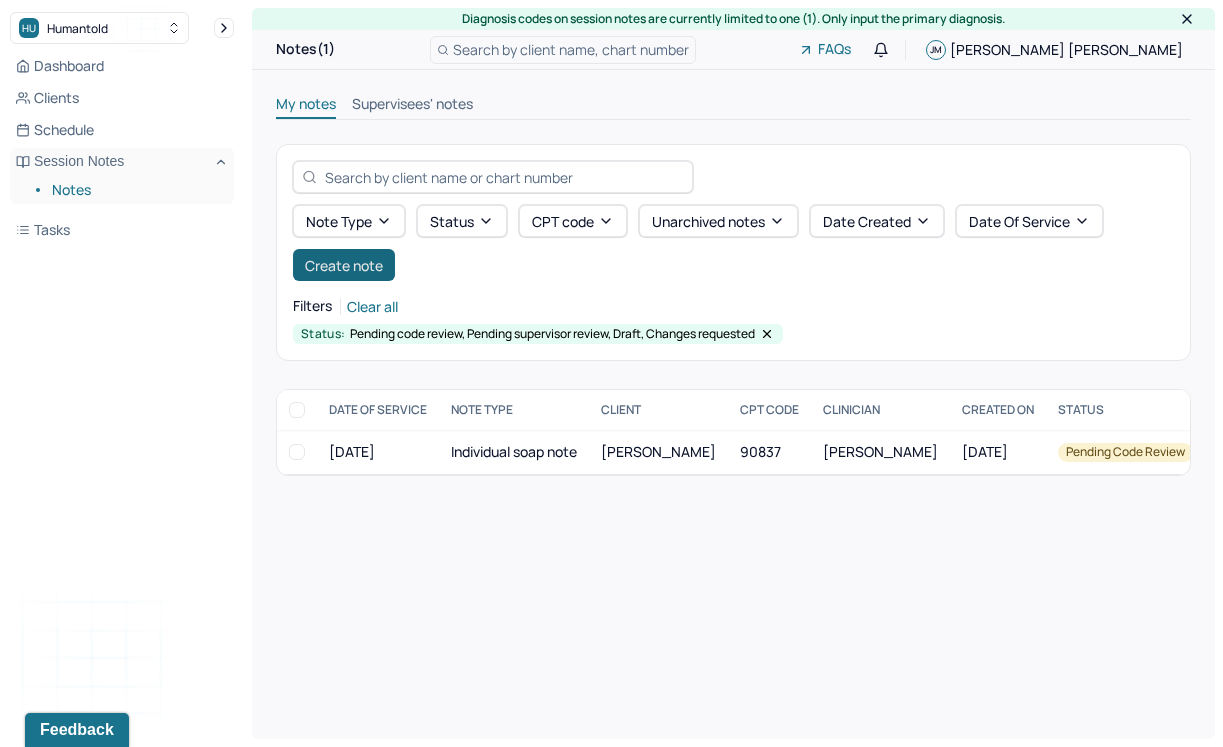 click on "Create note" at bounding box center (344, 265) 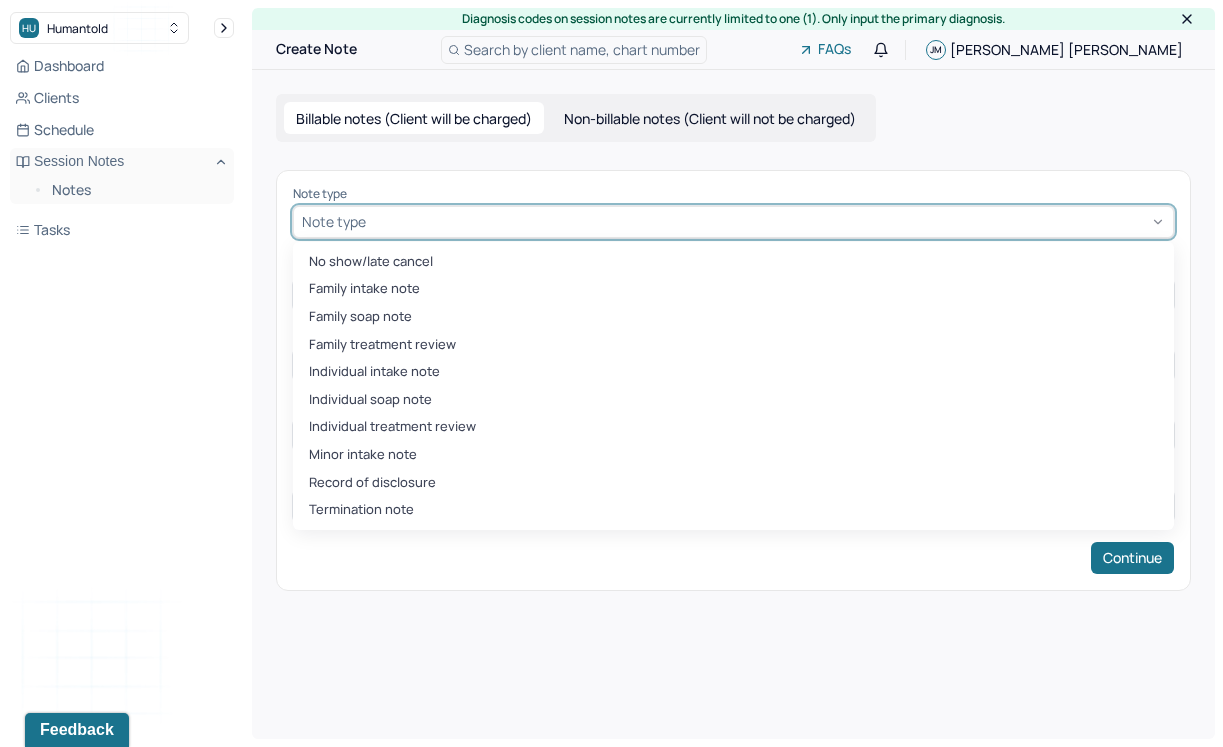 click at bounding box center [767, 221] 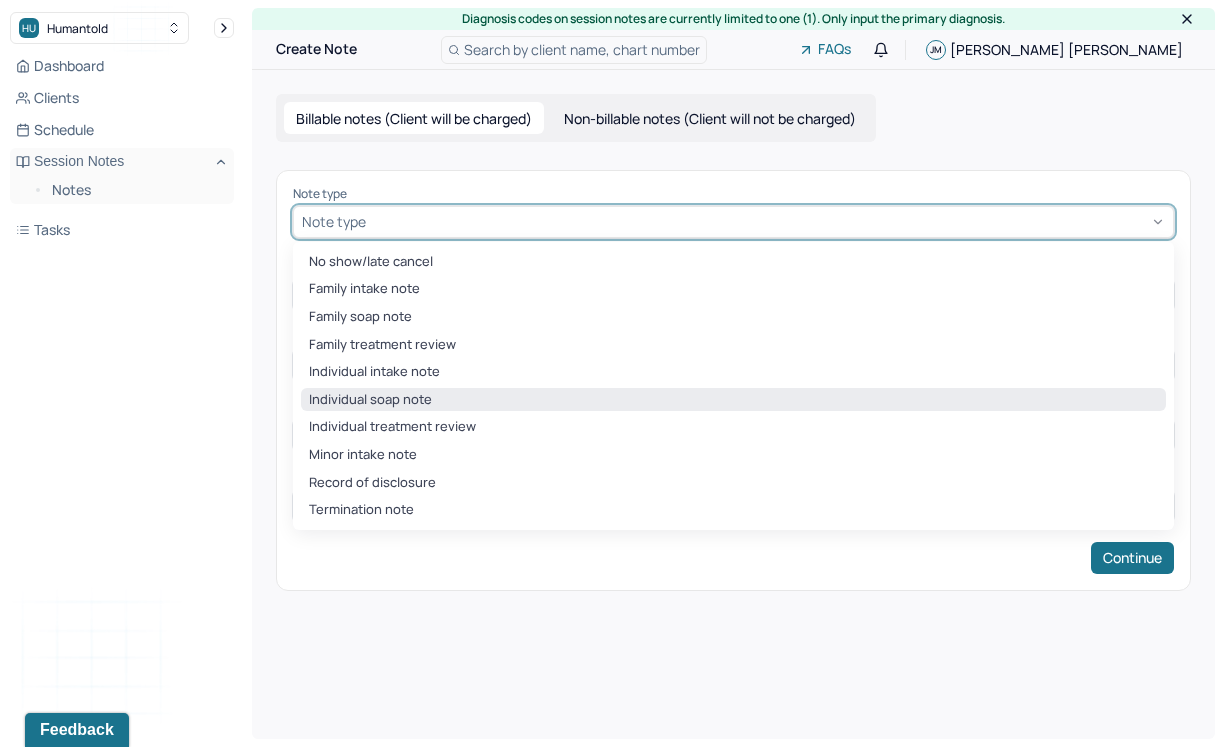 click on "Individual soap note" at bounding box center (733, 400) 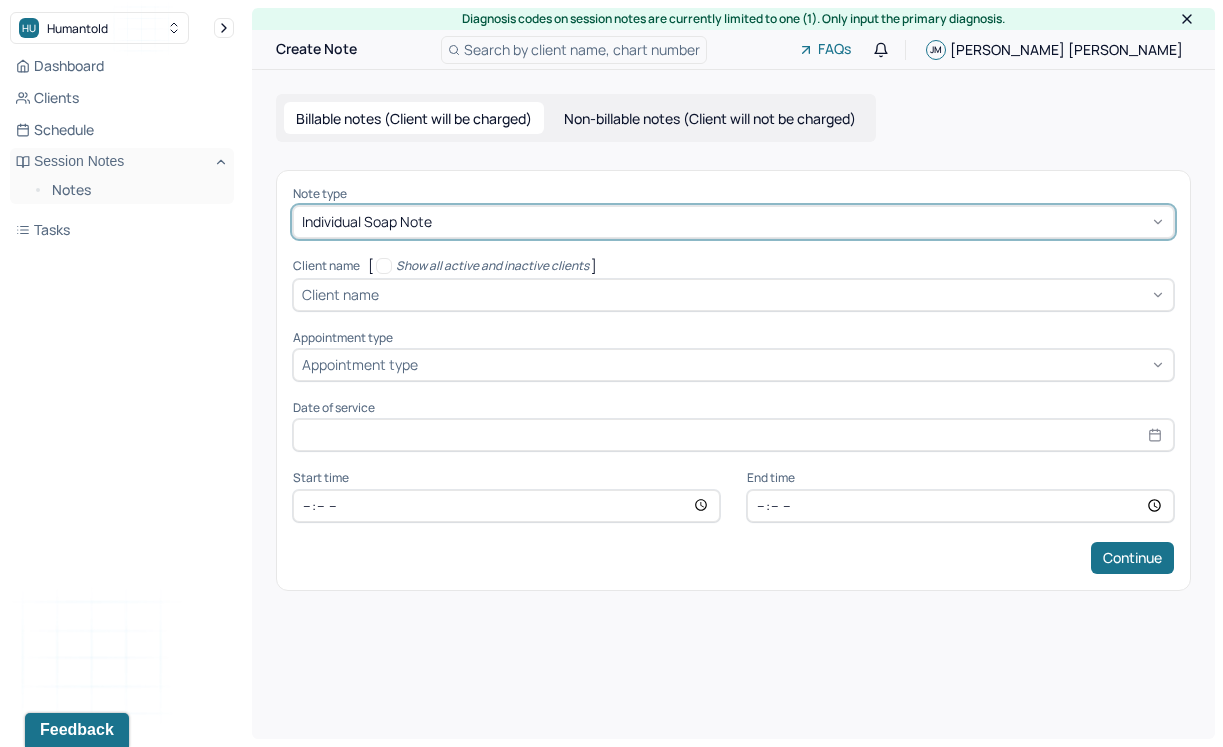 click at bounding box center (774, 294) 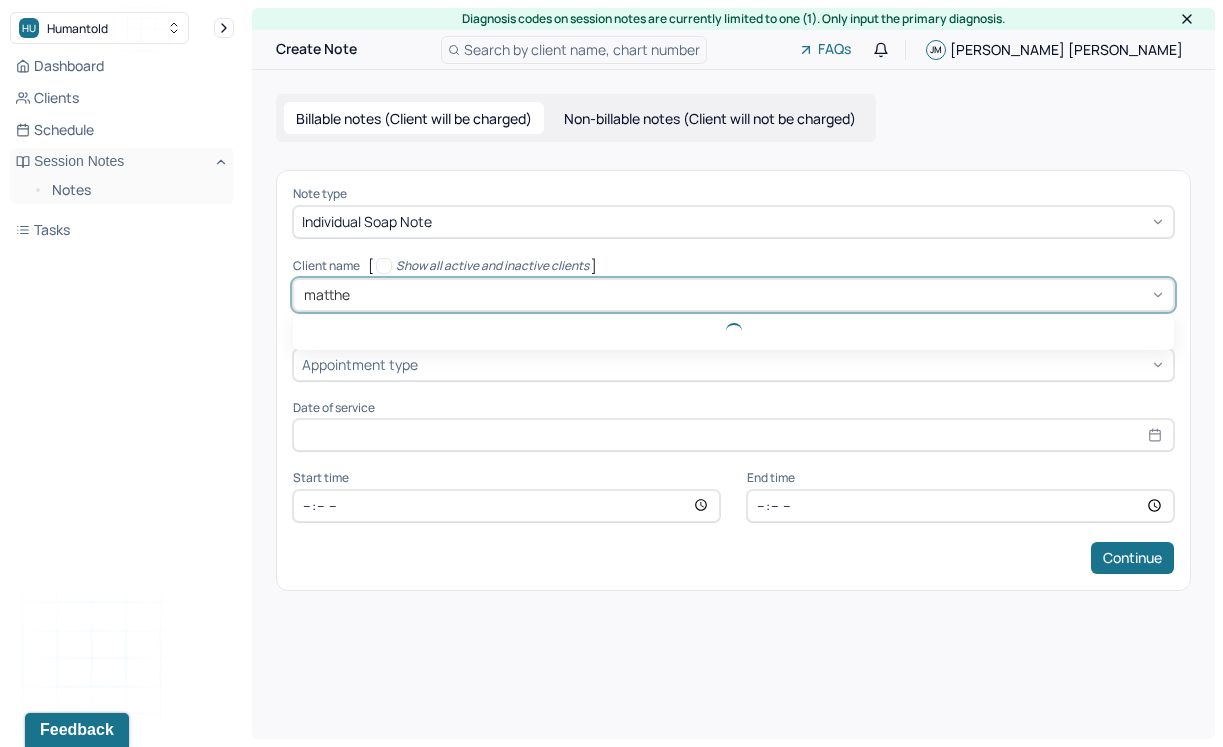 type on "[PERSON_NAME]" 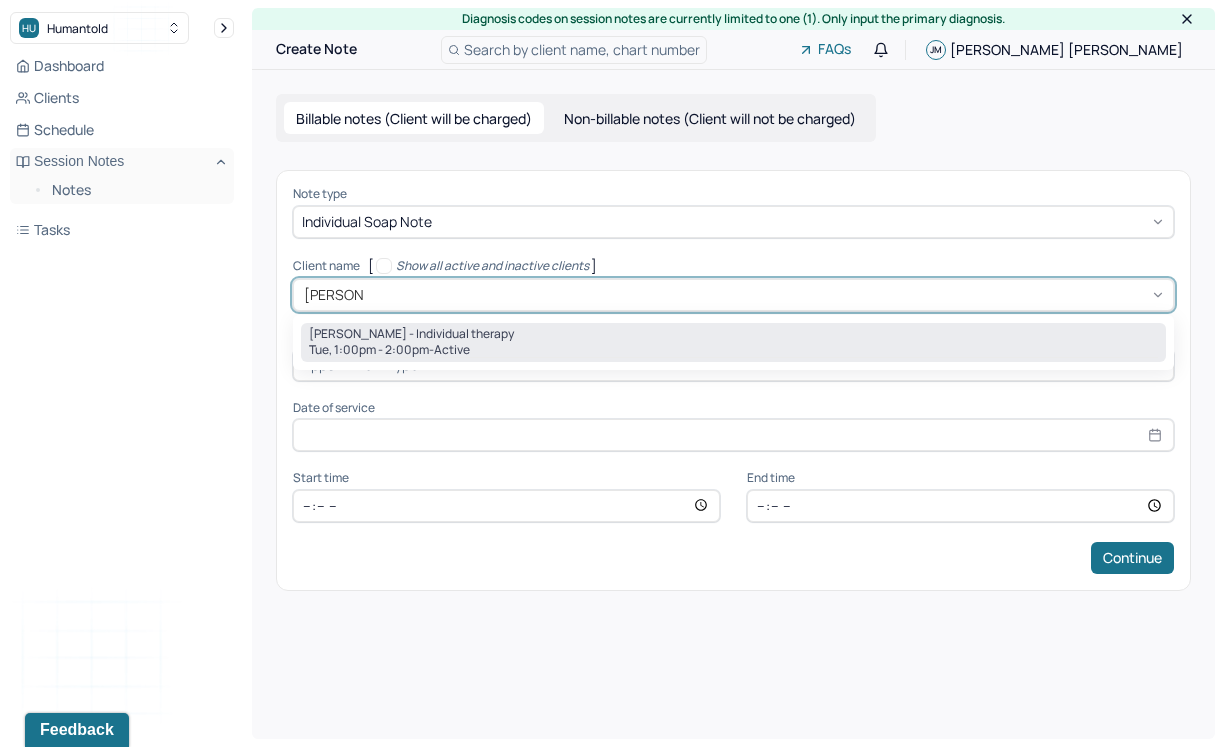 click on "[PERSON_NAME] - Individual therapy" at bounding box center [411, 334] 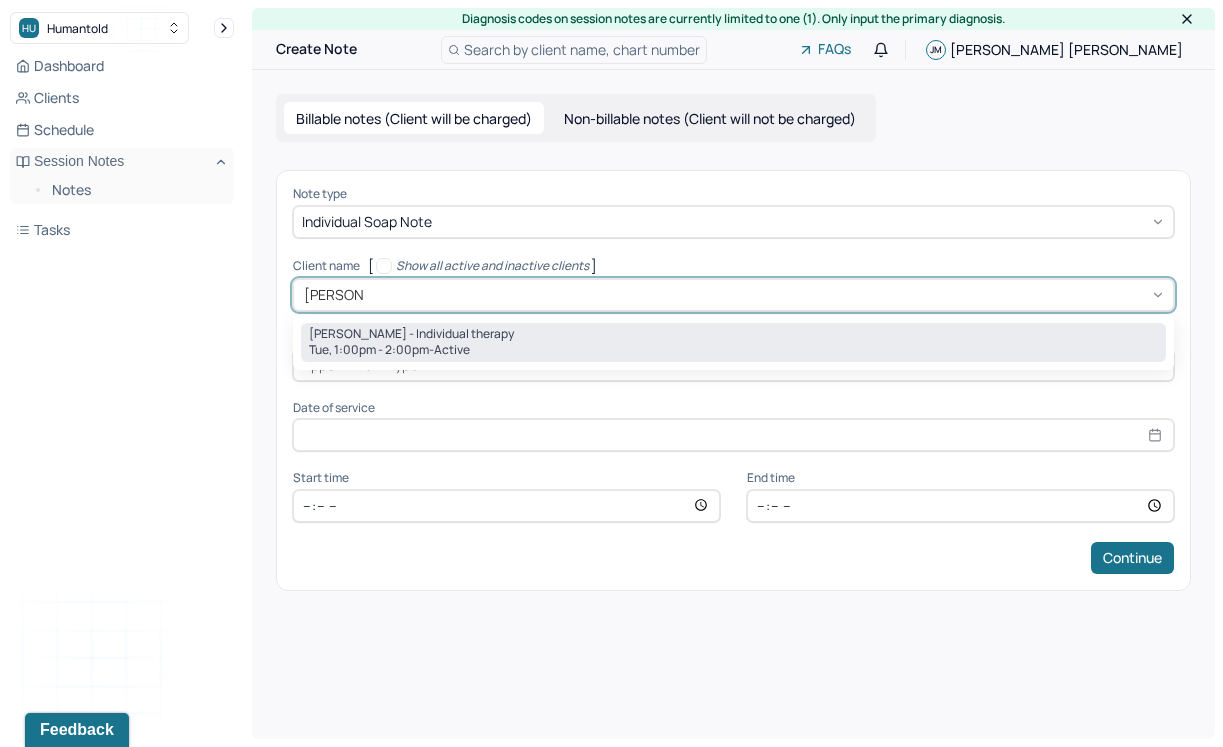 type 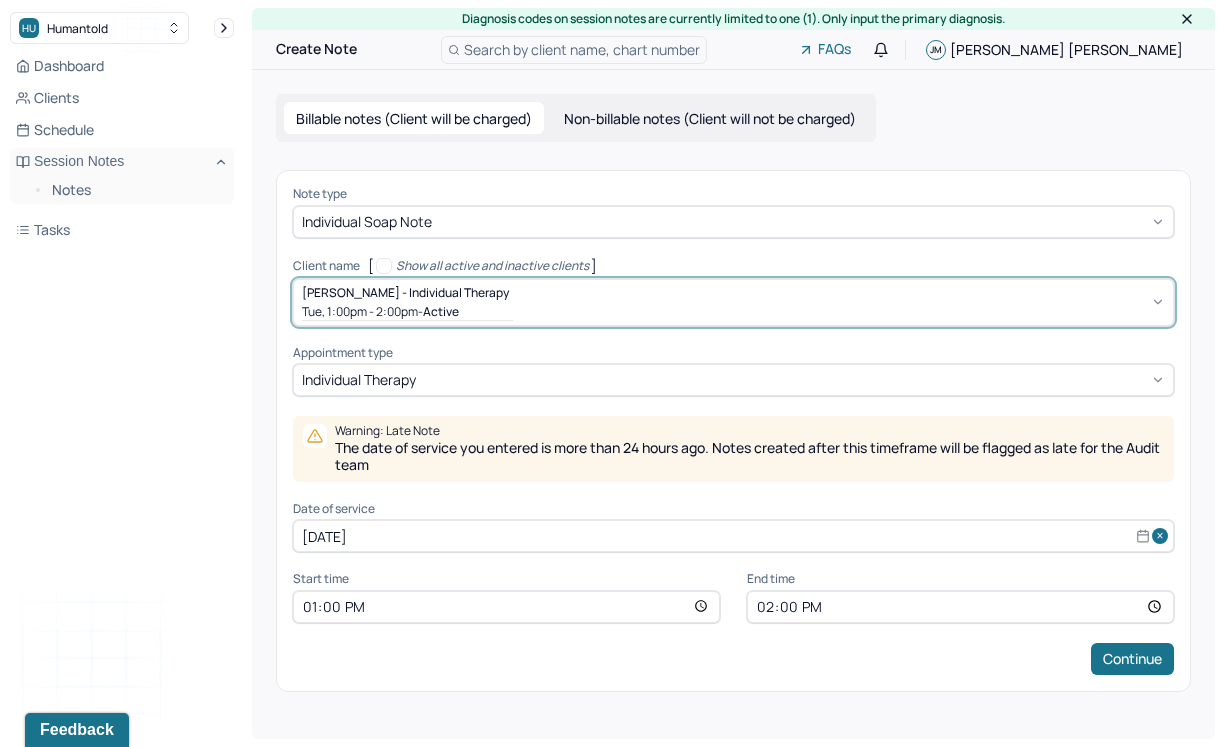 select on "6" 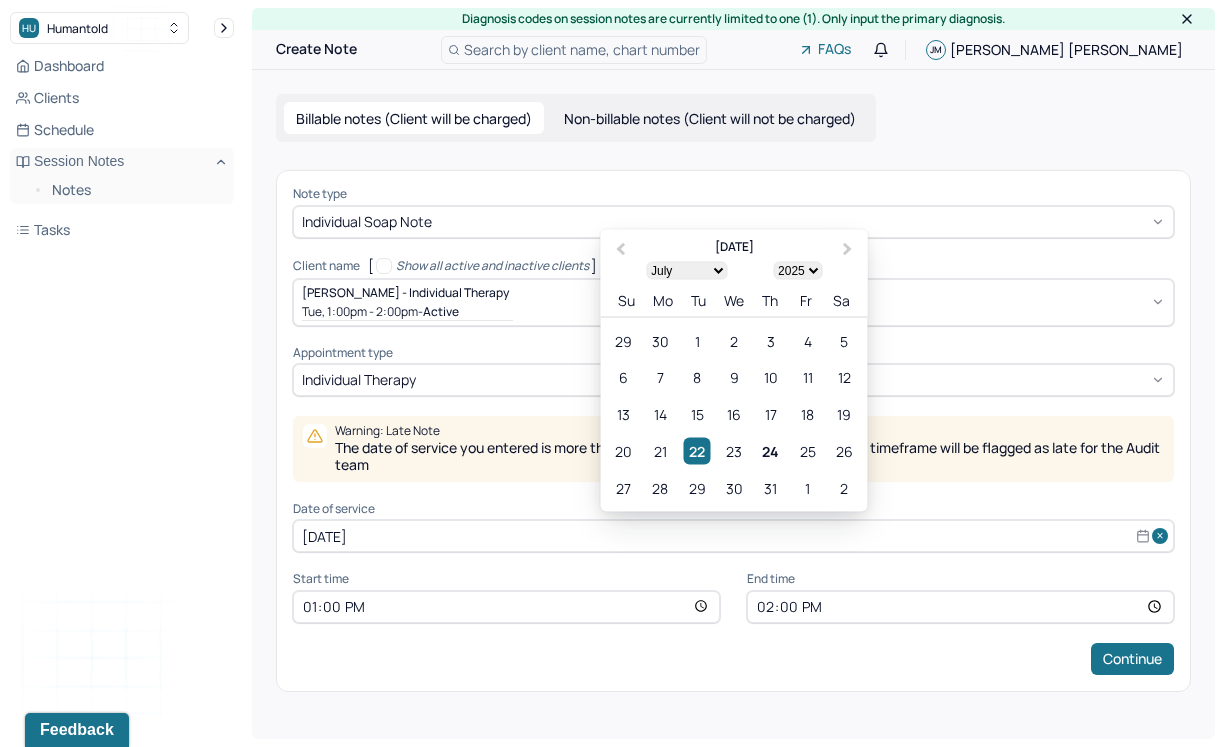 click on "[DATE]" at bounding box center [733, 536] 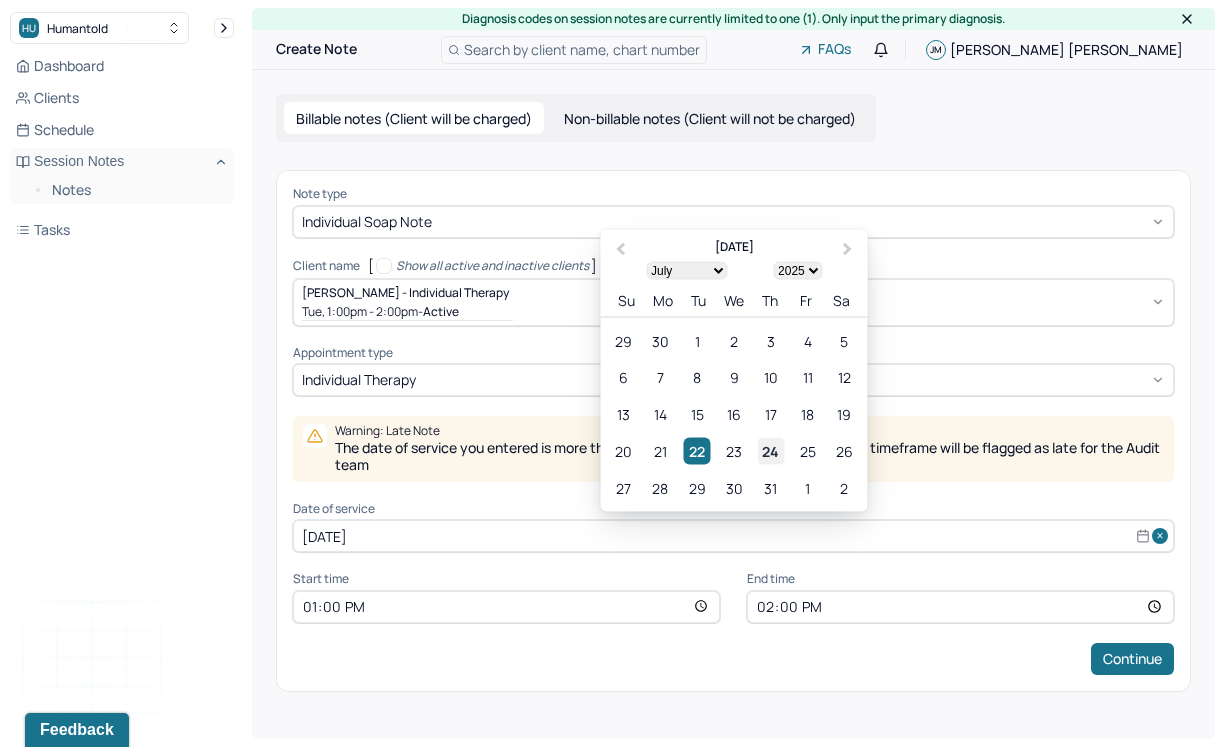 click on "24" at bounding box center [770, 451] 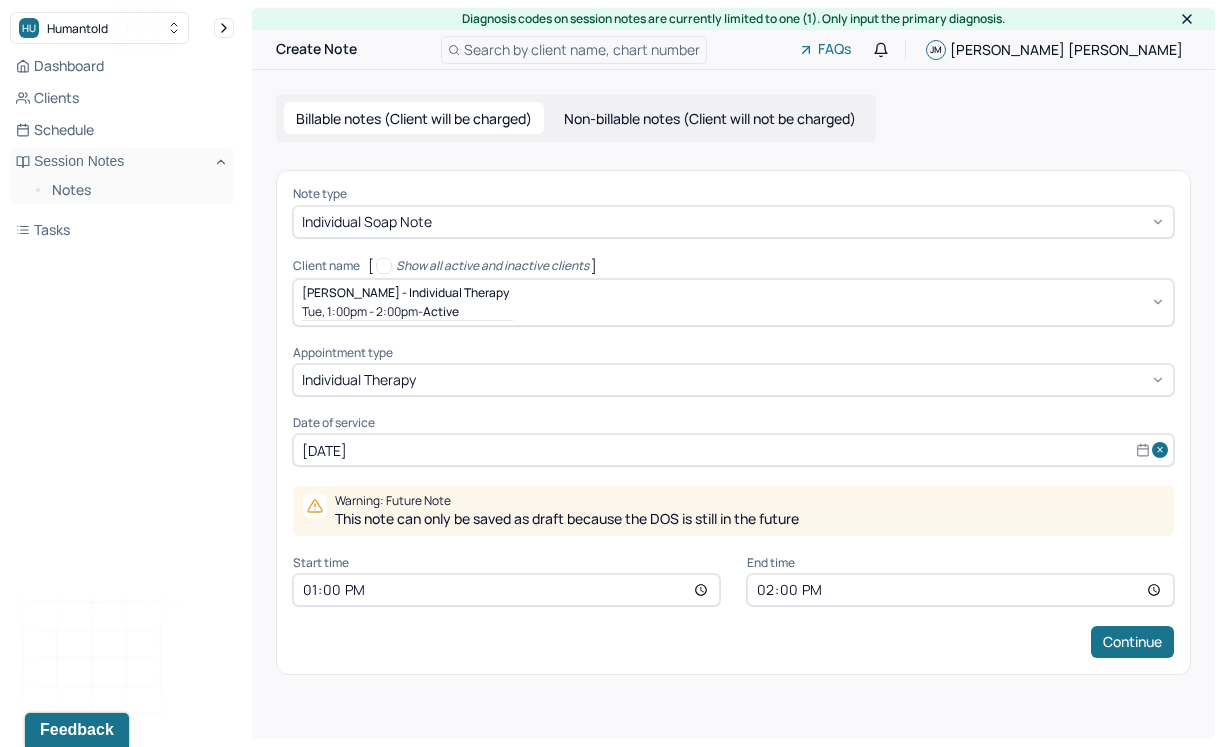 click on "13:00" at bounding box center (506, 590) 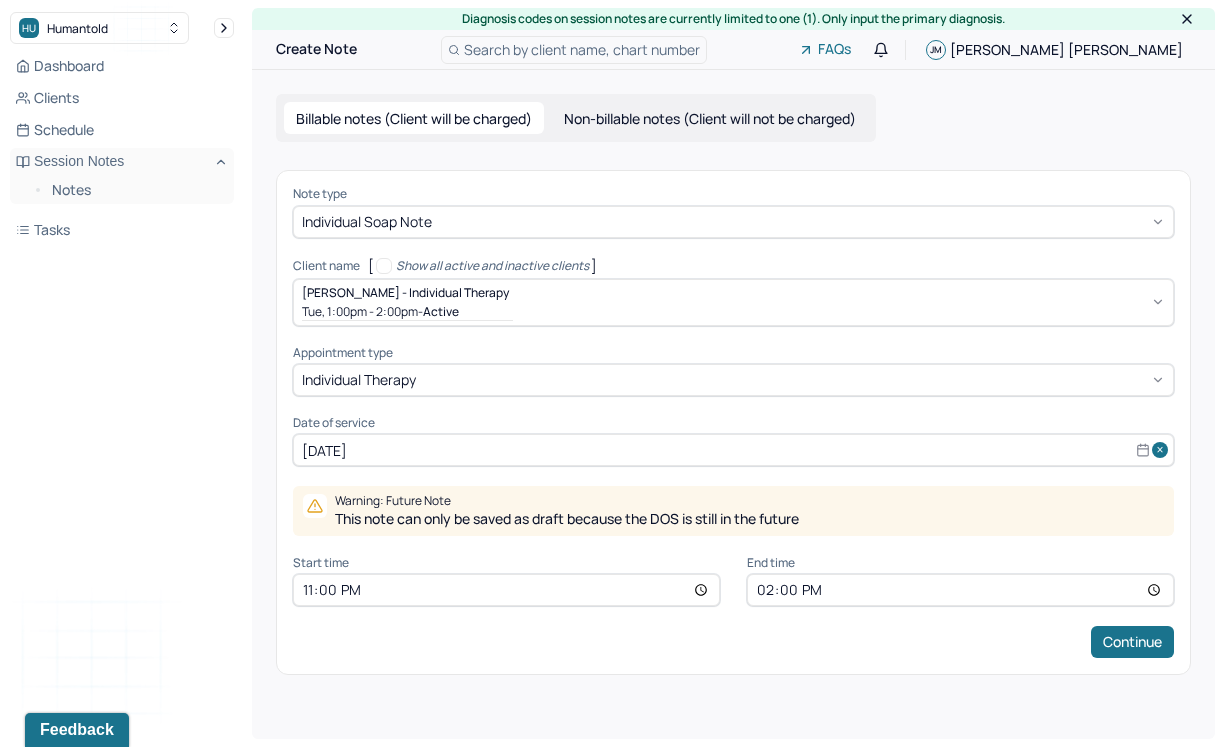 click on "23:00" at bounding box center (506, 590) 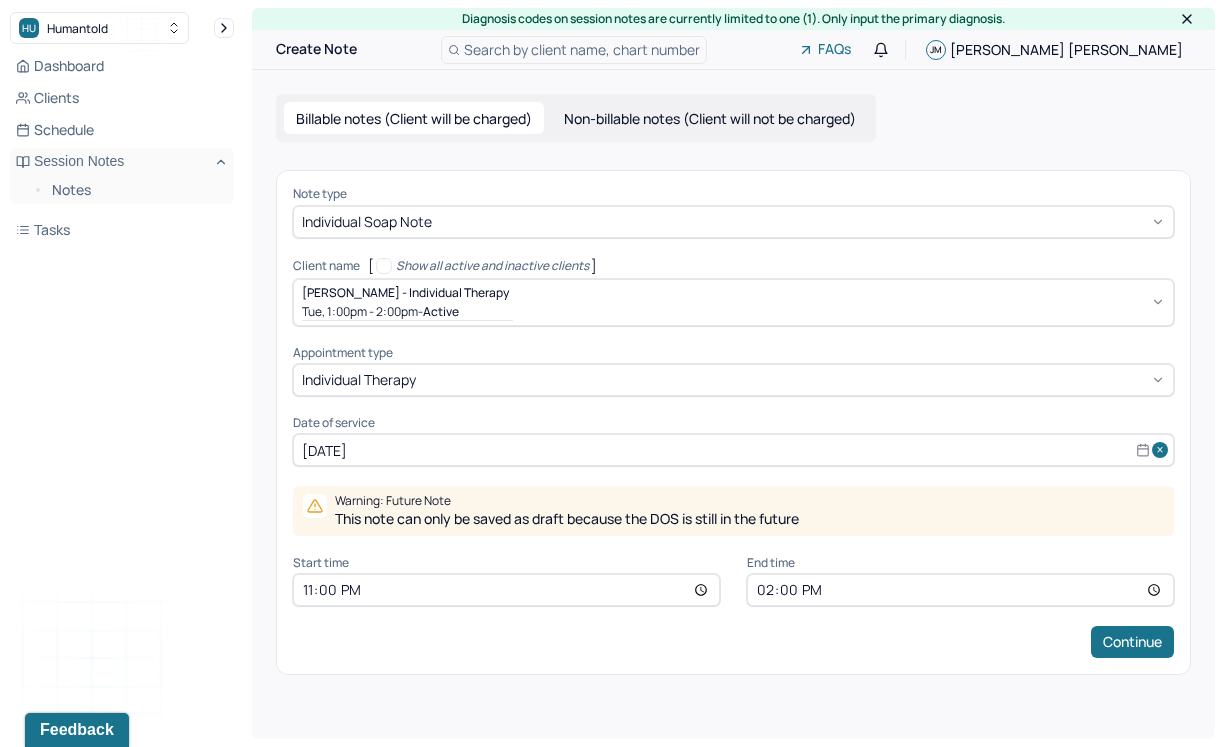 type on "11:00" 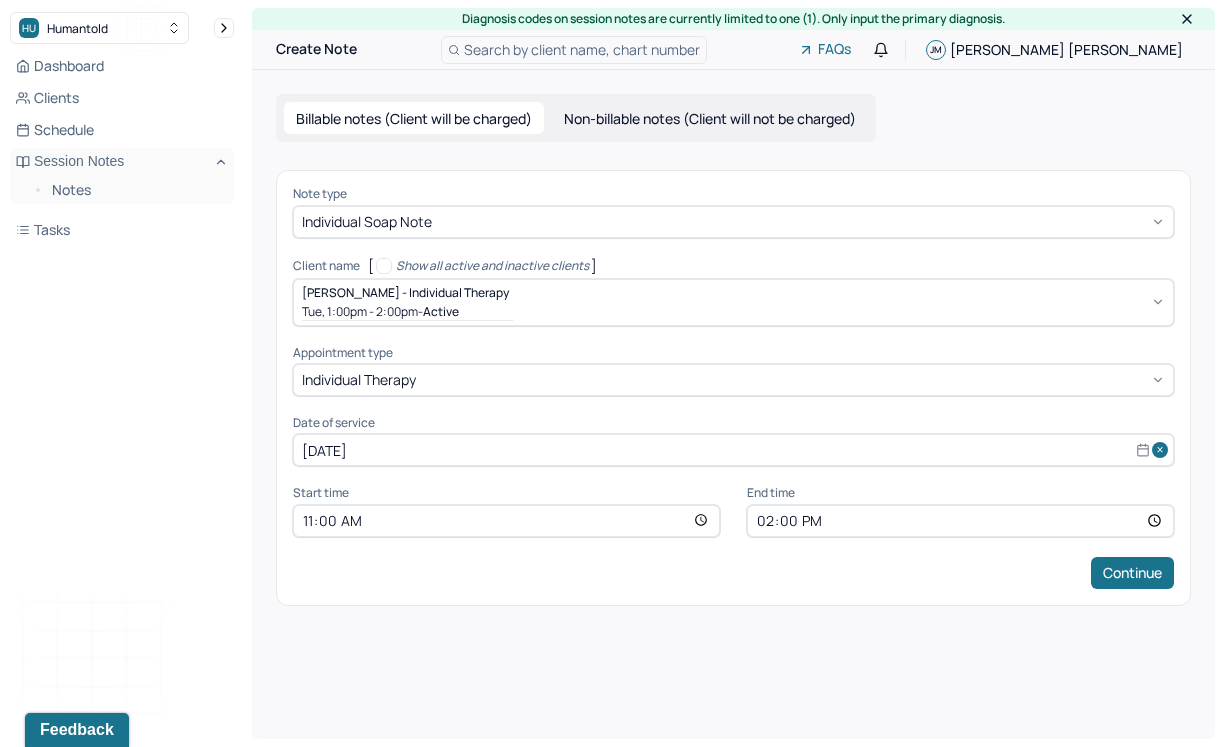 click on "14:00" at bounding box center [960, 521] 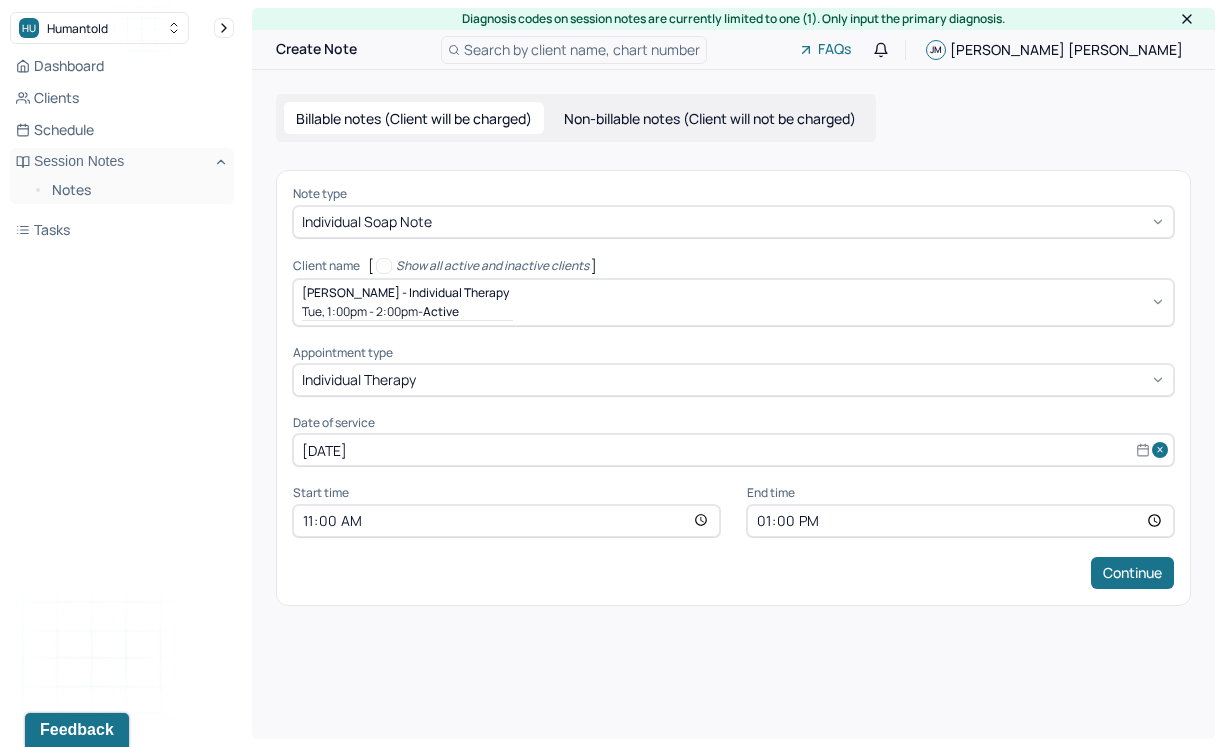 type on "12:00" 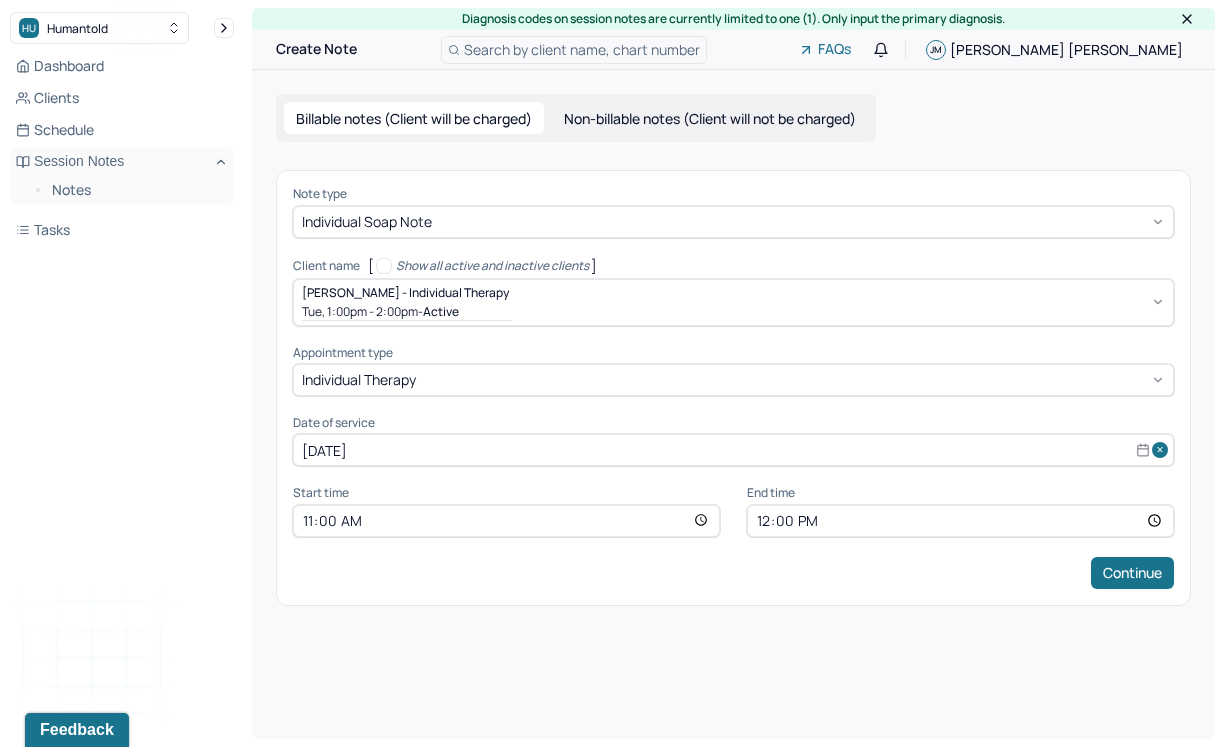 click on "Note type Individual soap note Client name [ Show all active and inactive clients ] [PERSON_NAME] - Individual therapy Tue, 1:00pm - 2:00pm  -  active Supervisee name [PERSON_NAME] Appointment type individual therapy Date of service [DATE] Start time 11:00 End time 12:00 Continue" at bounding box center [733, 387] 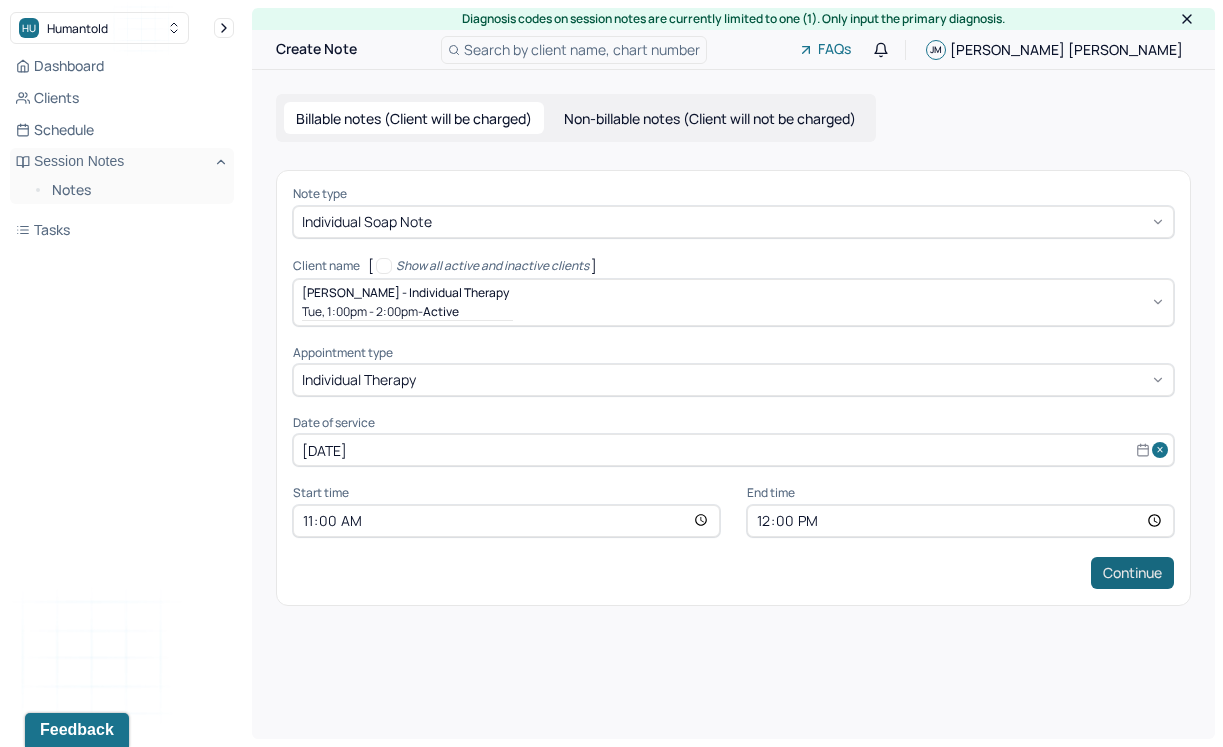 click on "Continue" at bounding box center [1132, 573] 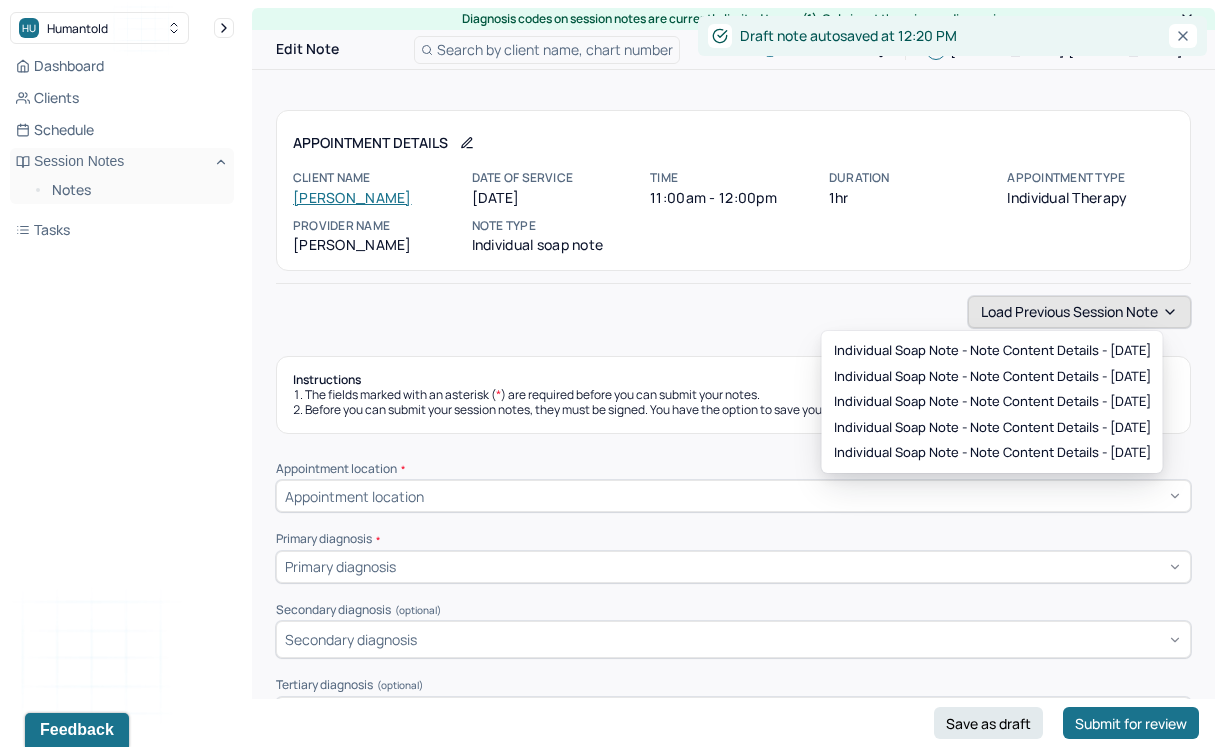 click on "Load previous session note" at bounding box center [1079, 312] 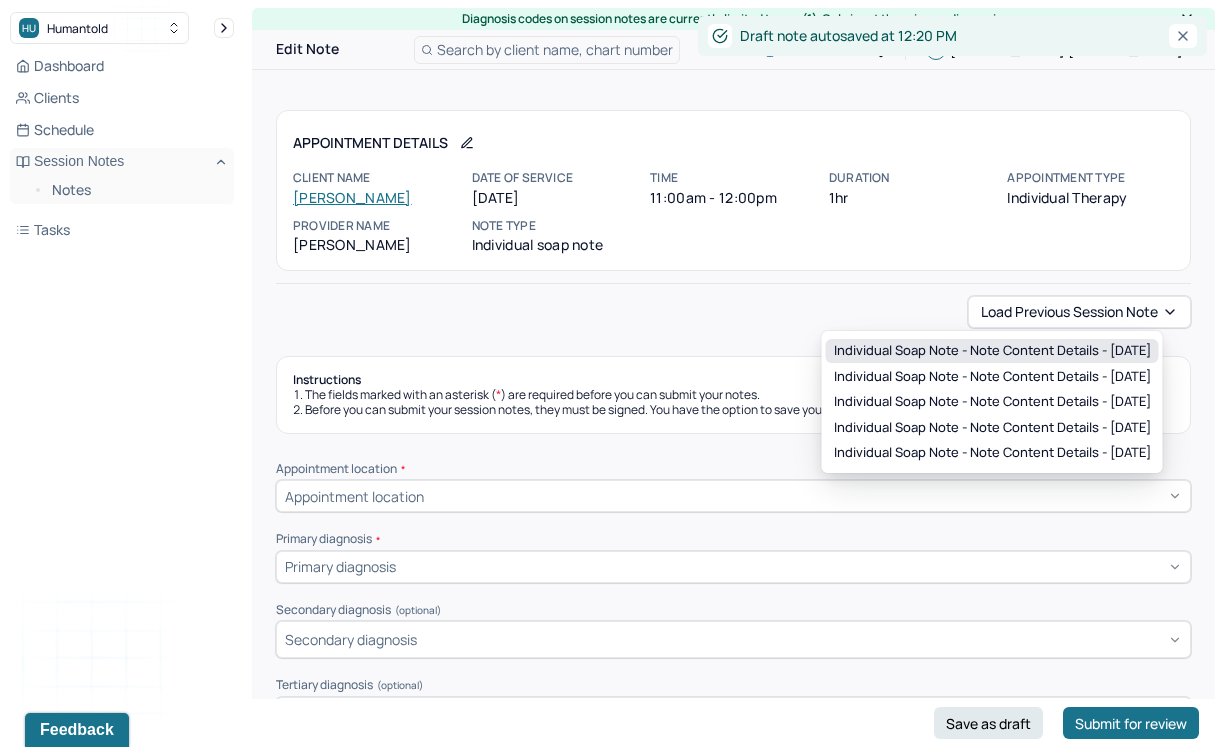 click on "Individual soap note   - Note content Details -   [DATE]" at bounding box center [992, 351] 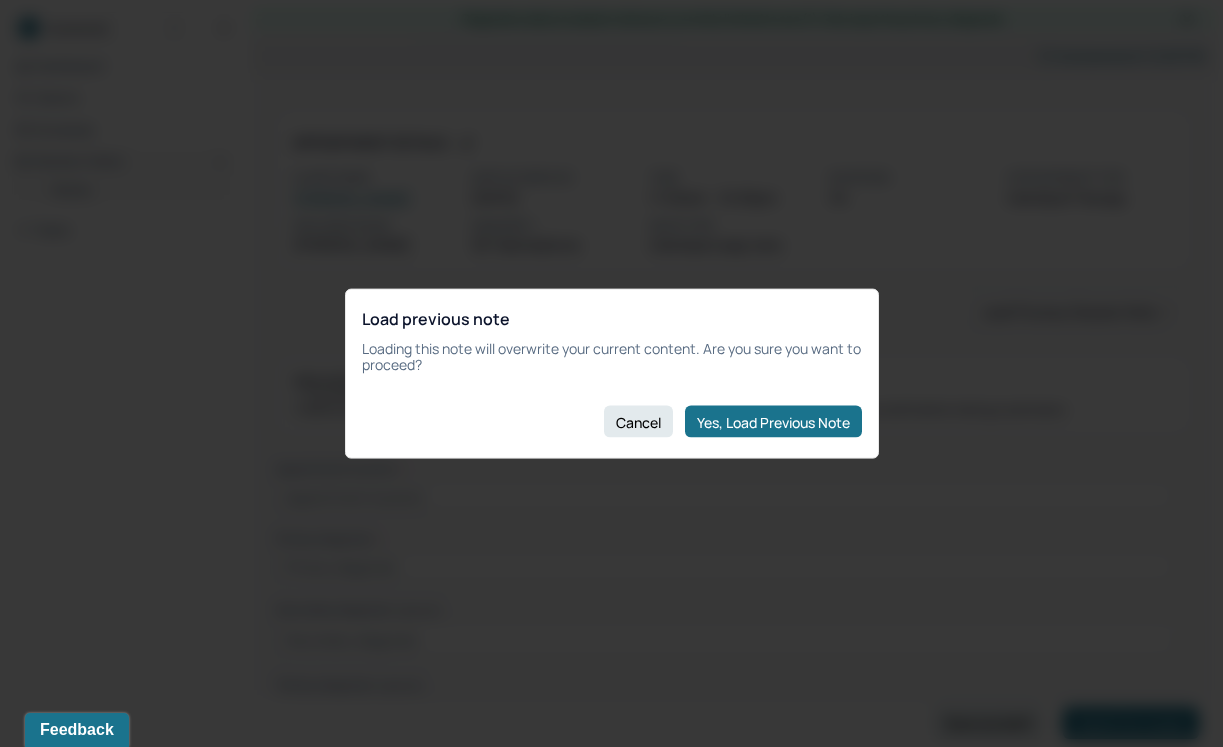 click on "Load previous note Loading this note will overwrite your current content. Are you sure you want to proceed? Cancel Yes, Load Previous Note" at bounding box center [612, 373] 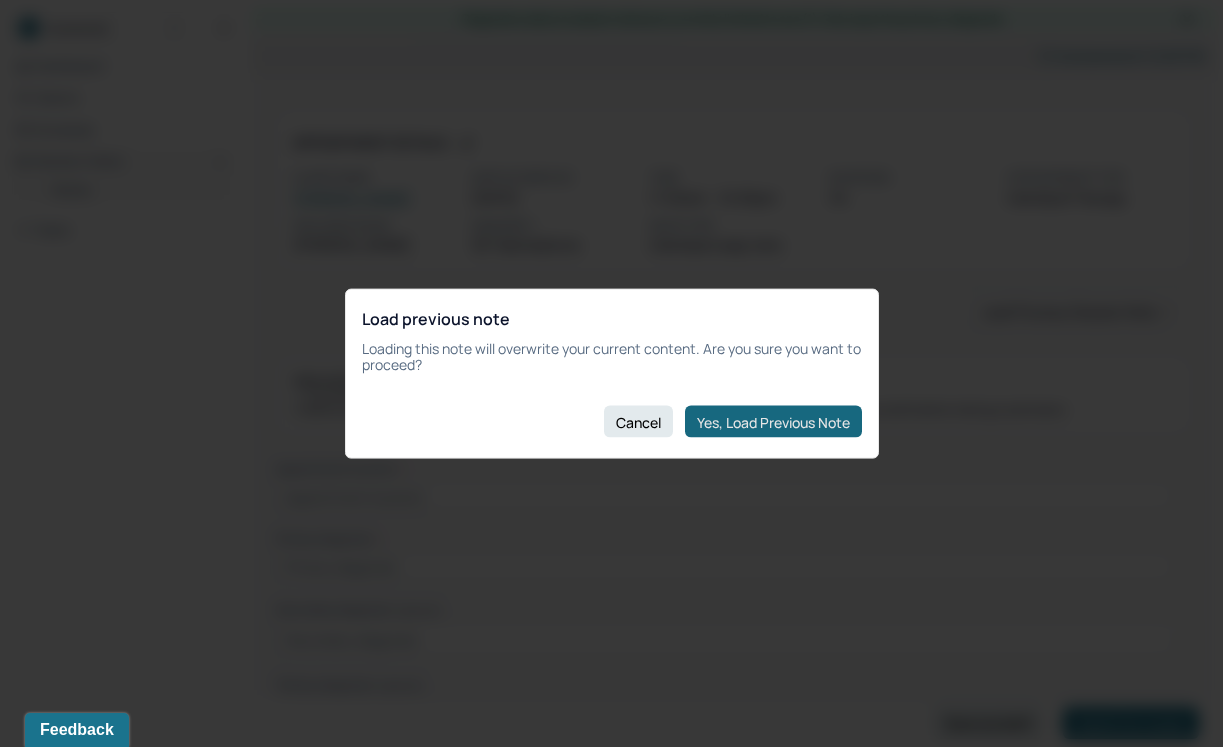 click on "Yes, Load Previous Note" at bounding box center (773, 422) 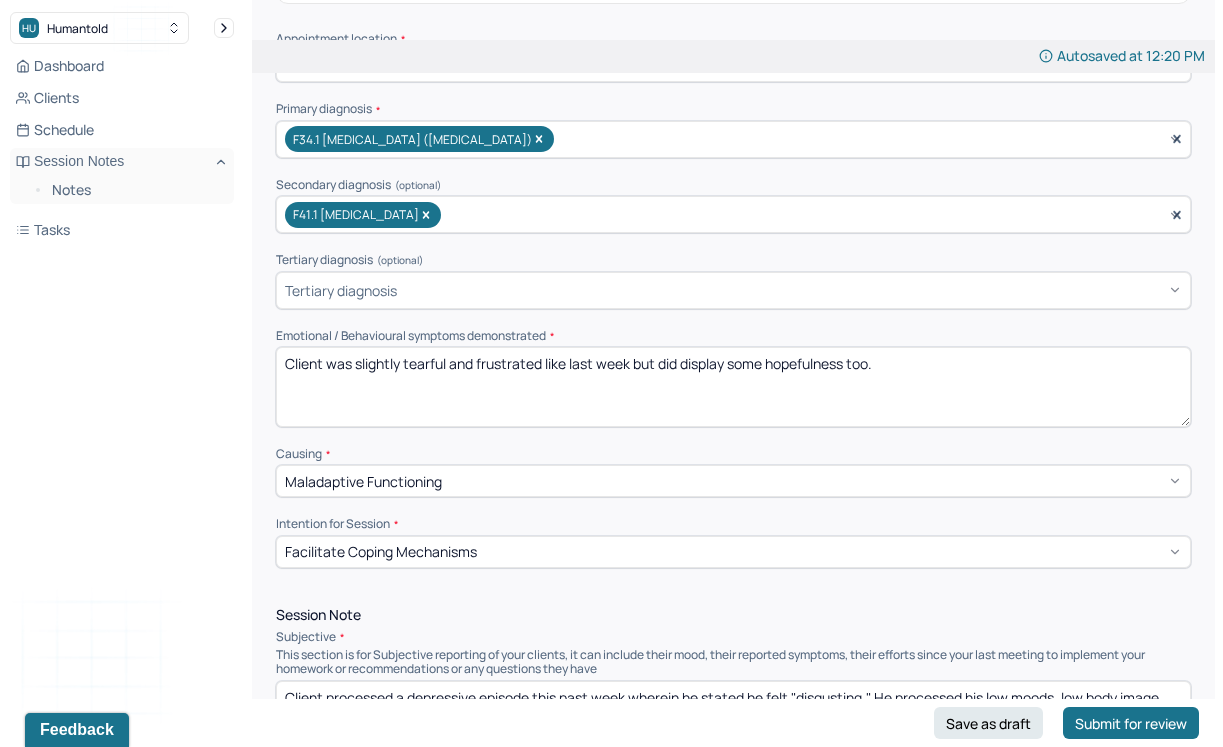 scroll, scrollTop: 442, scrollLeft: 0, axis: vertical 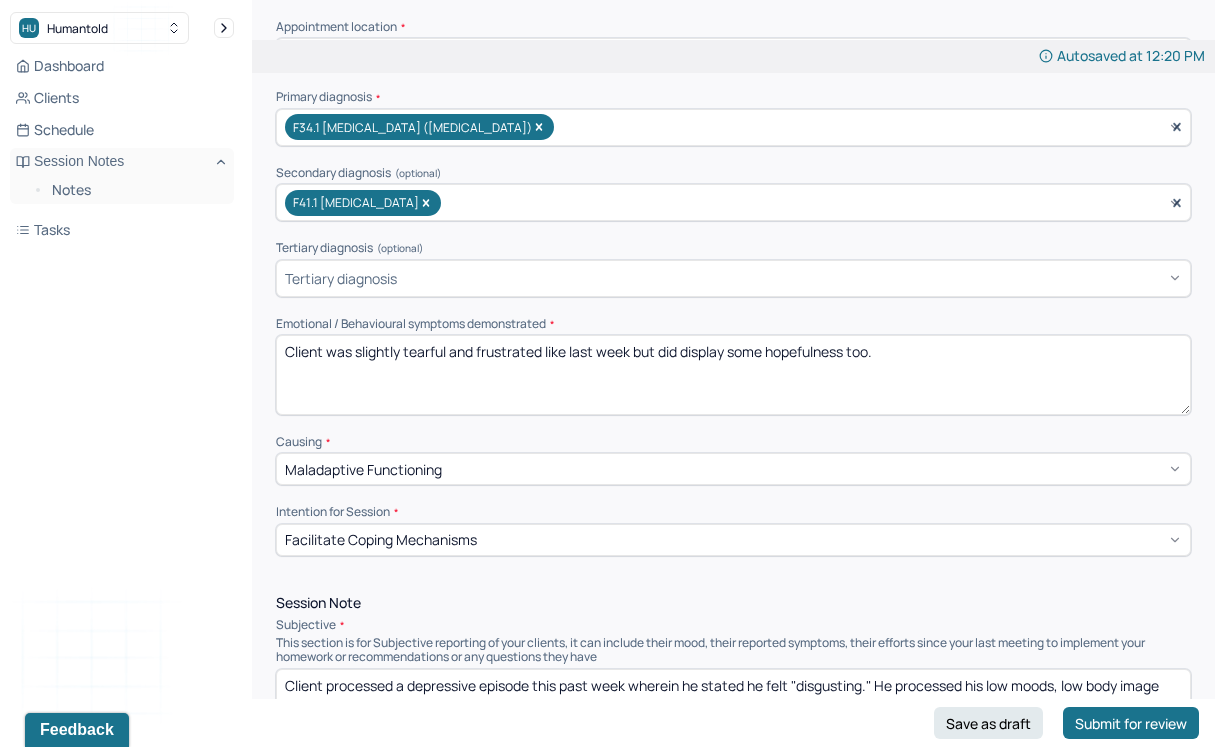 drag, startPoint x: 933, startPoint y: 351, endPoint x: 325, endPoint y: 344, distance: 608.0403 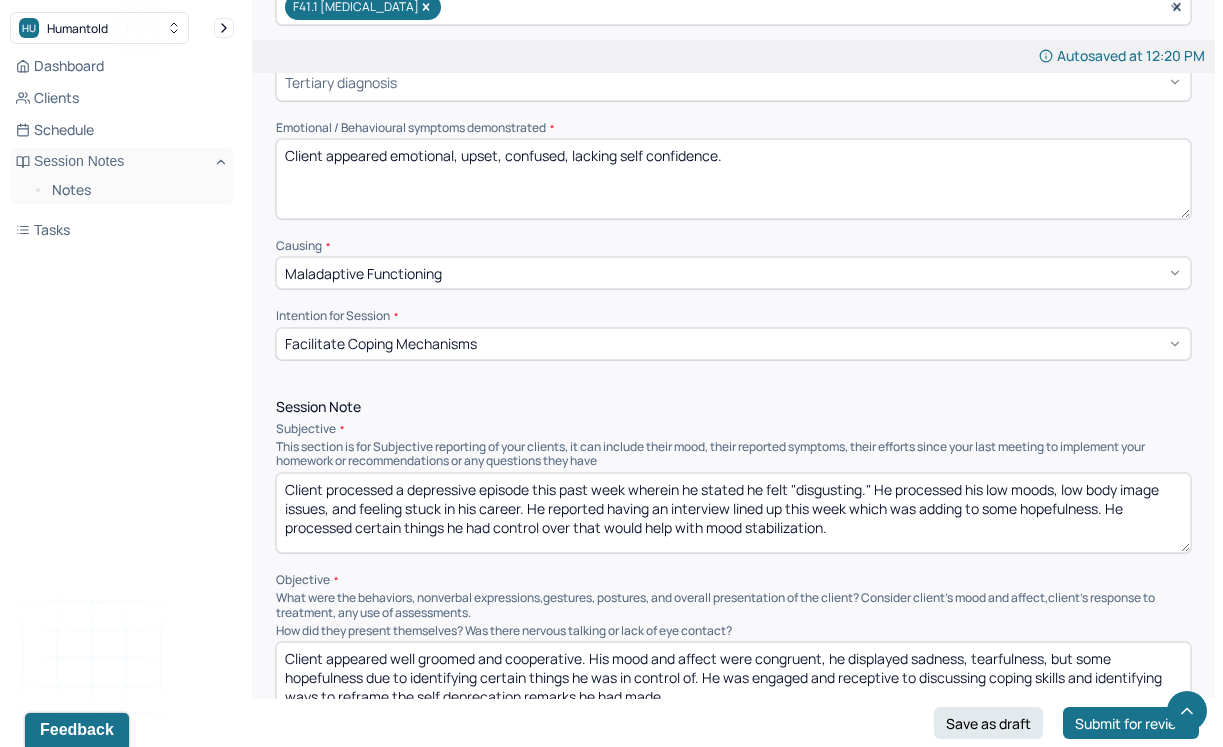 scroll, scrollTop: 674, scrollLeft: 0, axis: vertical 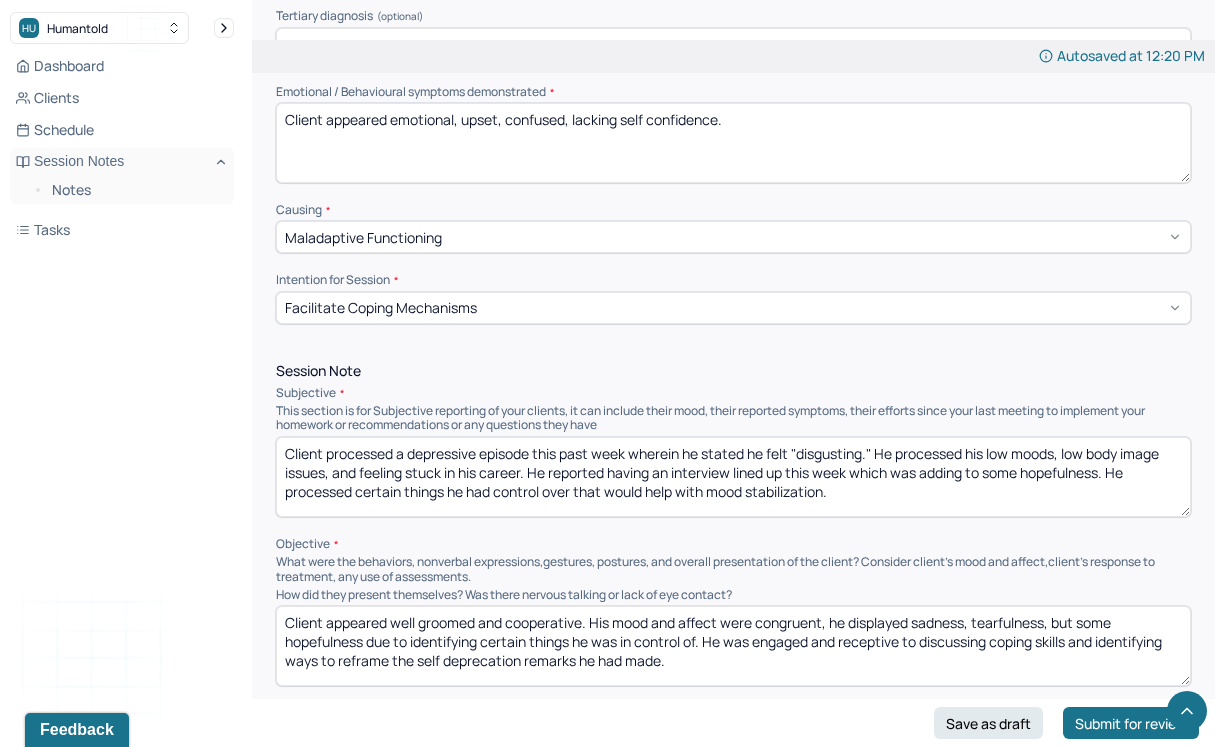 type on "Client appeared emotional, upset, confused, lacking self confidence." 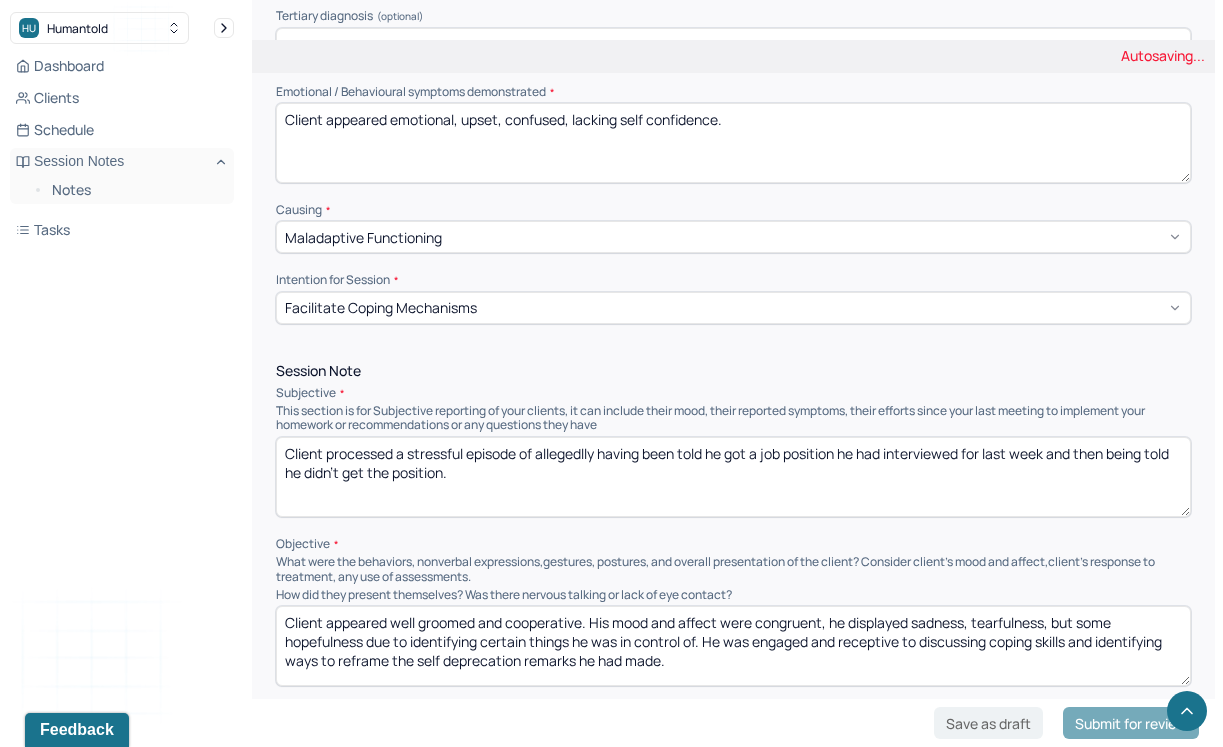 click on "Client processed a depressive episode this past week wherein he stated he felt "disgusting." He processed his low moods, low body image issues, and feeling stuck in his career. He reported having an interview lined up this week which was adding to some hopefulness. He processed certain things he had control over that would help with mood stabilization." at bounding box center (733, 477) 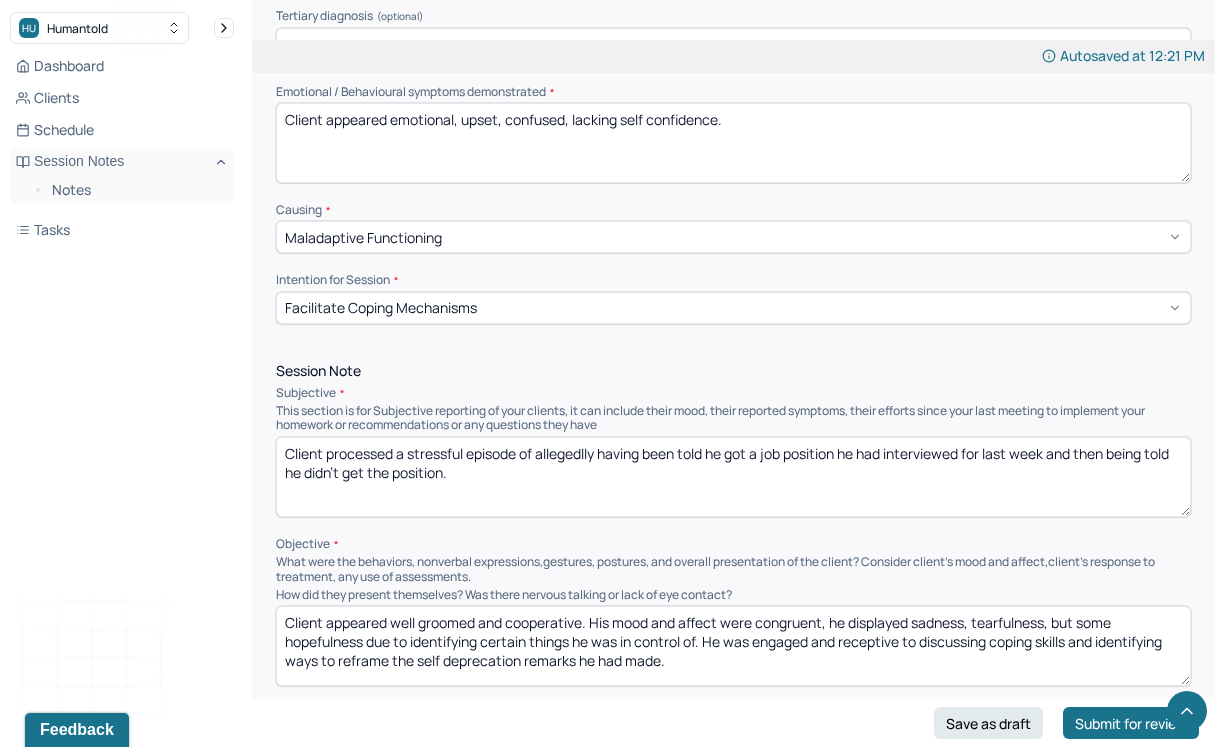 click on "Client processed a stressful episode of allegedlly having been told he got a job position he had interviewed for last week and then being told he didn't get the position." at bounding box center [733, 477] 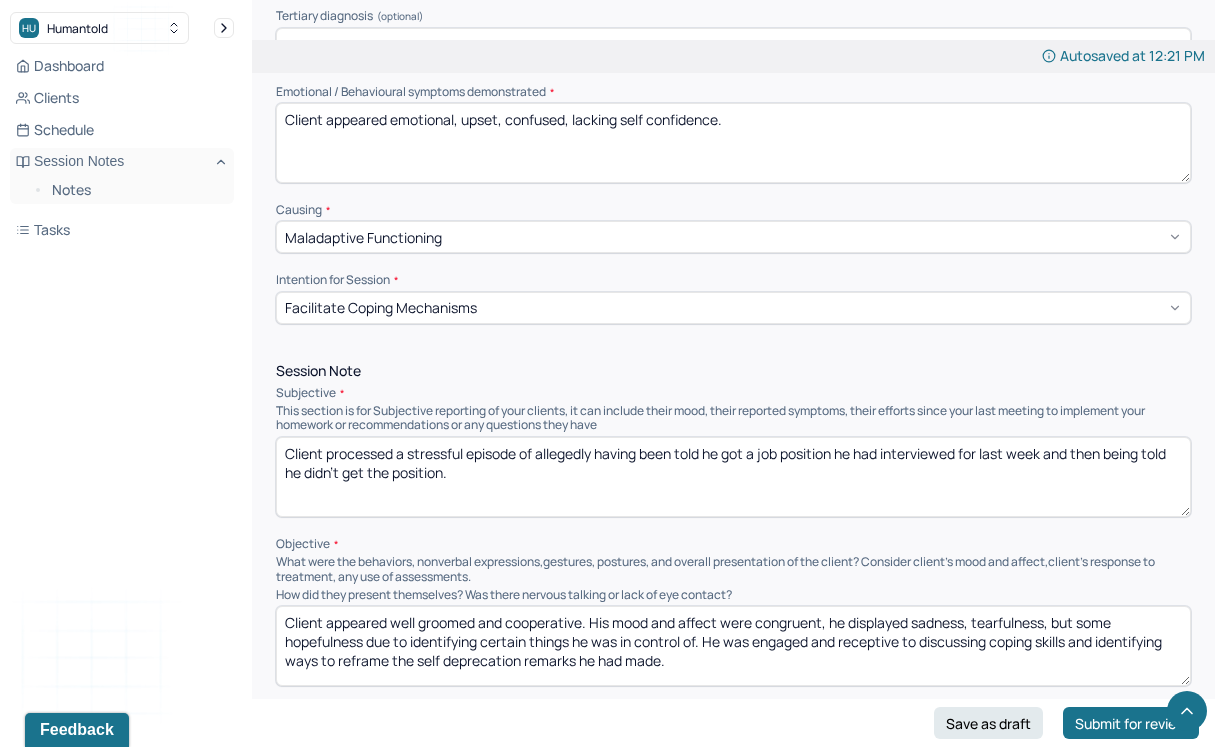 click on "Client processed a stressful episode of allegedlly having been told he got a job position he had interviewed for last week and then being told he didn't get the position." at bounding box center (733, 477) 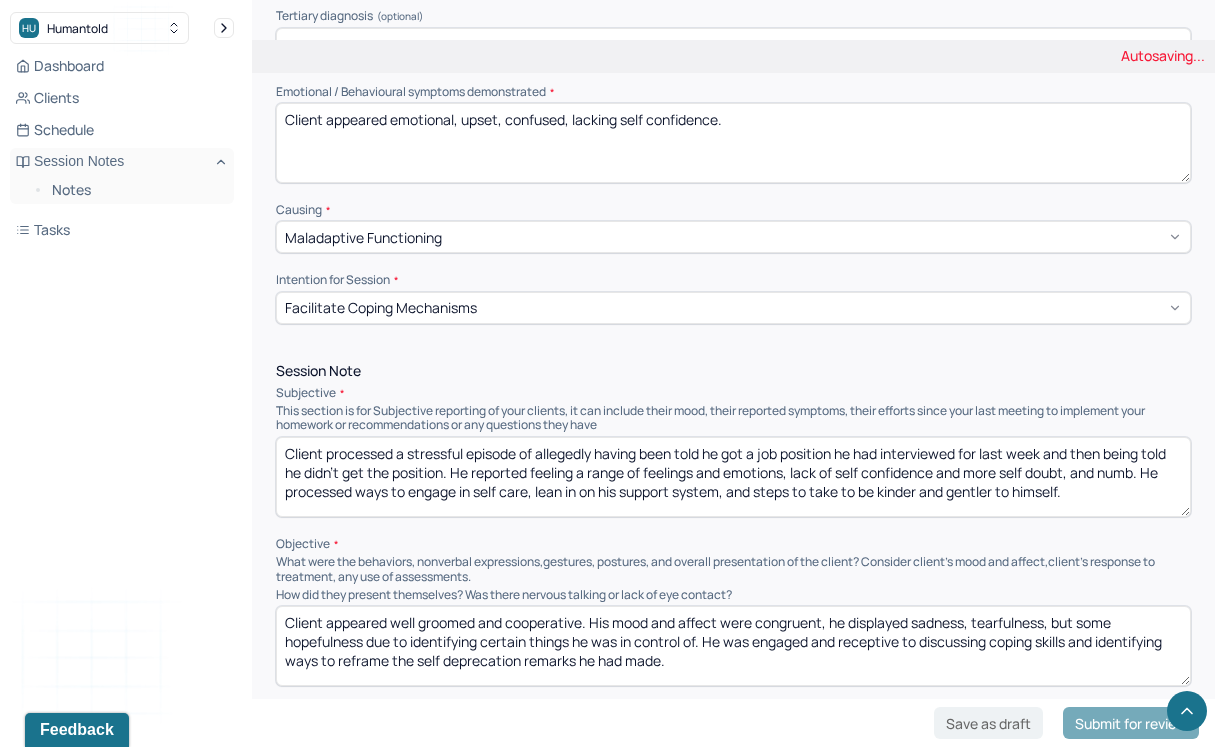 scroll, scrollTop: 759, scrollLeft: 0, axis: vertical 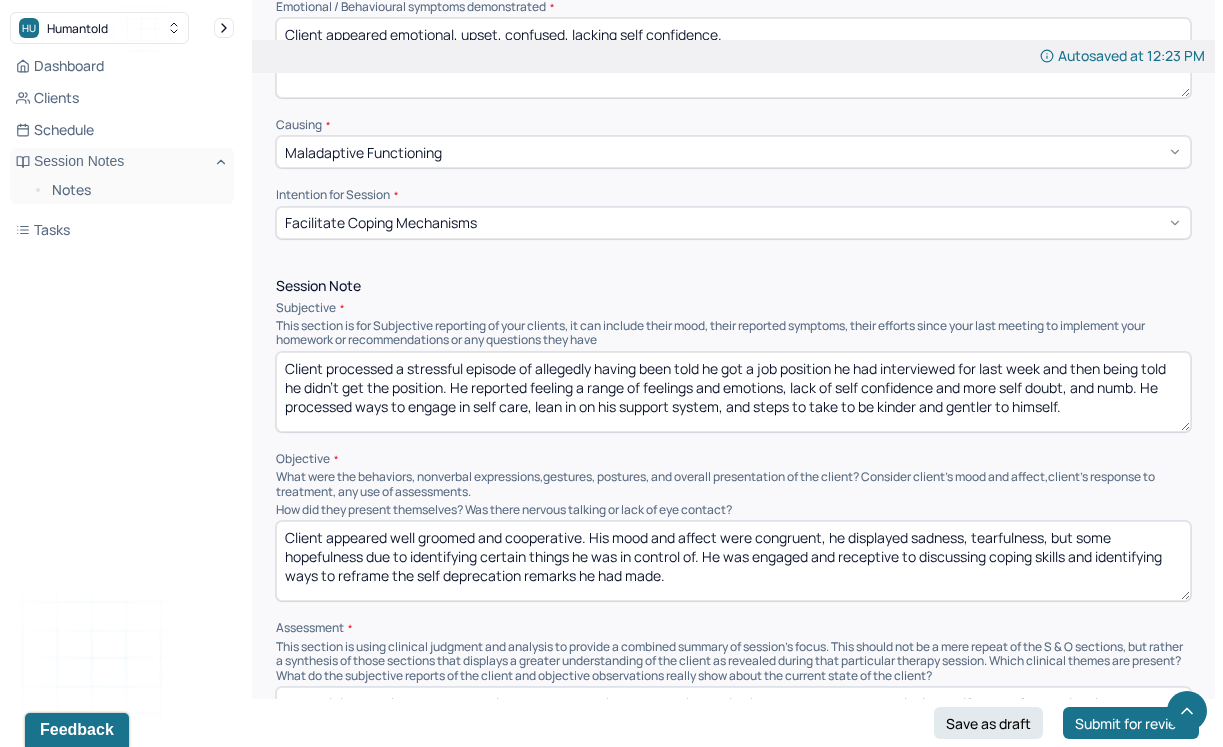 type on "Client processed a stressful episode of allegedly having been told he got a job position he had interviewed for last week and then being told he didn't get the position. He reported feeling a range of feelings and emotions, lack of self confidence and more self doubt, and numb. He processed ways to engage in self care, lean in on his support system, and steps to take to be kinder and gentler to himself." 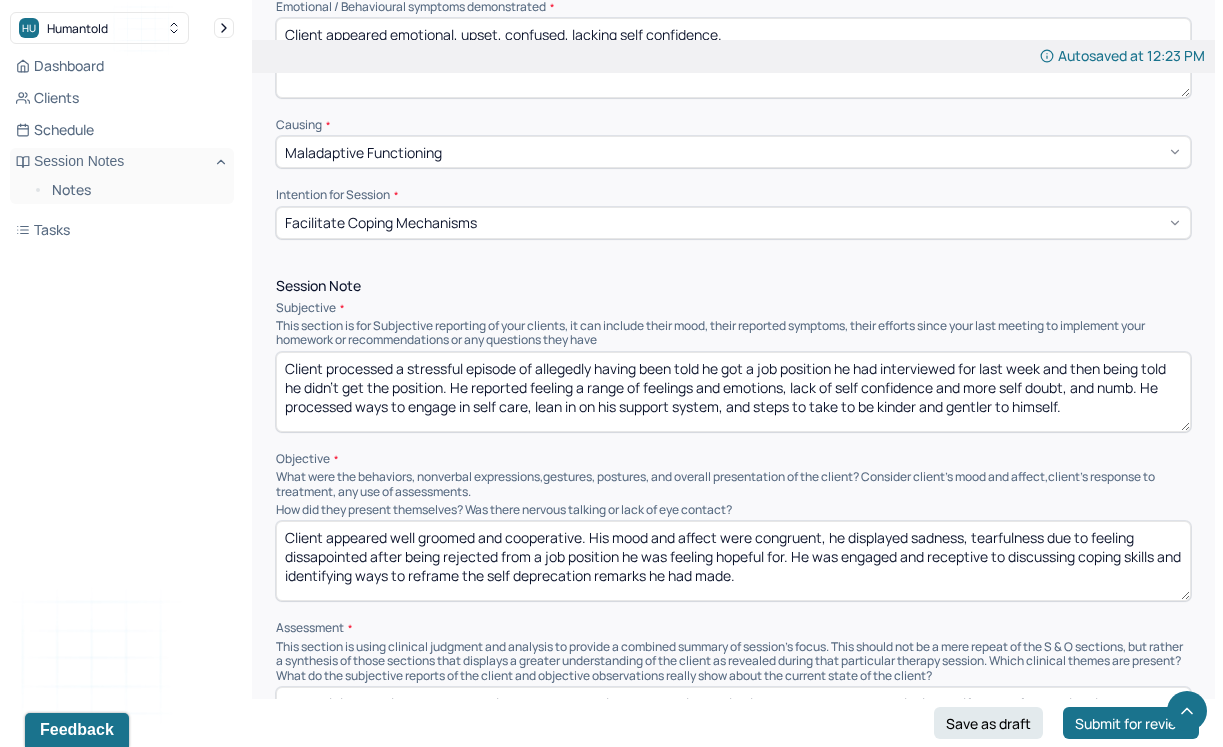 click on "Client appeared well groomed and cooperative. His mood and affect were congruent, he displayed sadness, tearfulness due to feeling dissapointed after being rejected from a job position he was feeling hpeful for. He was engaged and receptive to discussing coping skills and identifying ways to reframe the self deprecation remarks he had made." at bounding box center (733, 561) 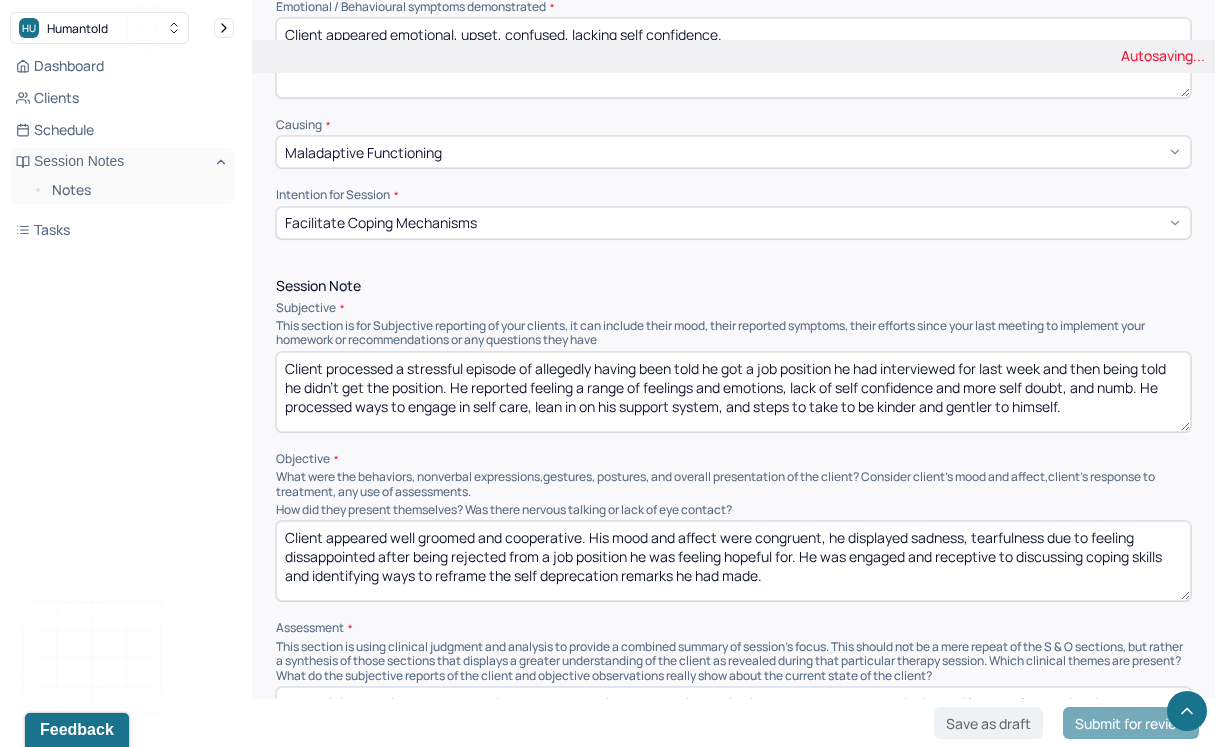 click on "Client appeared well groomed and cooperative. His mood and affect were congruent, he displayed sadness, tearfulness due to feeling dissapointed after being rejected from a job position he was feeling hopeful for. He was engaged and receptive to discussing coping skills and identifying ways to reframe the self deprecation remarks he had made." at bounding box center (733, 561) 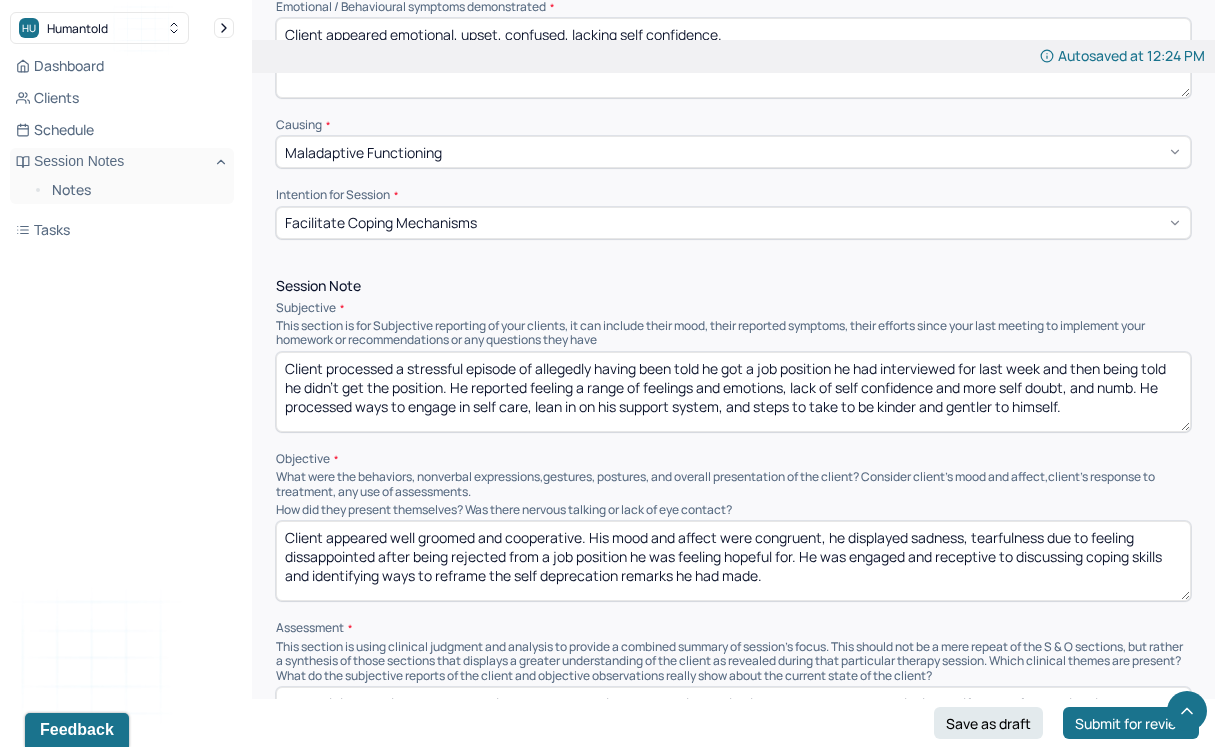 drag, startPoint x: 621, startPoint y: 572, endPoint x: 493, endPoint y: 576, distance: 128.06248 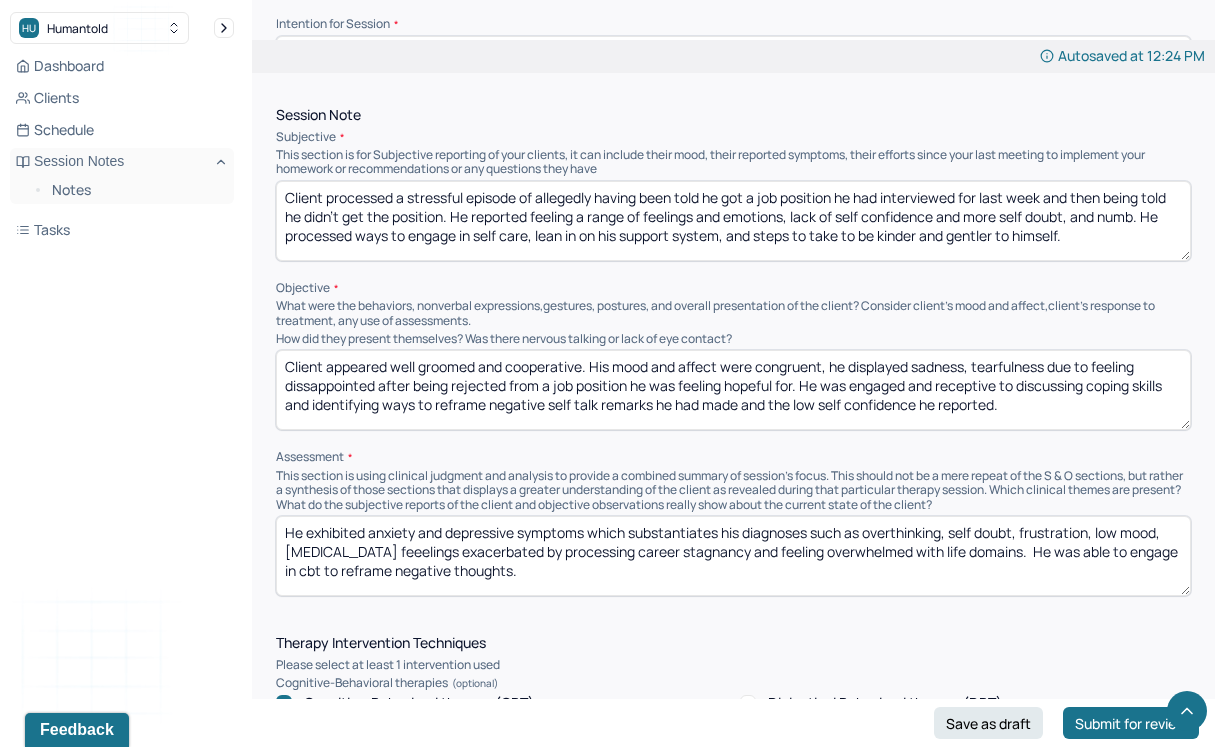 scroll, scrollTop: 1051, scrollLeft: 0, axis: vertical 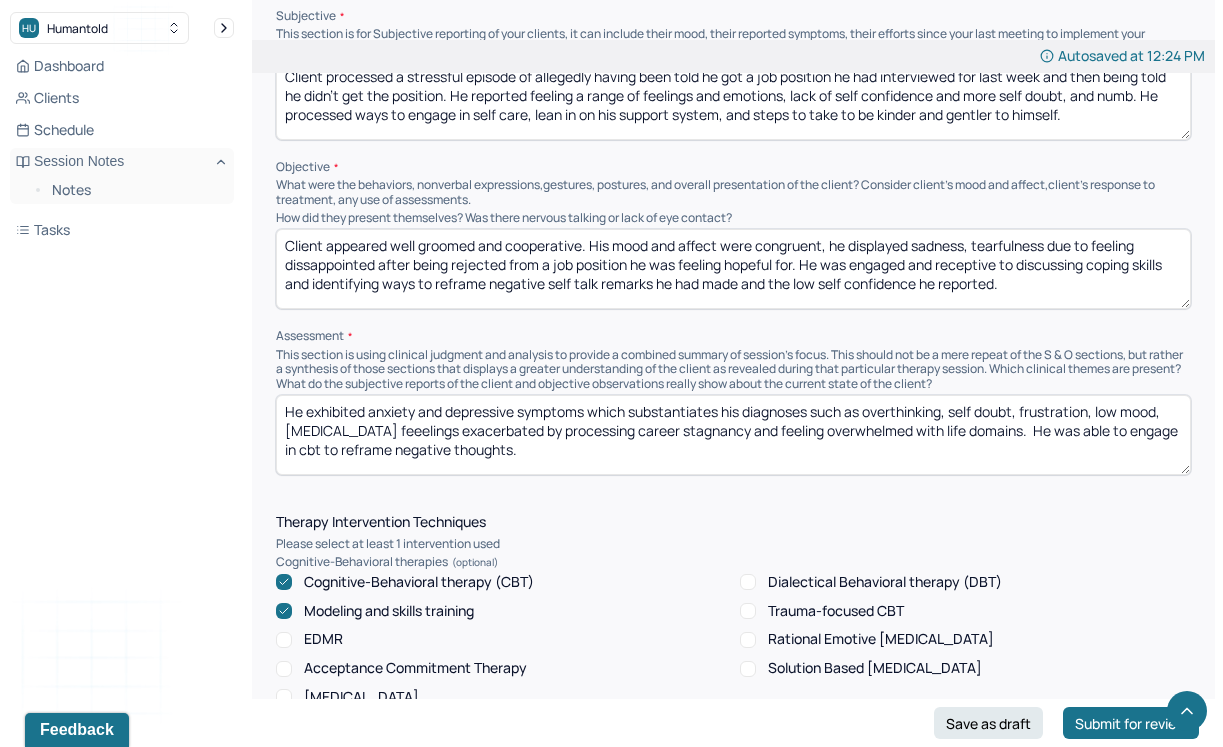 type on "Client appeared well groomed and cooperative. His mood and affect were congruent, he displayed sadness, tearfulness due to feeling dissappointed after being rejected from a job position he was feeling hopeful for. He was engaged and receptive to discussing coping skills and identifying ways to reframe negative self talk remarks he had made and the low self confidence he reported." 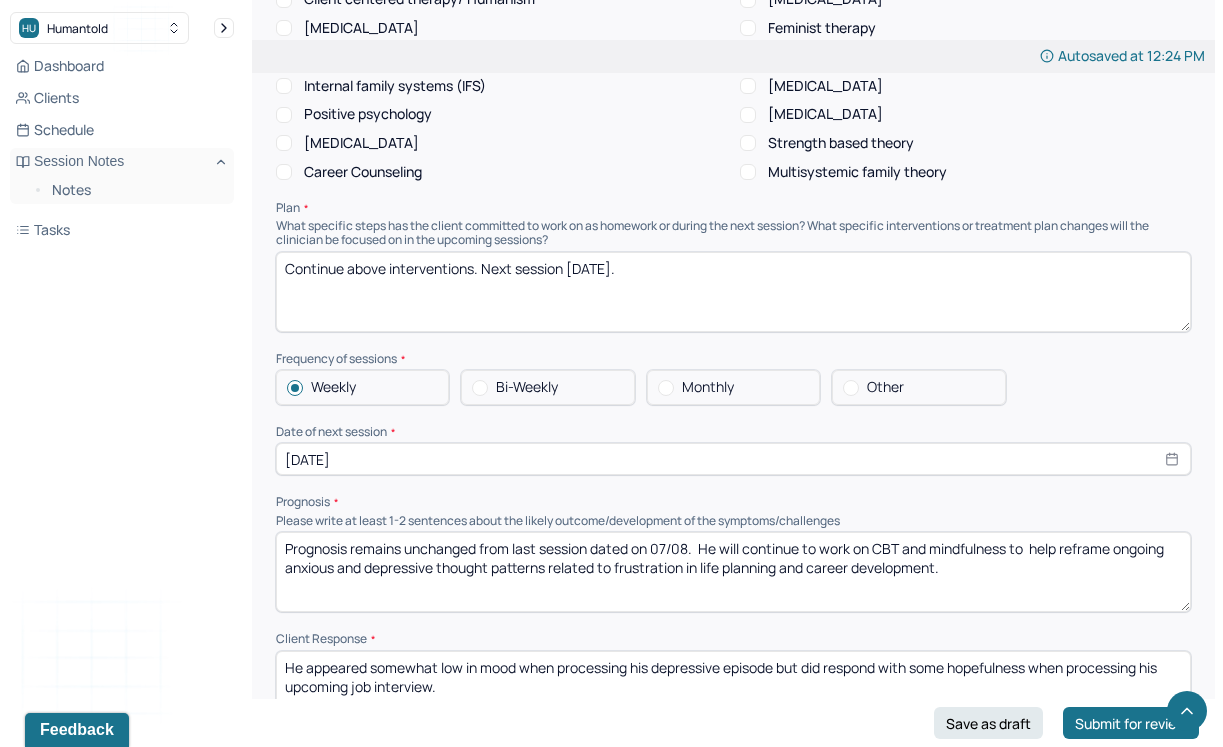 scroll, scrollTop: 1954, scrollLeft: 0, axis: vertical 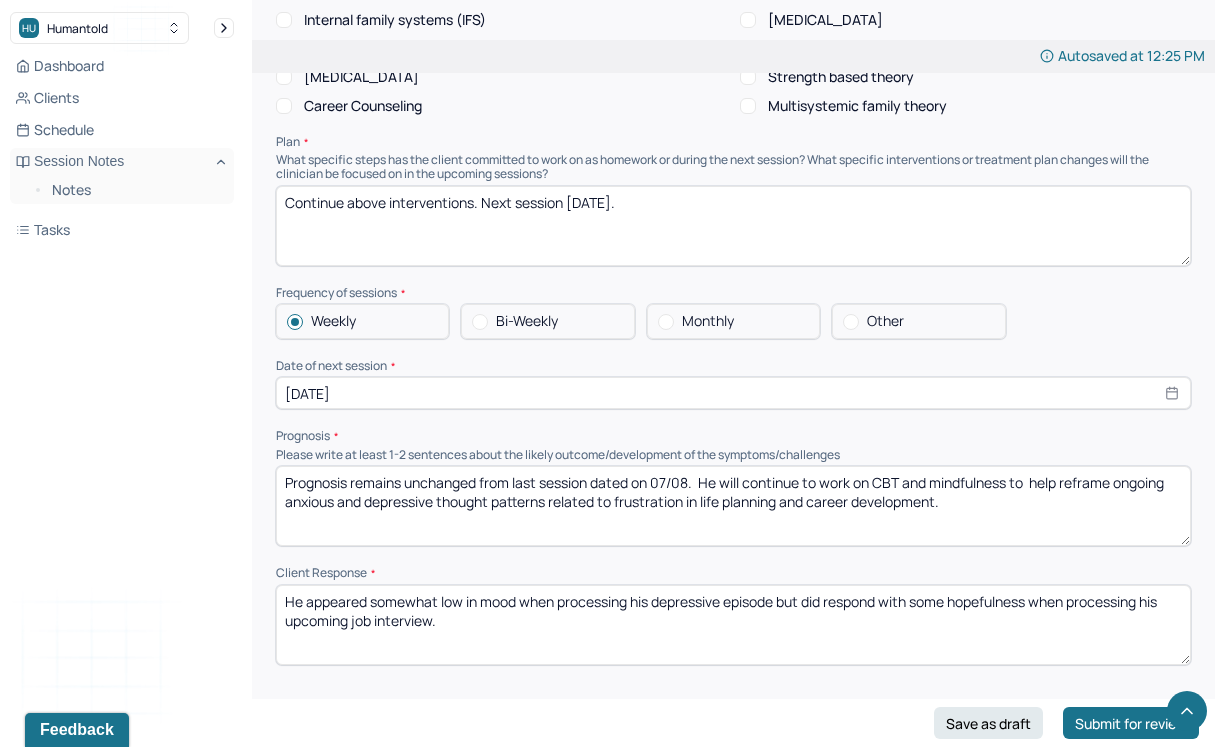 type on "He exhibited anxiety and depressive symptoms which substantiates his diagnoses such as overthinking, self doubt, frustration, low mood, [MEDICAL_DATA] feeelings exacerbated by processing having received a rejection from a job position he was hopeful about.  He was able to engage in cbt to reframe negative thoughts and this helped him with identifying ways to be kinder and gentler to himself given the situation." 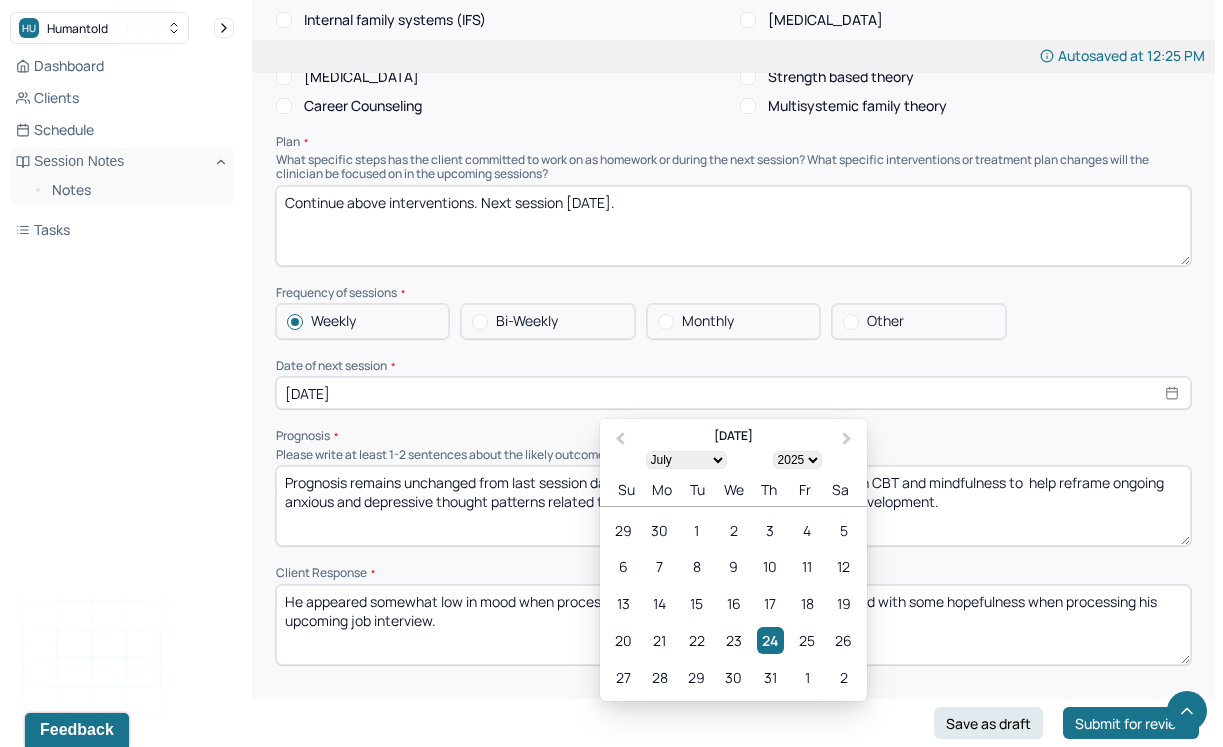 click on "[DATE]" at bounding box center (733, 393) 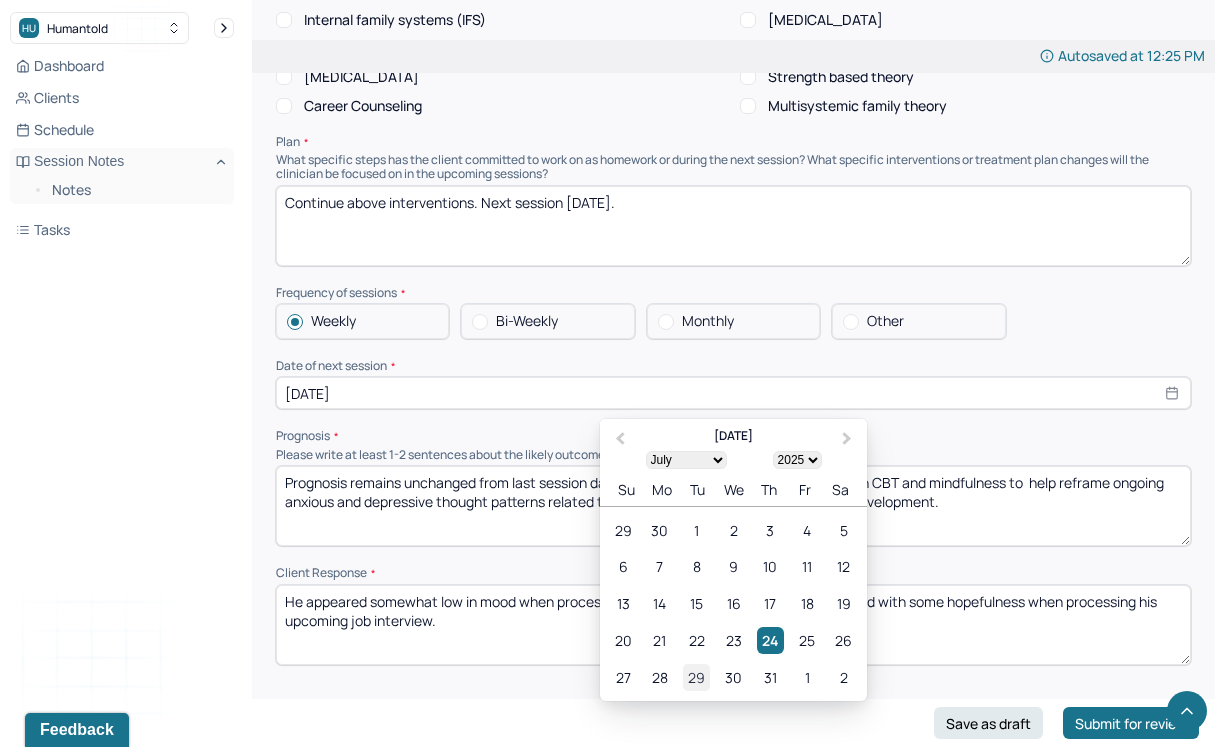 click on "29" at bounding box center (696, 677) 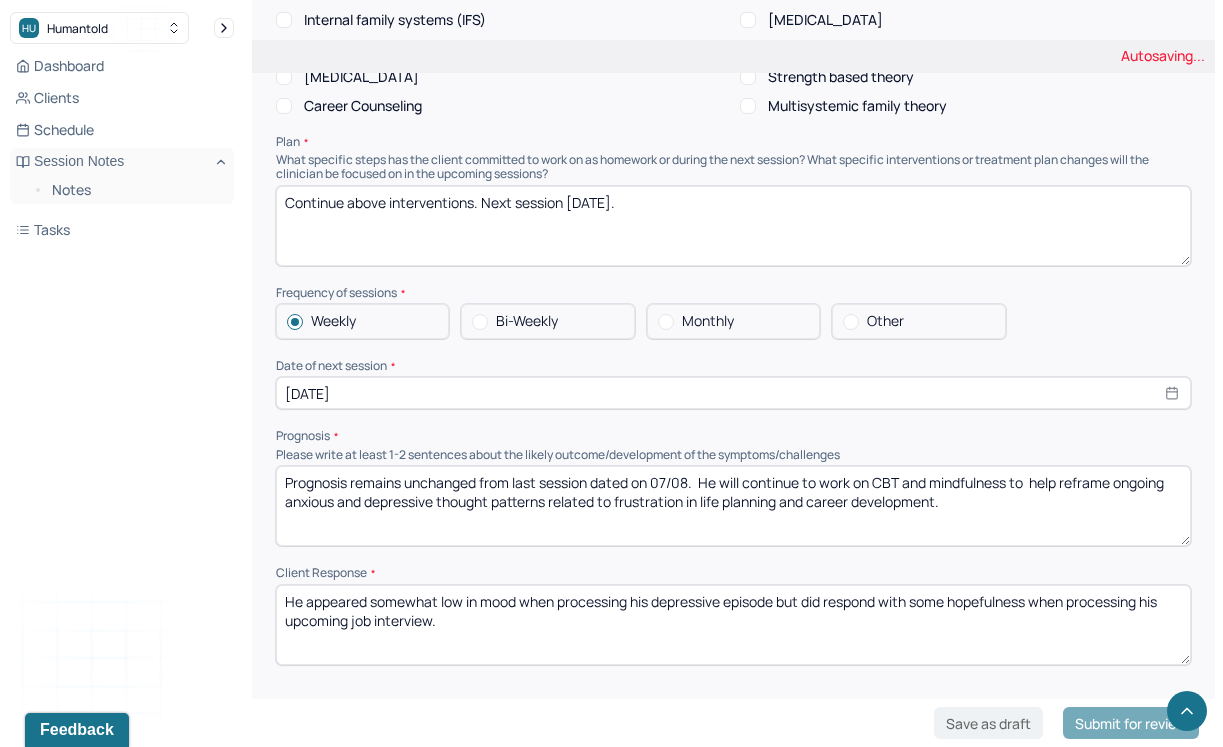 click on "Prognosis remains unchanged from last session dated on 07/08.  He will continue to work on CBT and mindfulness to  help reframe ongoing anxious and depressive thought patterns related to frustration in life planning and career development." at bounding box center (733, 506) 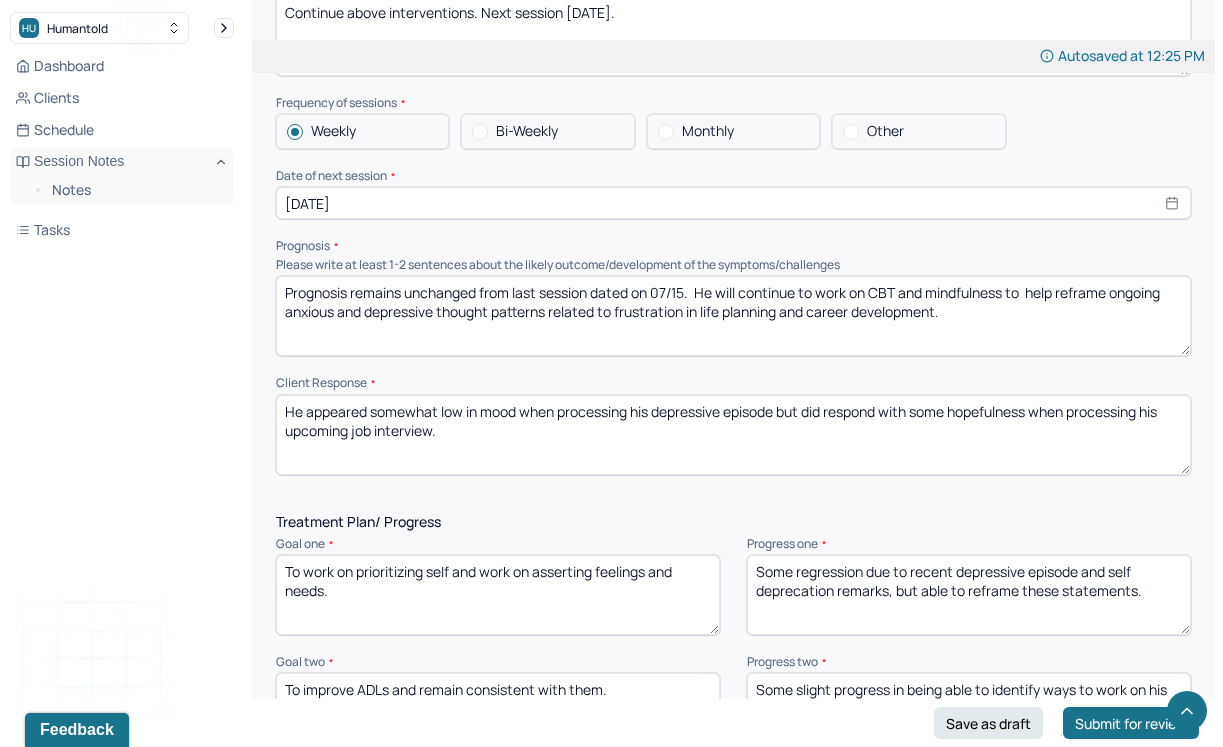 scroll, scrollTop: 2156, scrollLeft: 0, axis: vertical 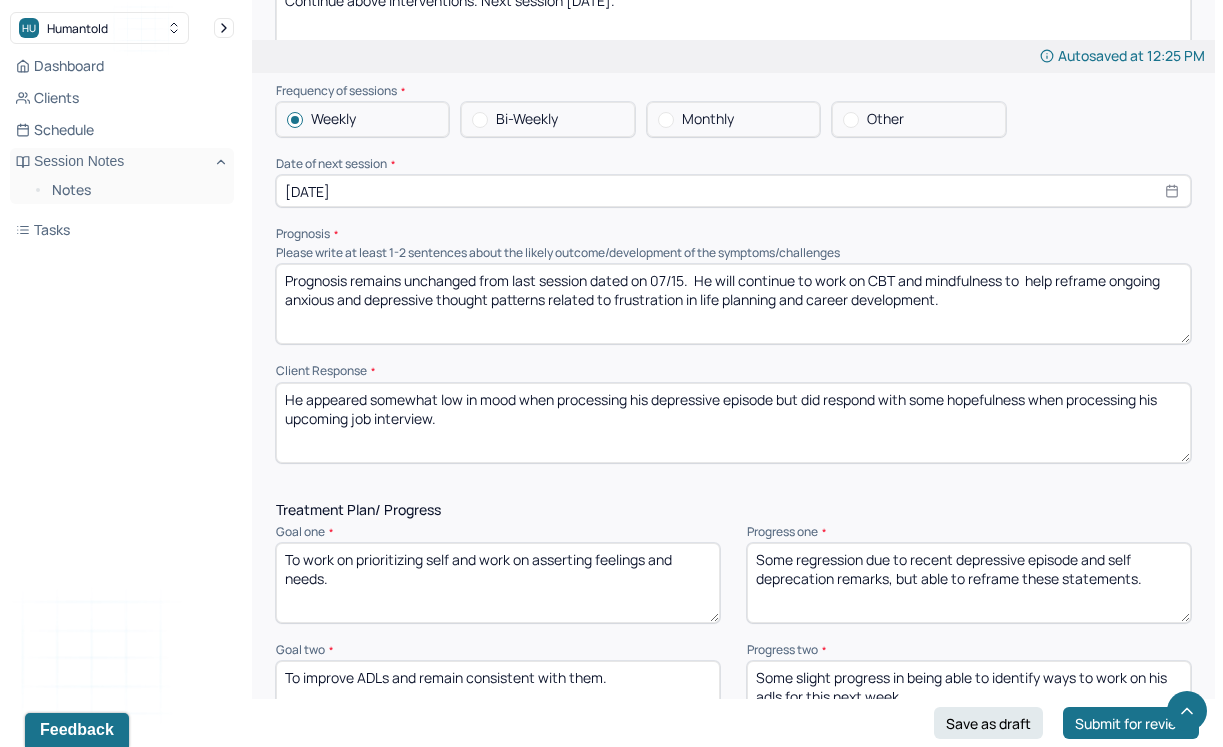 type on "Prognosis remains unchanged from last session dated on 07/15.  He will continue to work on CBT and mindfulness to  help reframe ongoing anxious and depressive thought patterns related to frustration in life planning and career development." 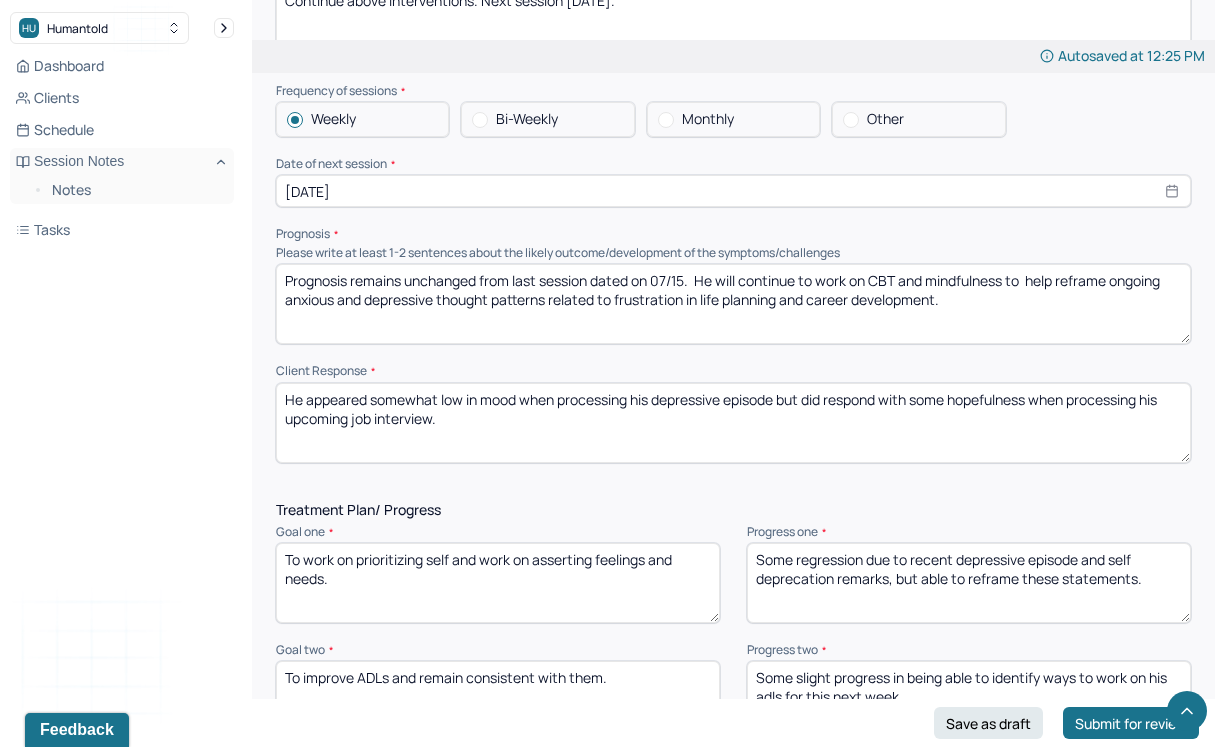 drag, startPoint x: 463, startPoint y: 423, endPoint x: 371, endPoint y: 398, distance: 95.33625 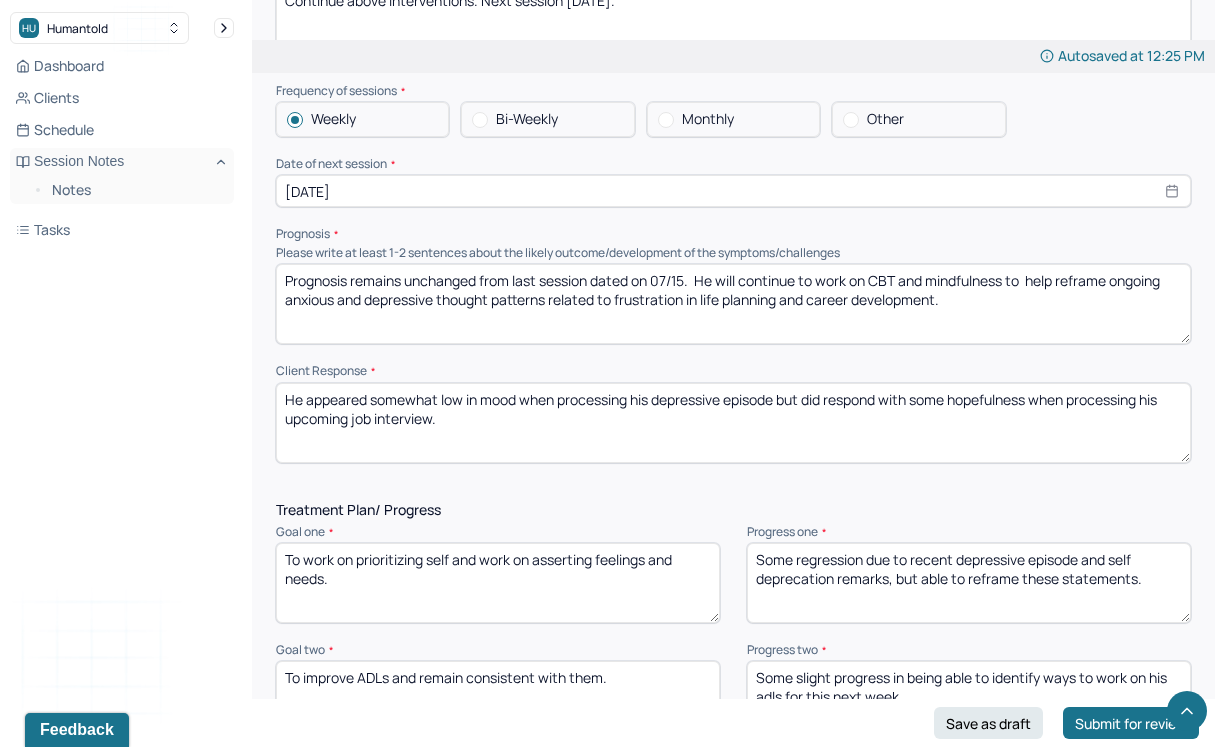 click on "He appeared somewhat low in mood when processing his depressive episode but did respond with some hopefulness when processing his upcoming job interview." at bounding box center [733, 423] 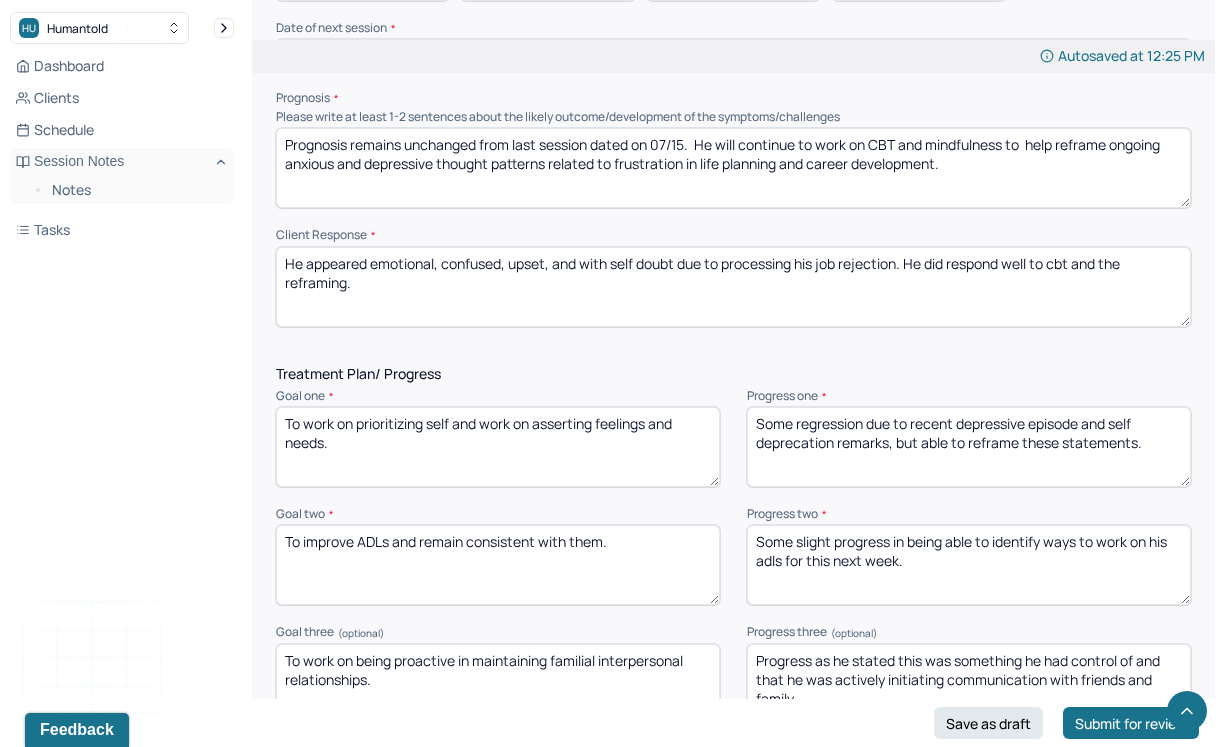 scroll, scrollTop: 2346, scrollLeft: 0, axis: vertical 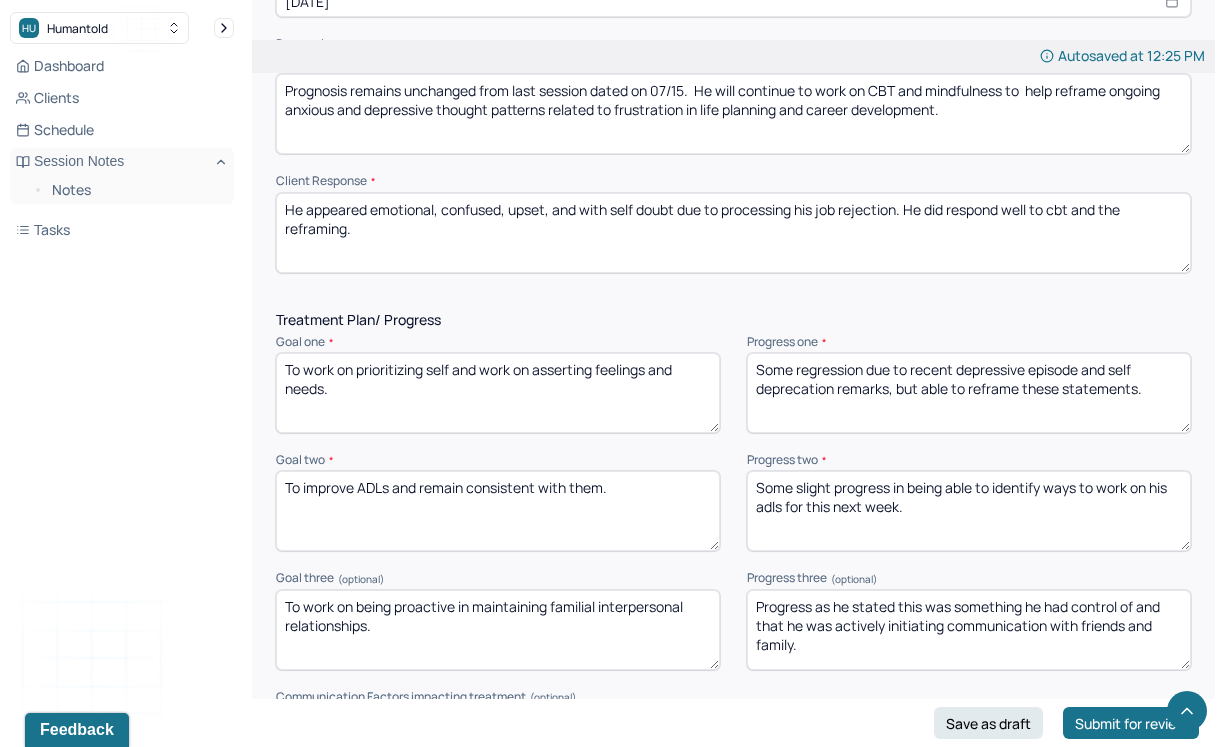 type on "He appeared emotional, confused, upset, and with self doubt due to processing his job rejection. He did respond well to cbt and the reframing." 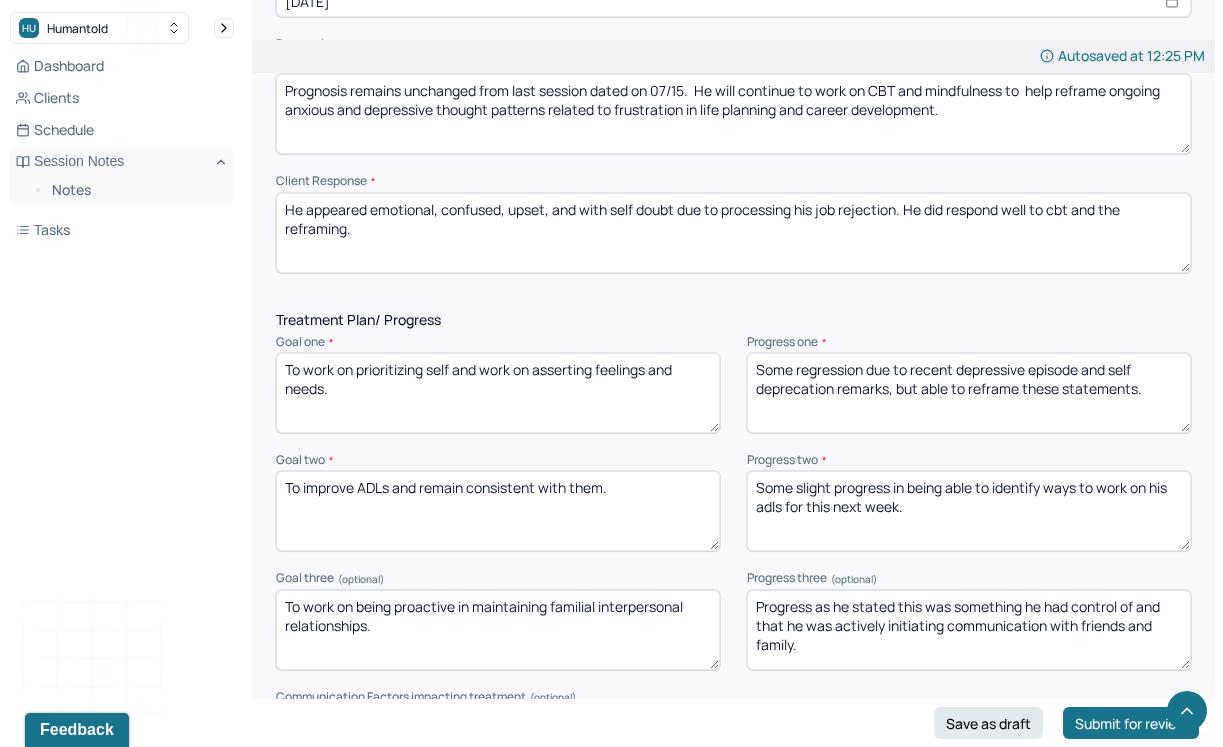 drag, startPoint x: 1149, startPoint y: 377, endPoint x: 912, endPoint y: 363, distance: 237.41315 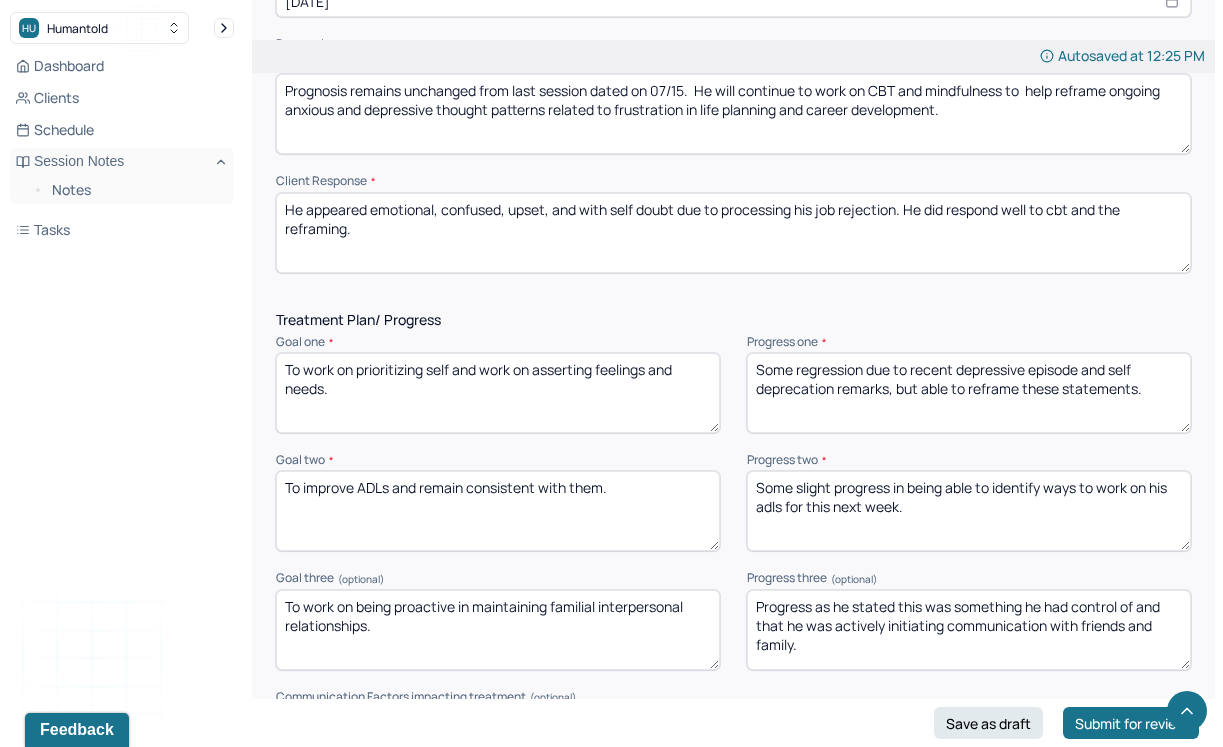 click on "Some regression due to recent depressive episode and self deprecation remarks, but able to reframe these statements." at bounding box center (969, 393) 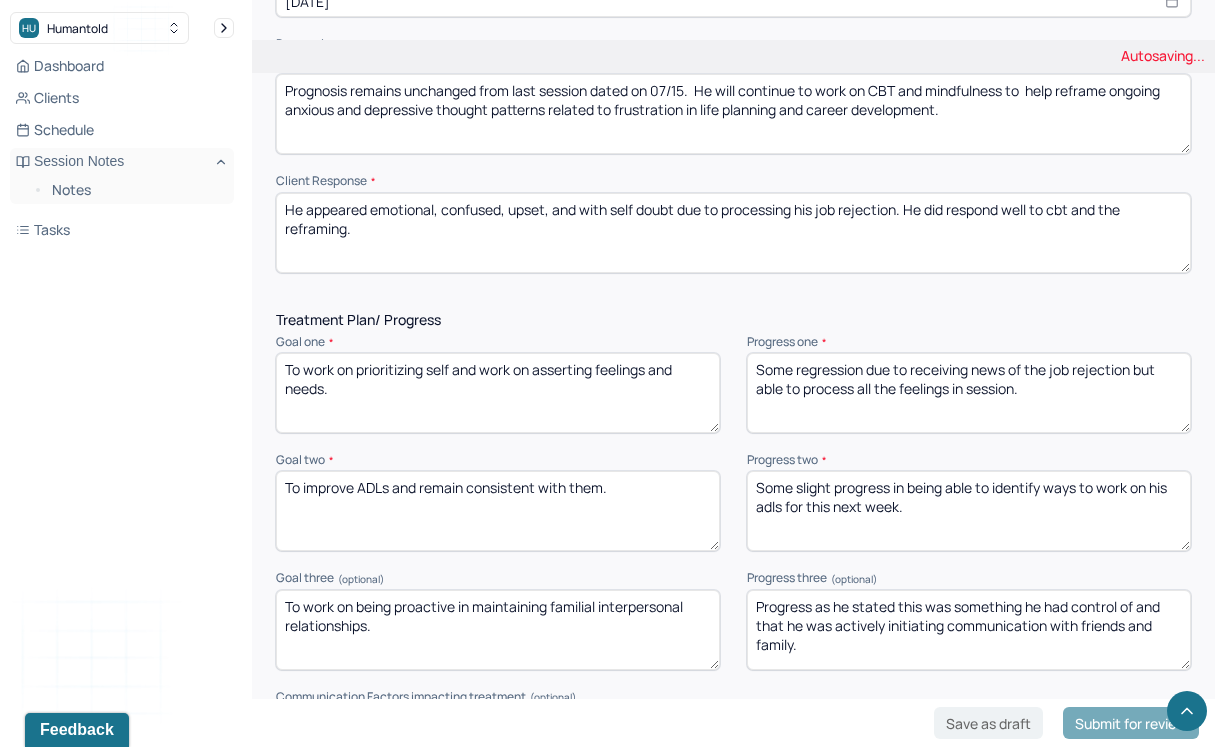 click on "Some regression due to receiving news of the job rejection" at bounding box center (969, 393) 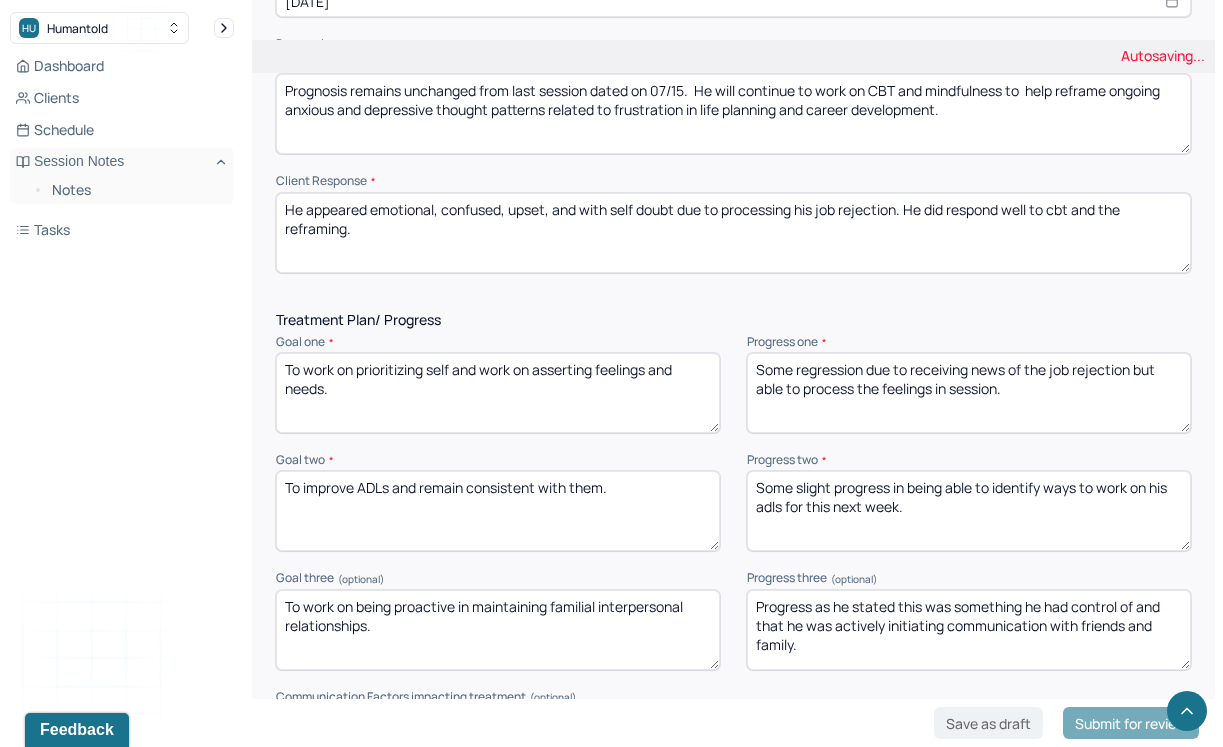 click on "Some regression due to receiving news of the job rejection" at bounding box center (969, 393) 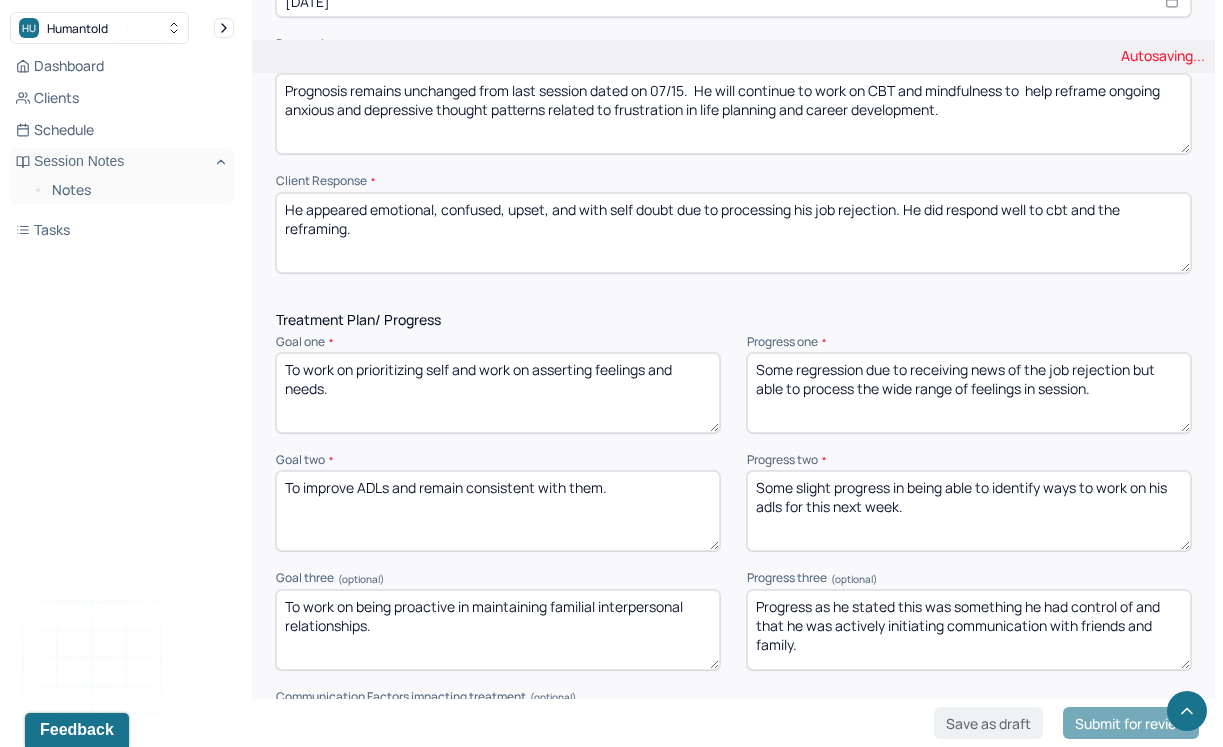 type on "Some regression due to receiving news of the job rejection but able to process the wide range of feelings in session." 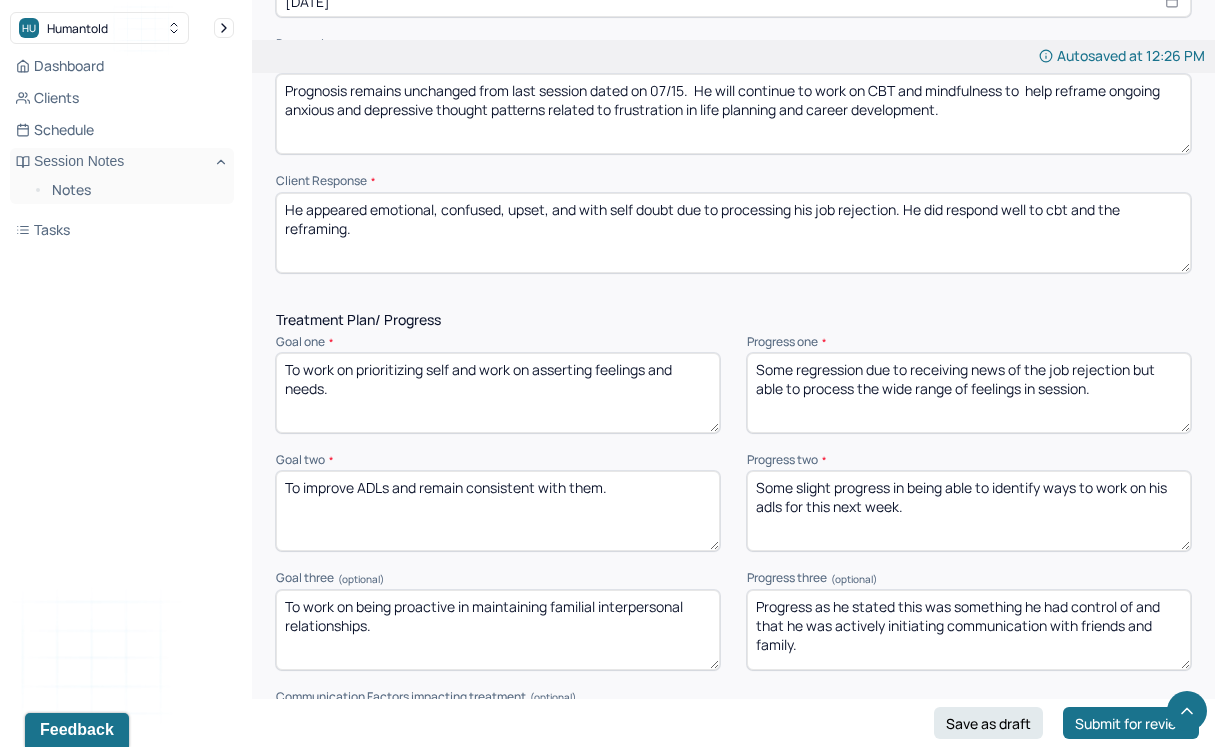 drag, startPoint x: 978, startPoint y: 508, endPoint x: 723, endPoint y: 461, distance: 259.2952 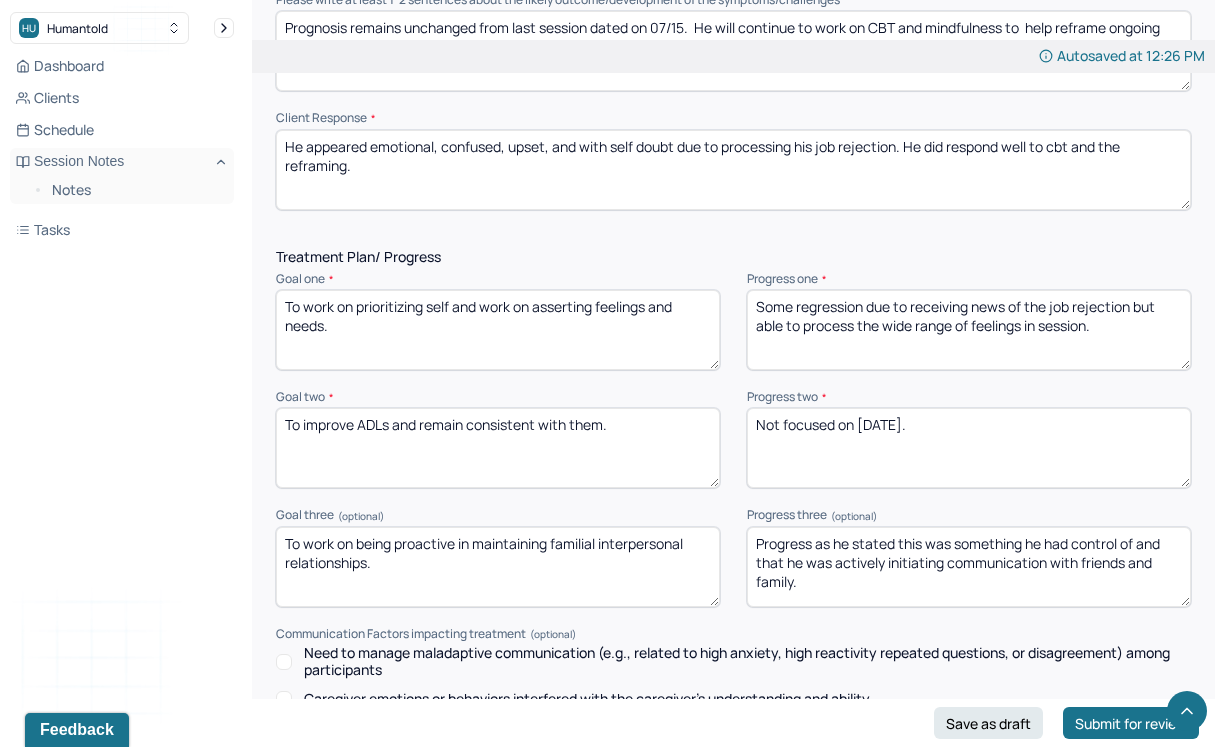 scroll, scrollTop: 2408, scrollLeft: 0, axis: vertical 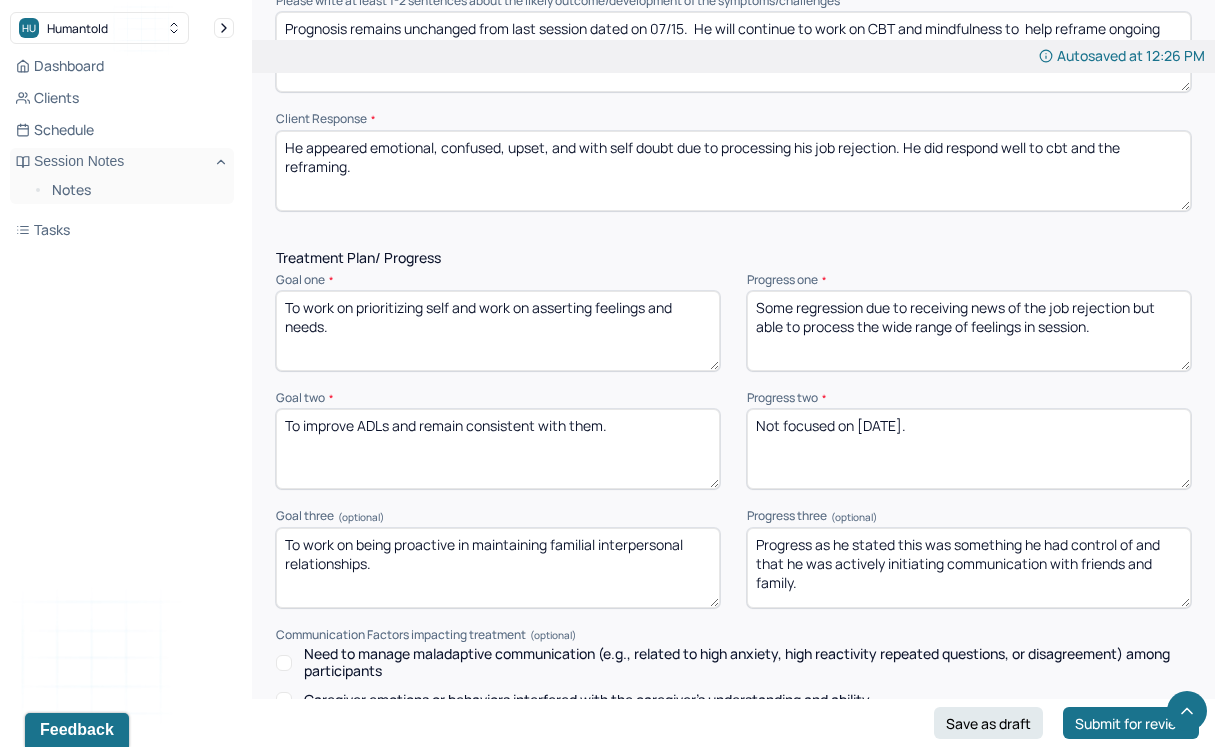 type on "Not focused on [DATE]." 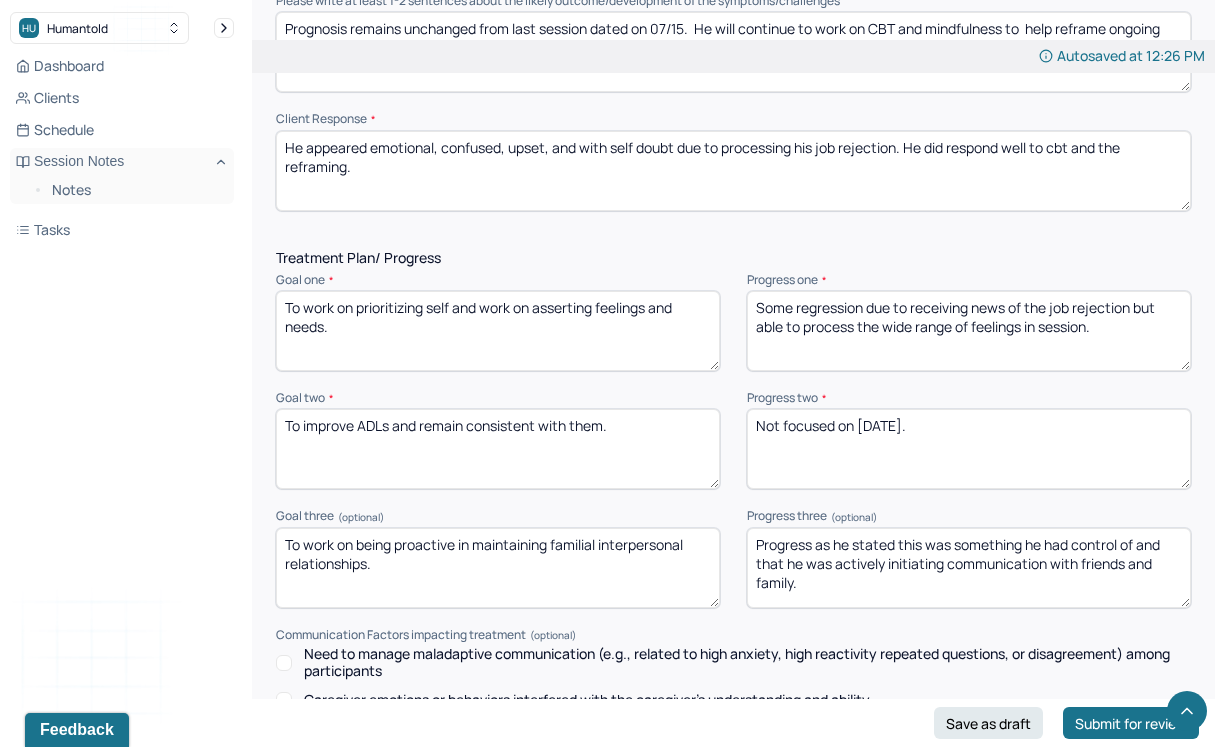 drag, startPoint x: 831, startPoint y: 586, endPoint x: 900, endPoint y: 541, distance: 82.37718 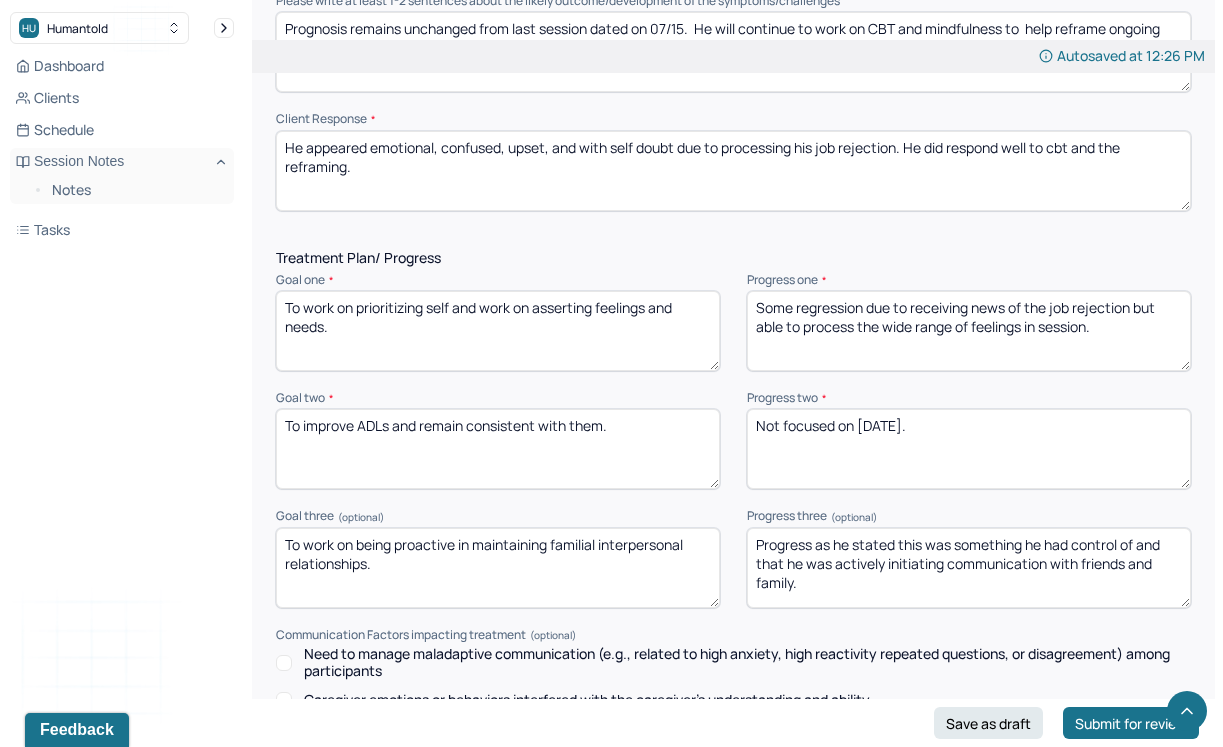 click on "Progress as he stated this was something he had control of and that he was actively initiating communication with friends and family." at bounding box center (969, 568) 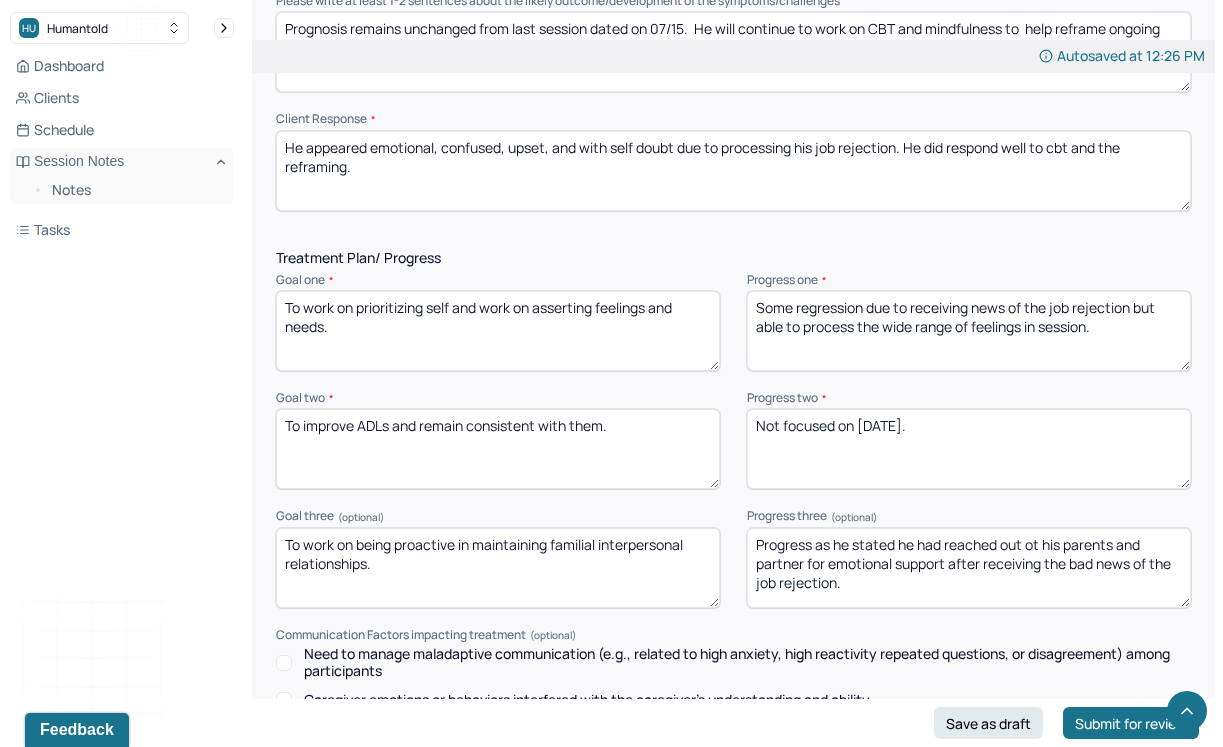 click on "Progress as he stated he had reached out ot his parents and partner for emotional support after receiving" at bounding box center (969, 568) 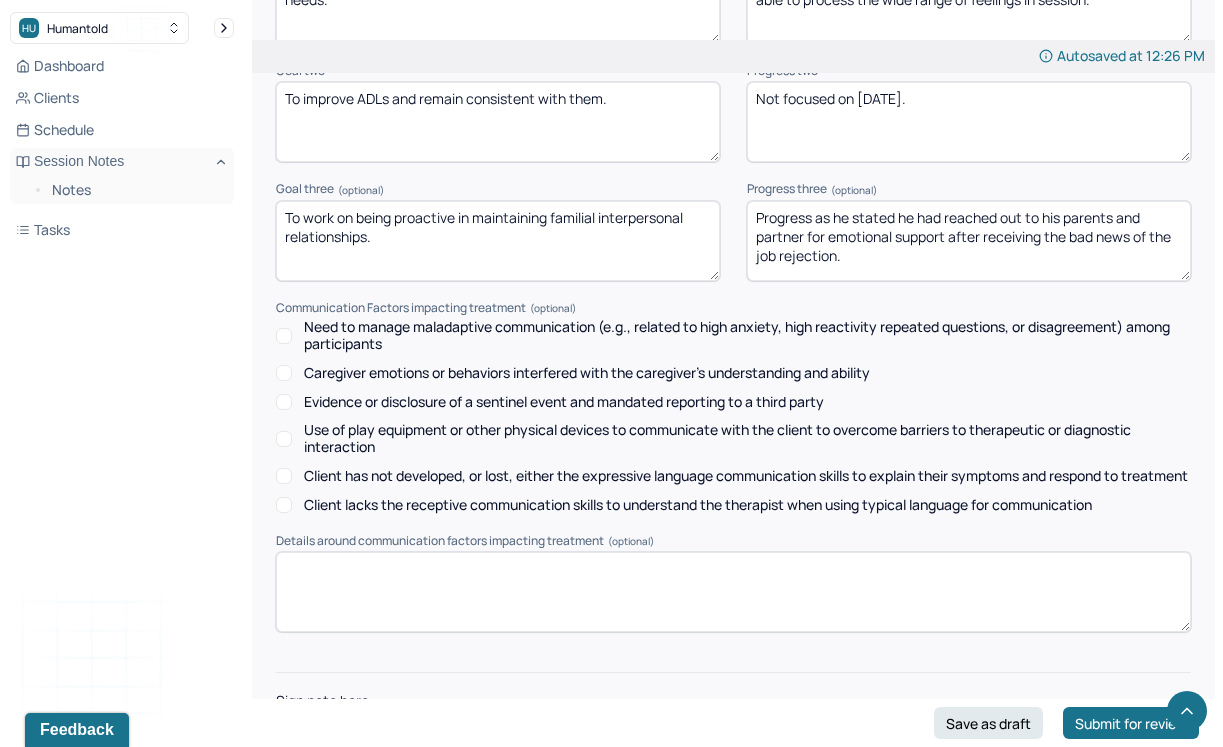 scroll, scrollTop: 2847, scrollLeft: 0, axis: vertical 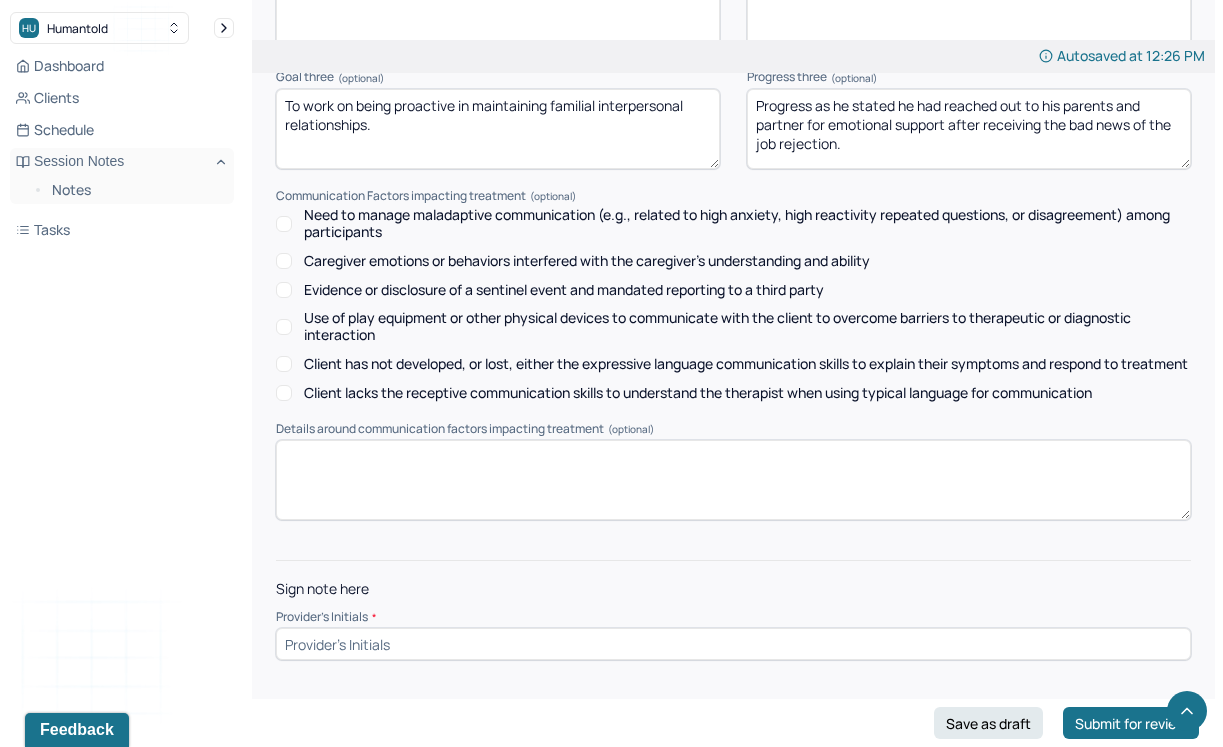 type on "Progress as he stated he had reached out to his parents and partner for emotional support after receiving the bad news of the job rejection." 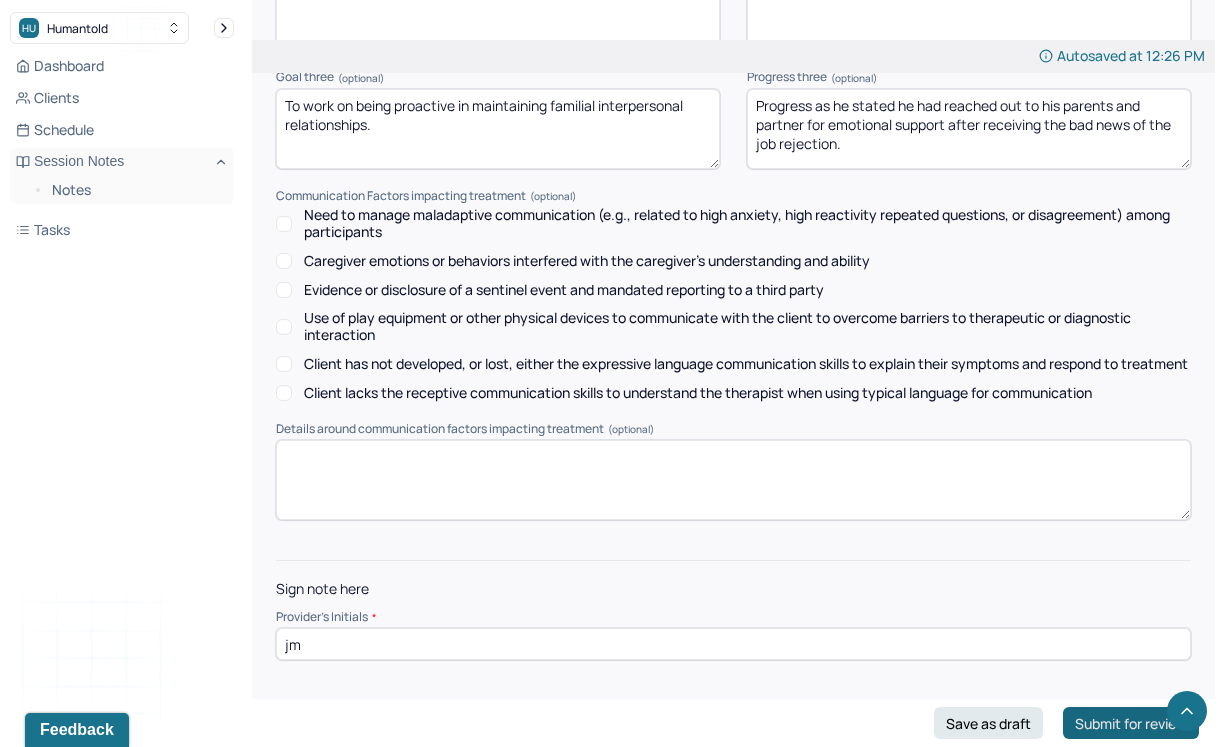 type on "jm" 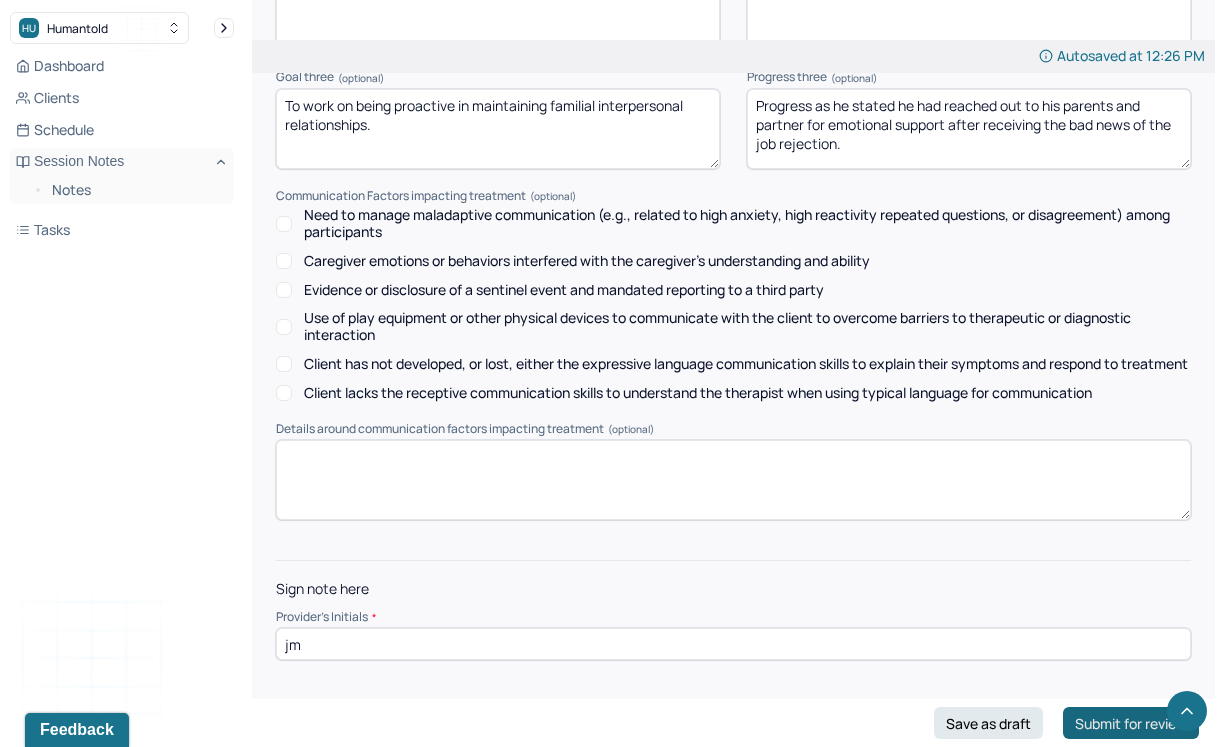 click on "Submit for review" at bounding box center (1131, 723) 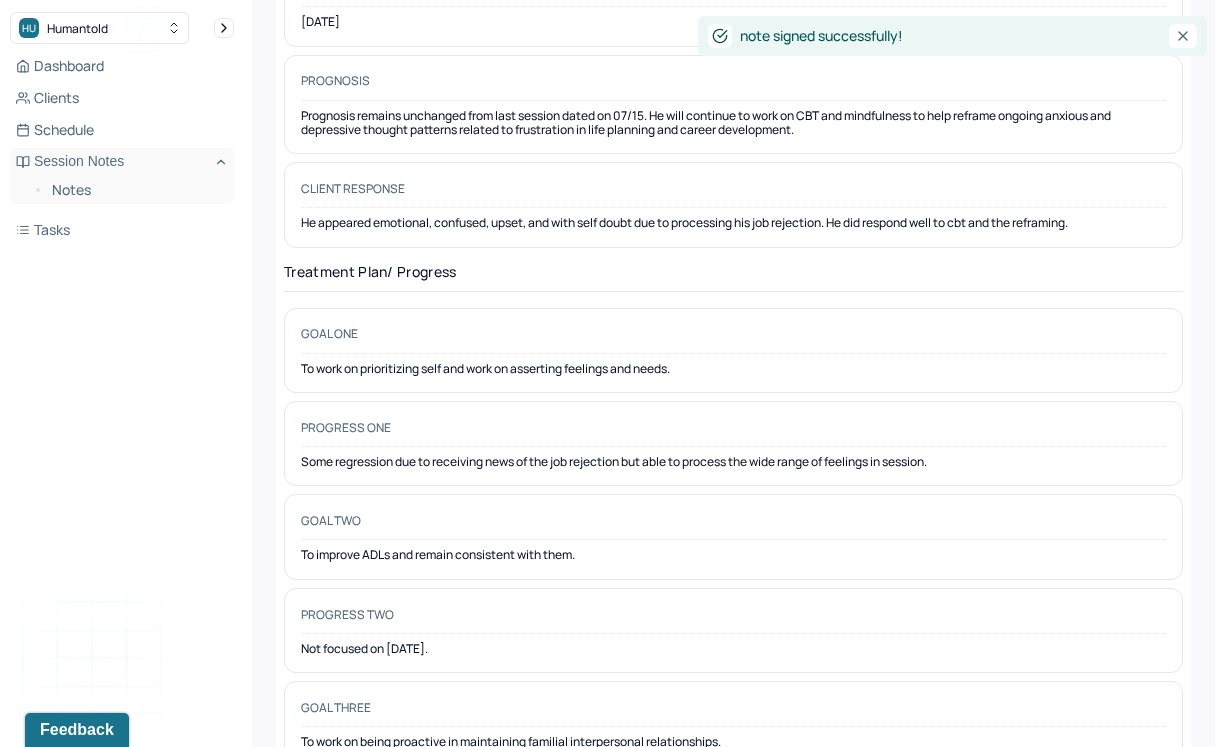 scroll, scrollTop: 0, scrollLeft: 0, axis: both 